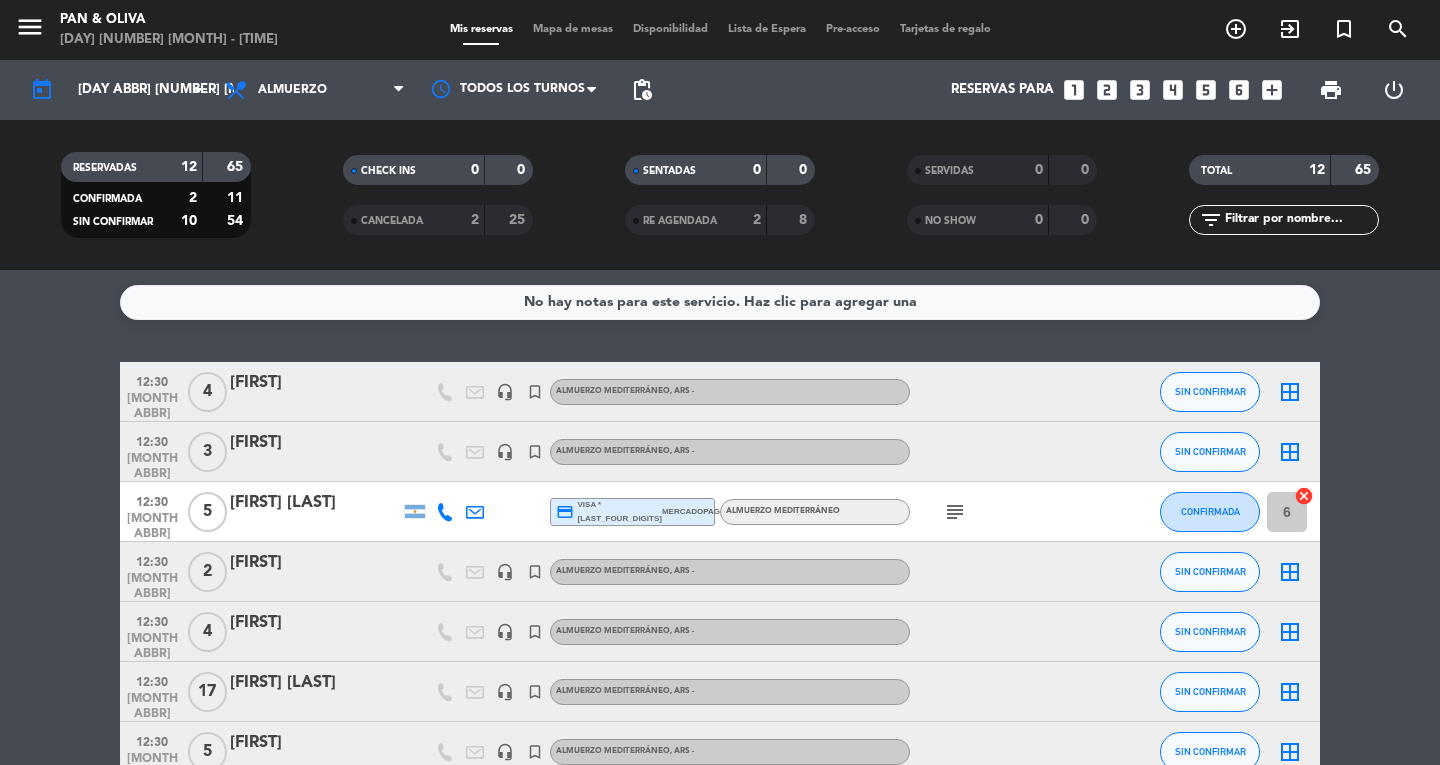 scroll, scrollTop: 0, scrollLeft: 0, axis: both 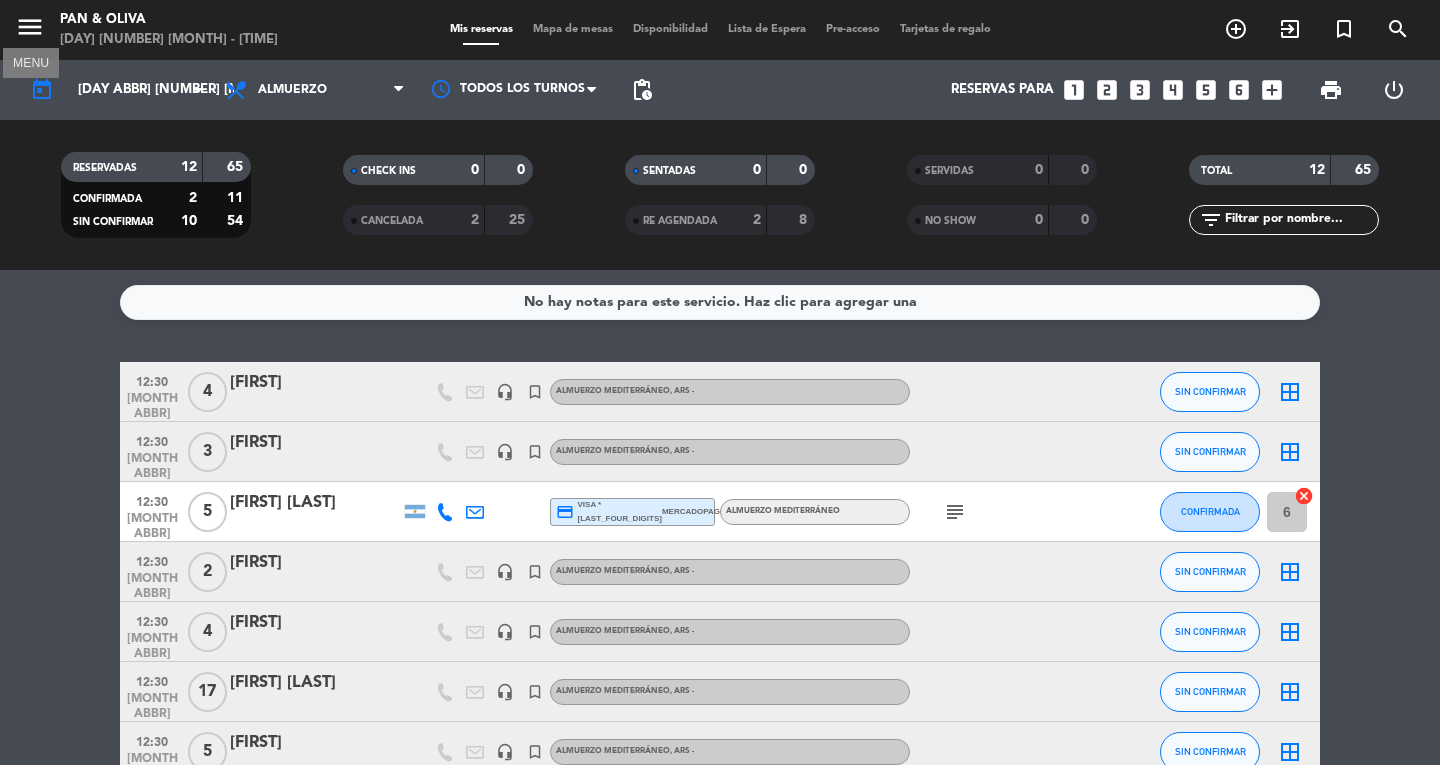 click on "menu" at bounding box center (30, 27) 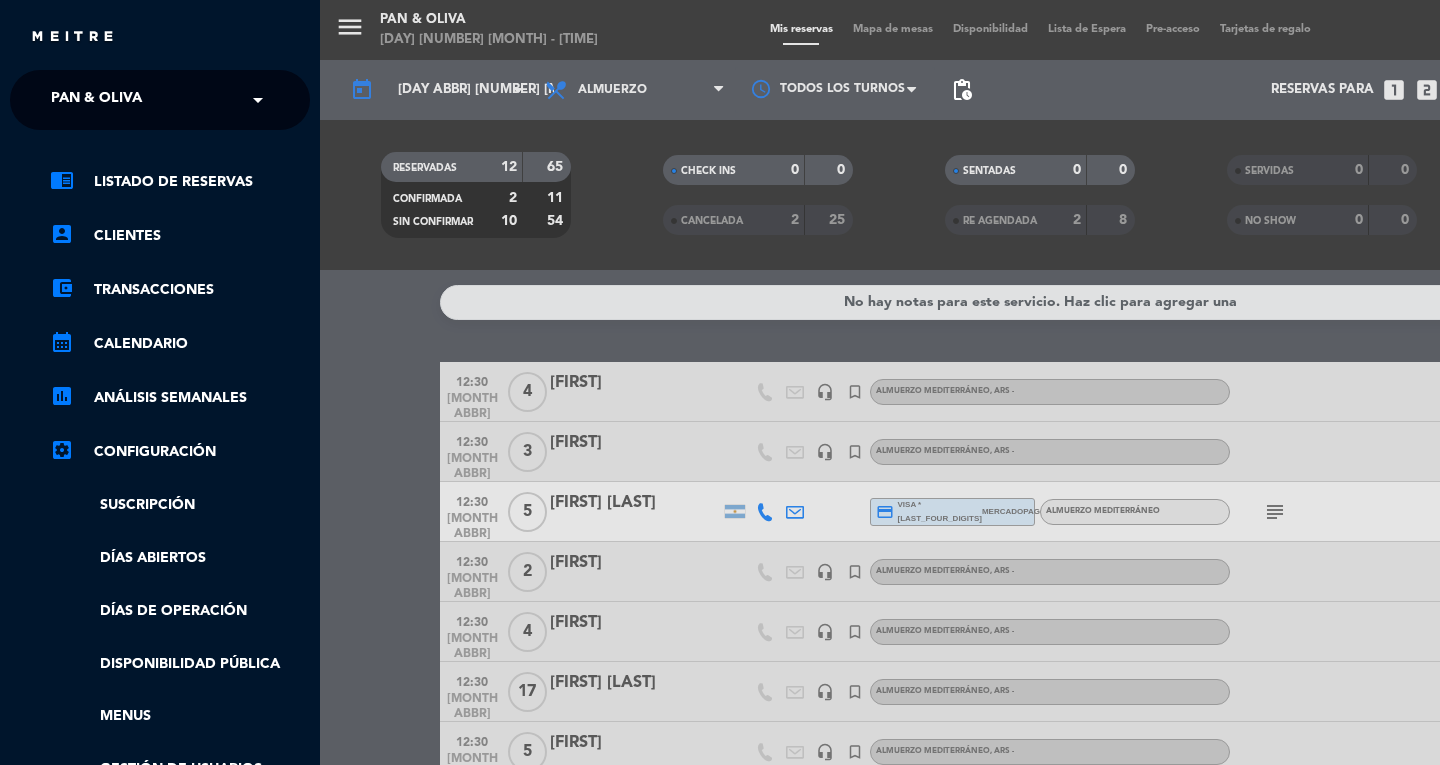 drag, startPoint x: 96, startPoint y: 104, endPoint x: 98, endPoint y: 128, distance: 24.083189 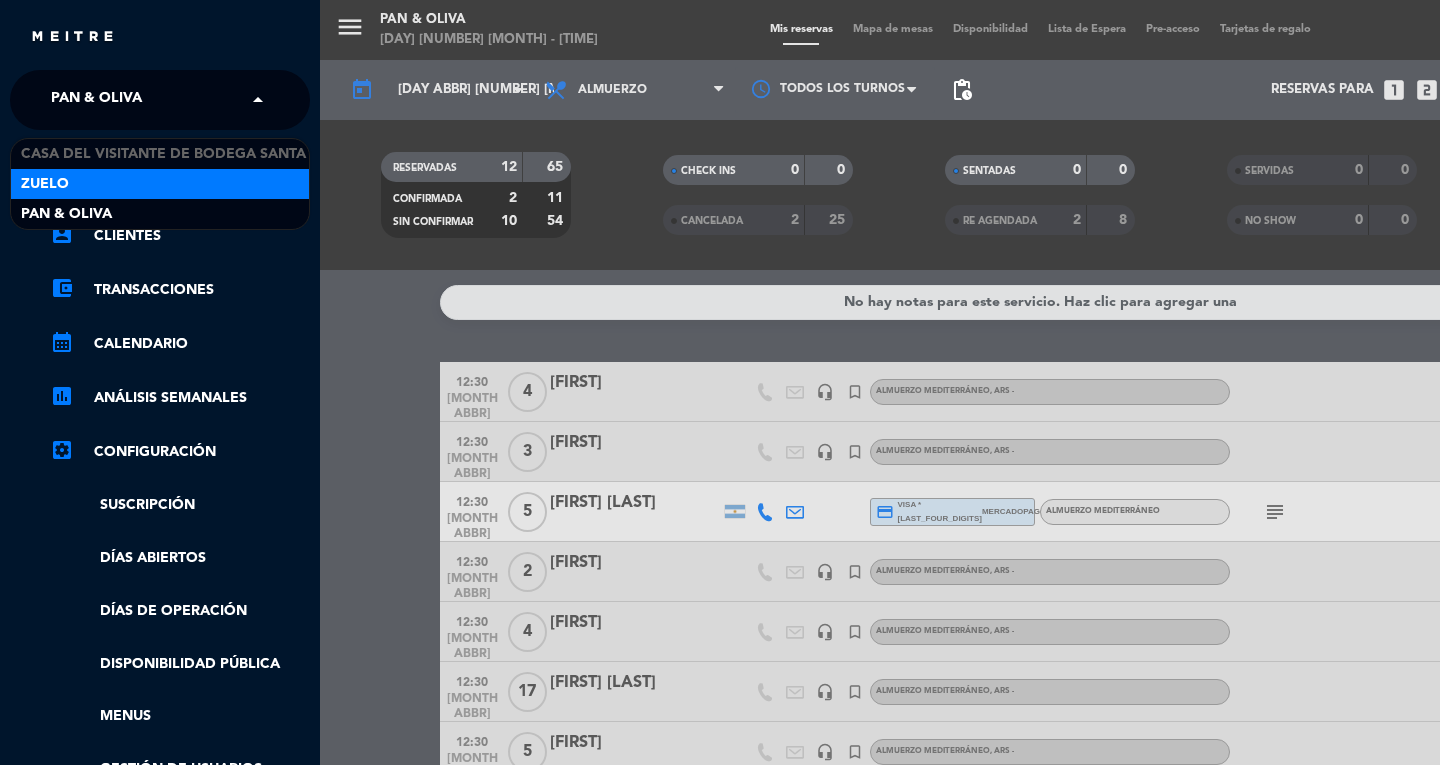 click on "Zuelo" at bounding box center (160, 184) 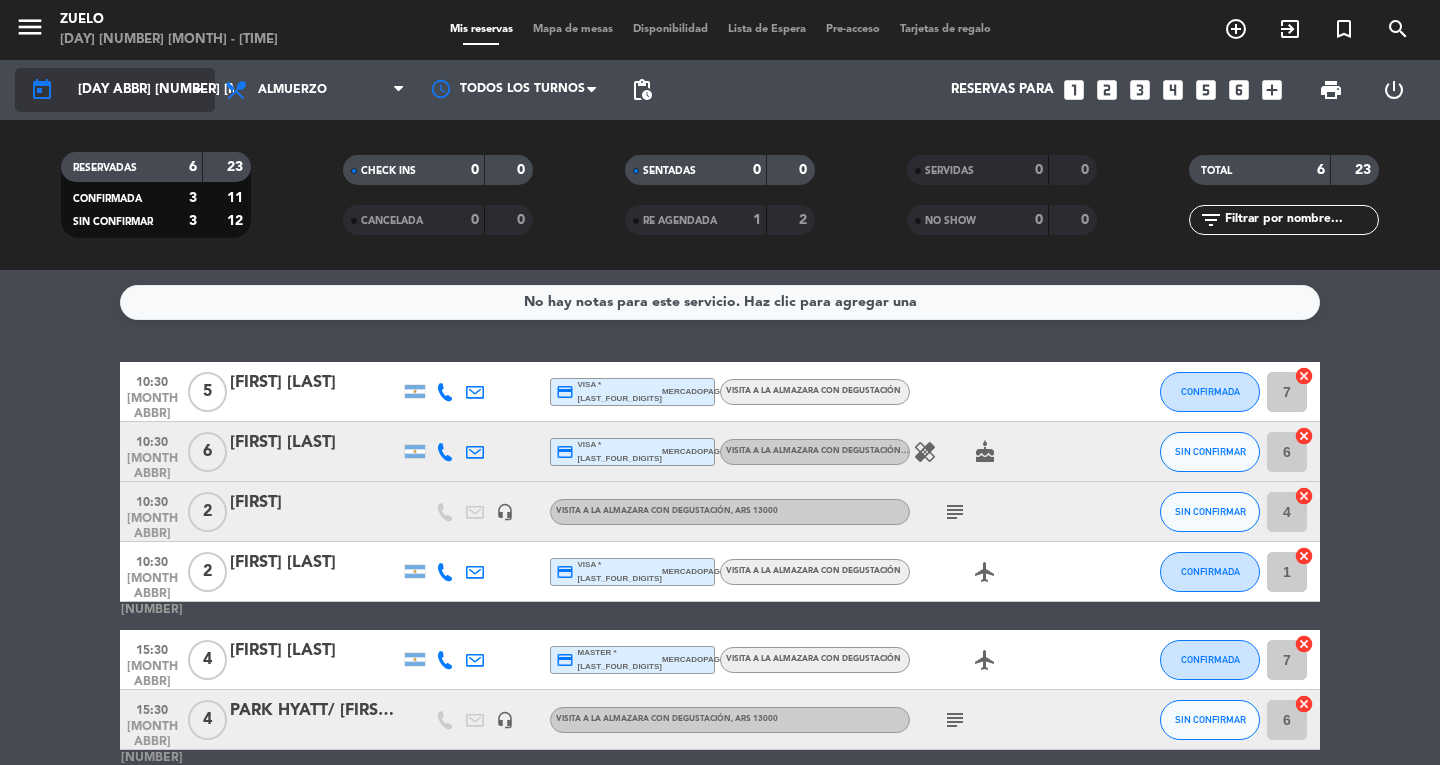 click on "[DAY ABBR] [NUMBER] [MONTH ABBR]" 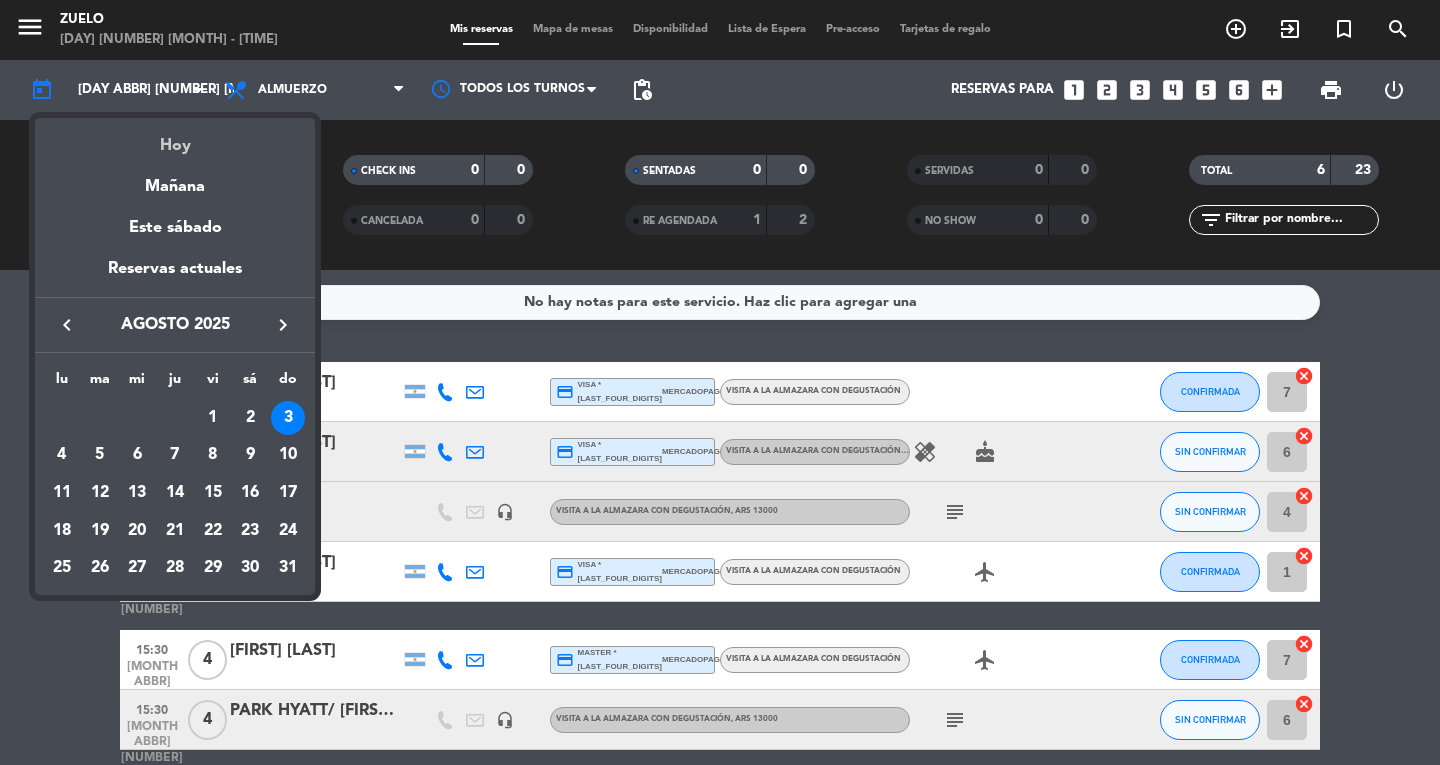 click on "Hoy" at bounding box center (175, 138) 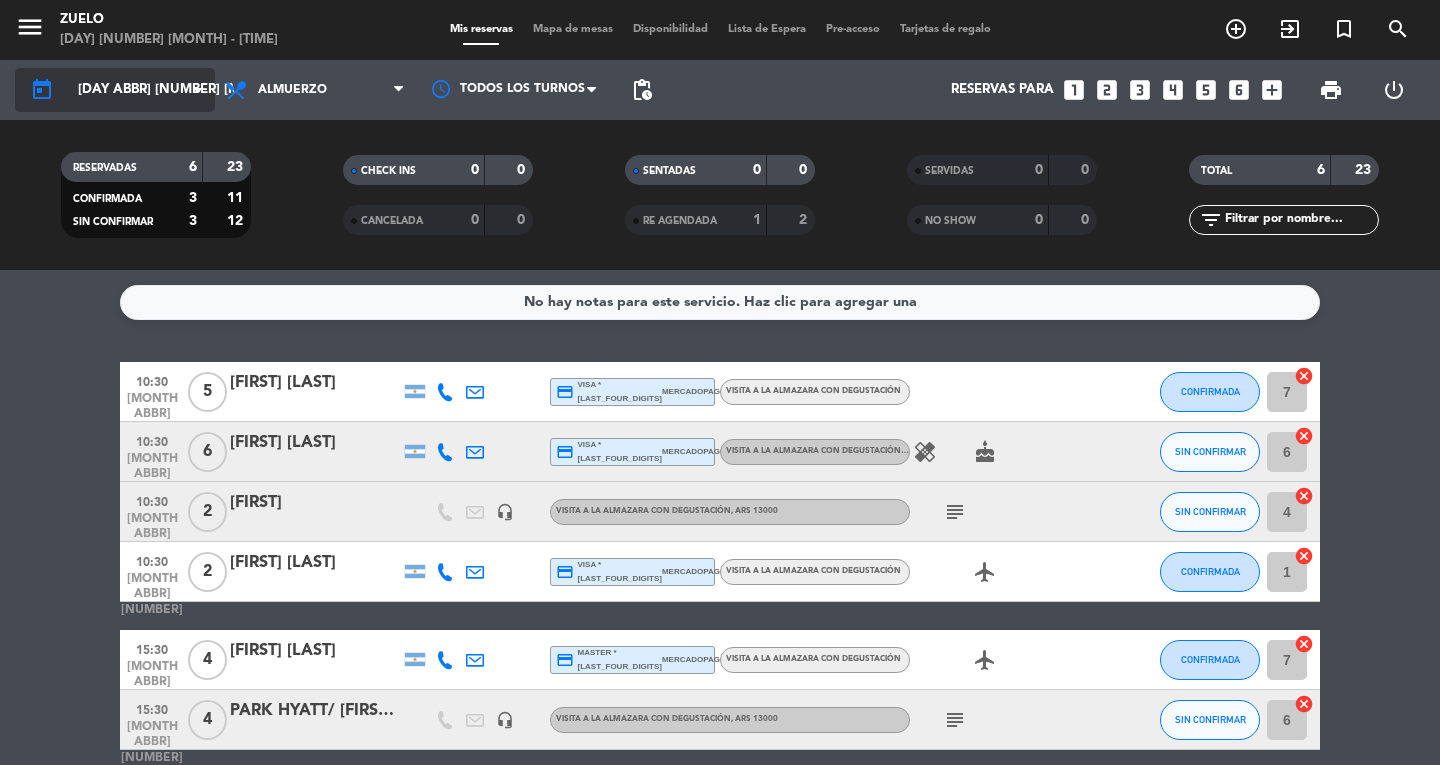 click on "[DAY ABBR] [NUMBER] [MONTH ABBR]" 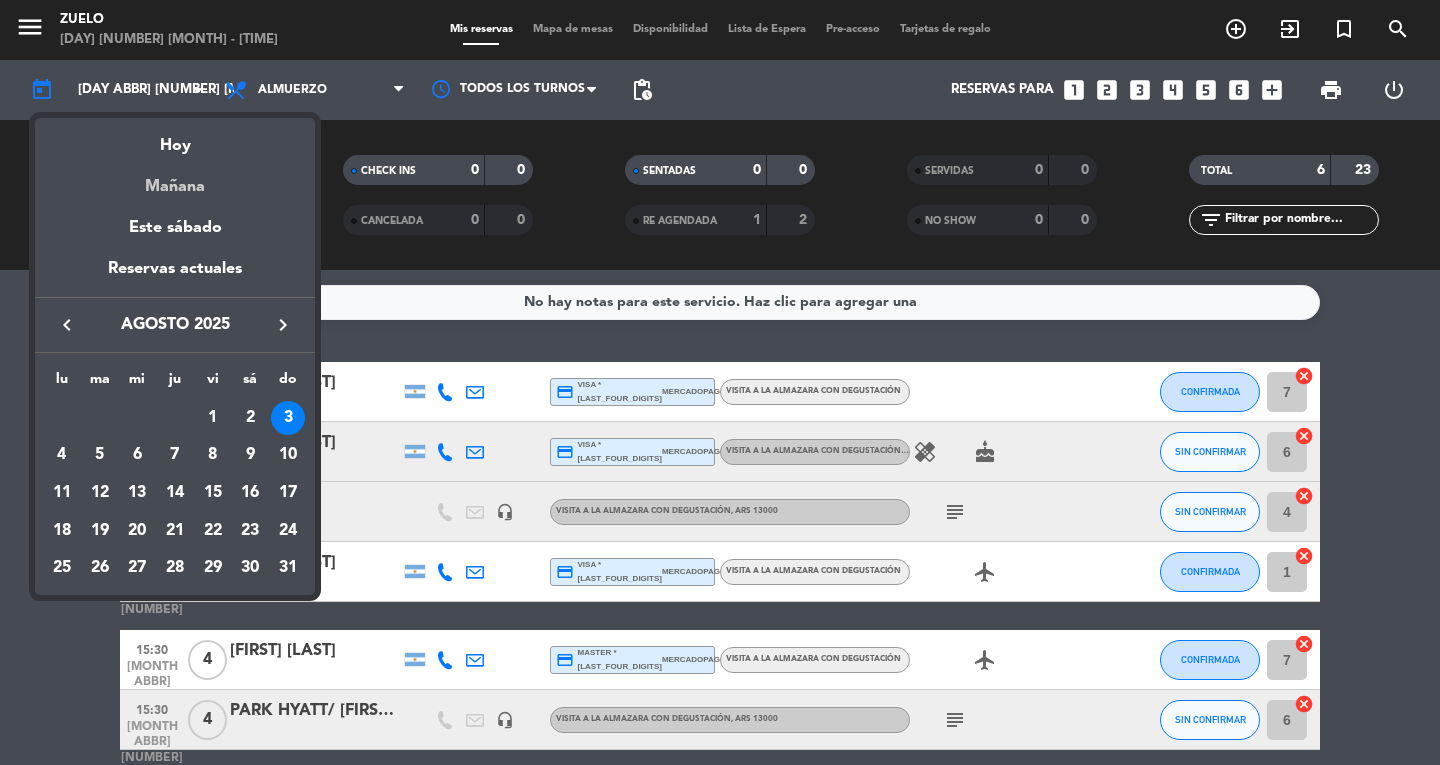 click on "Mañana" at bounding box center [175, 179] 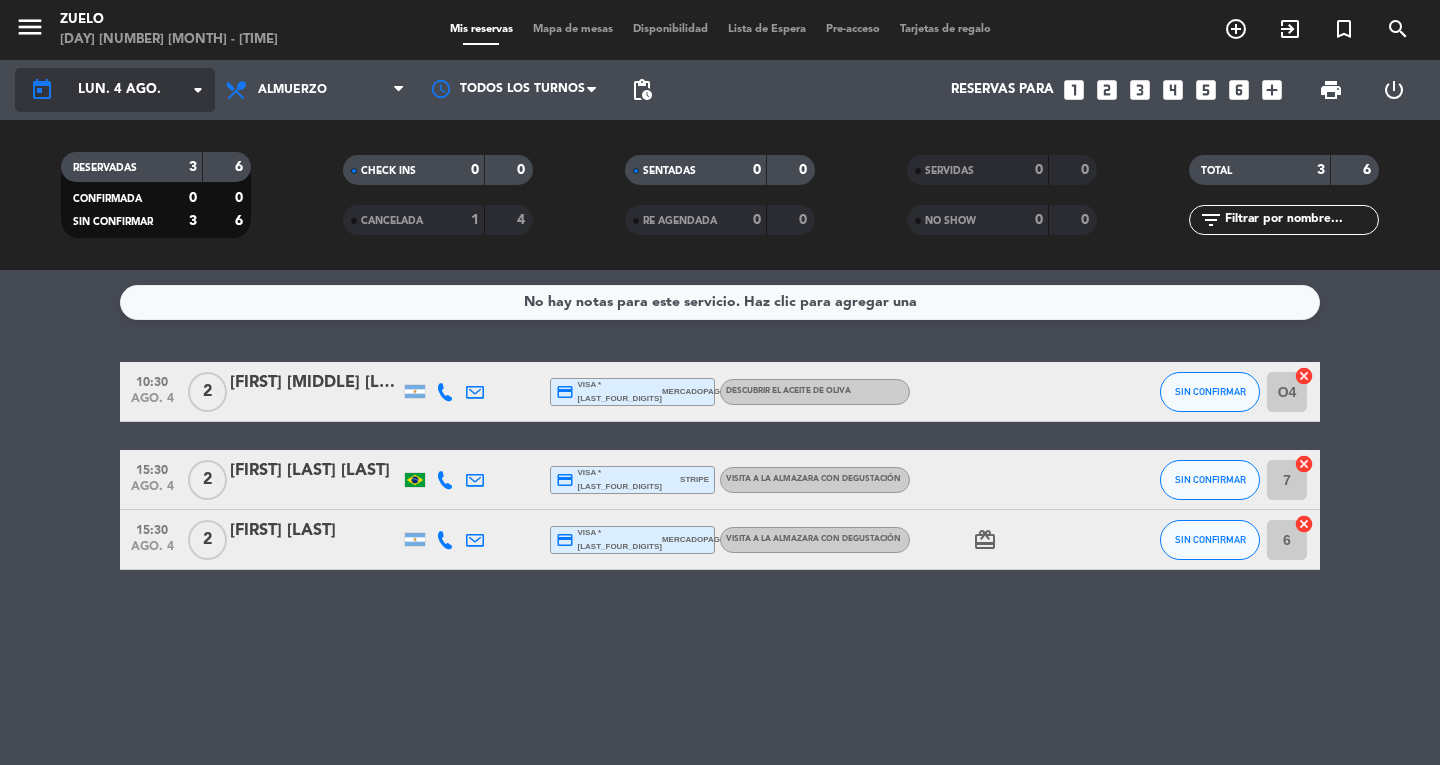 click on "lun. 4 ago." 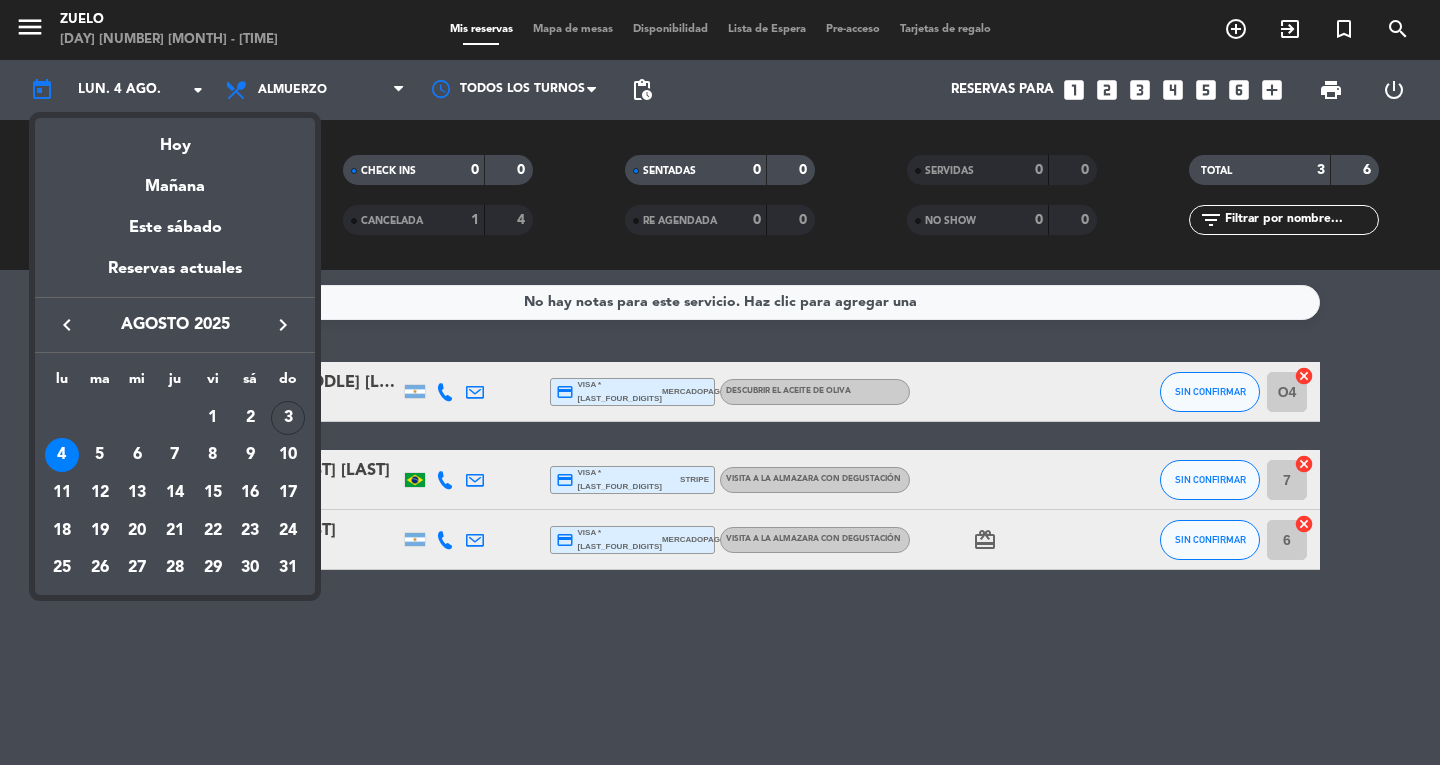 click on "AGO." at bounding box center [118, 418] 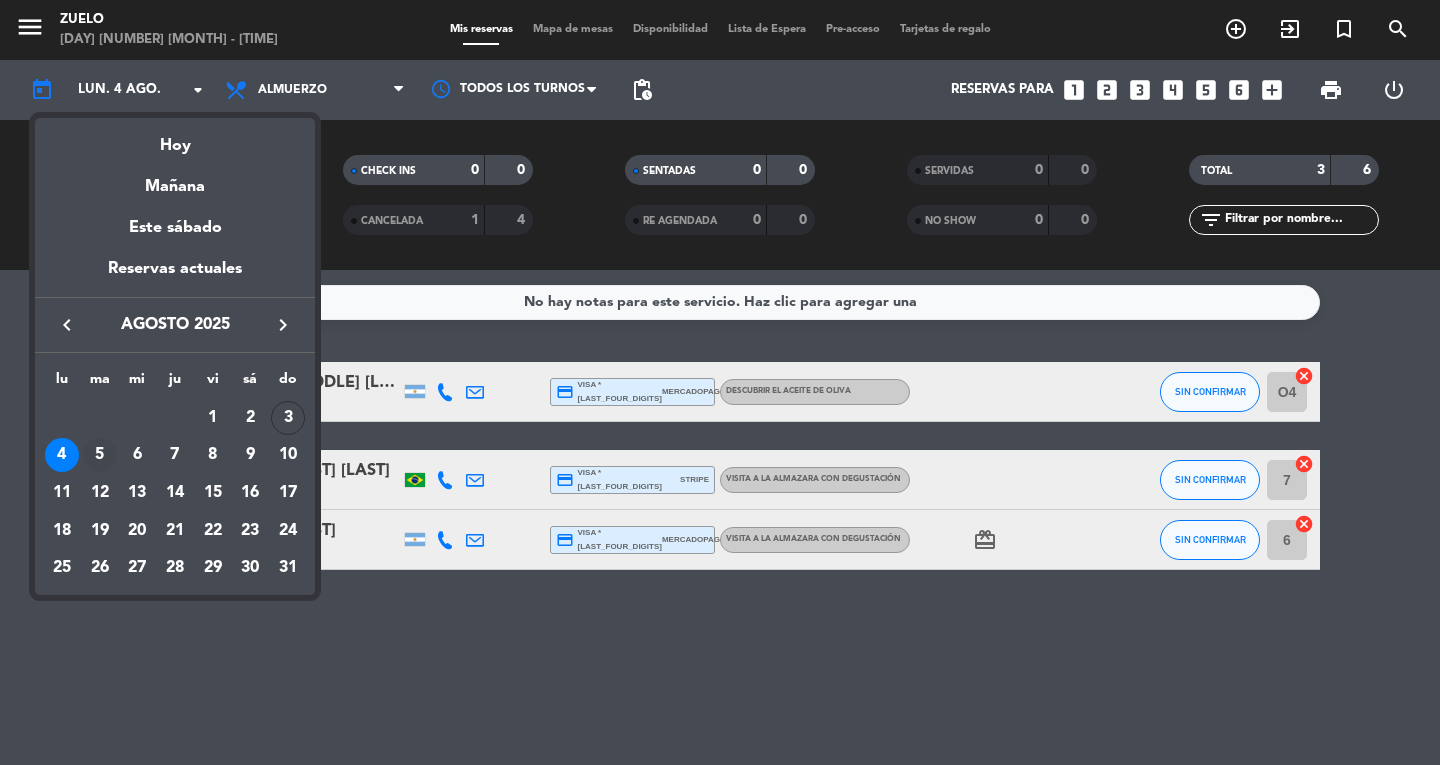 click on "5" at bounding box center [100, 455] 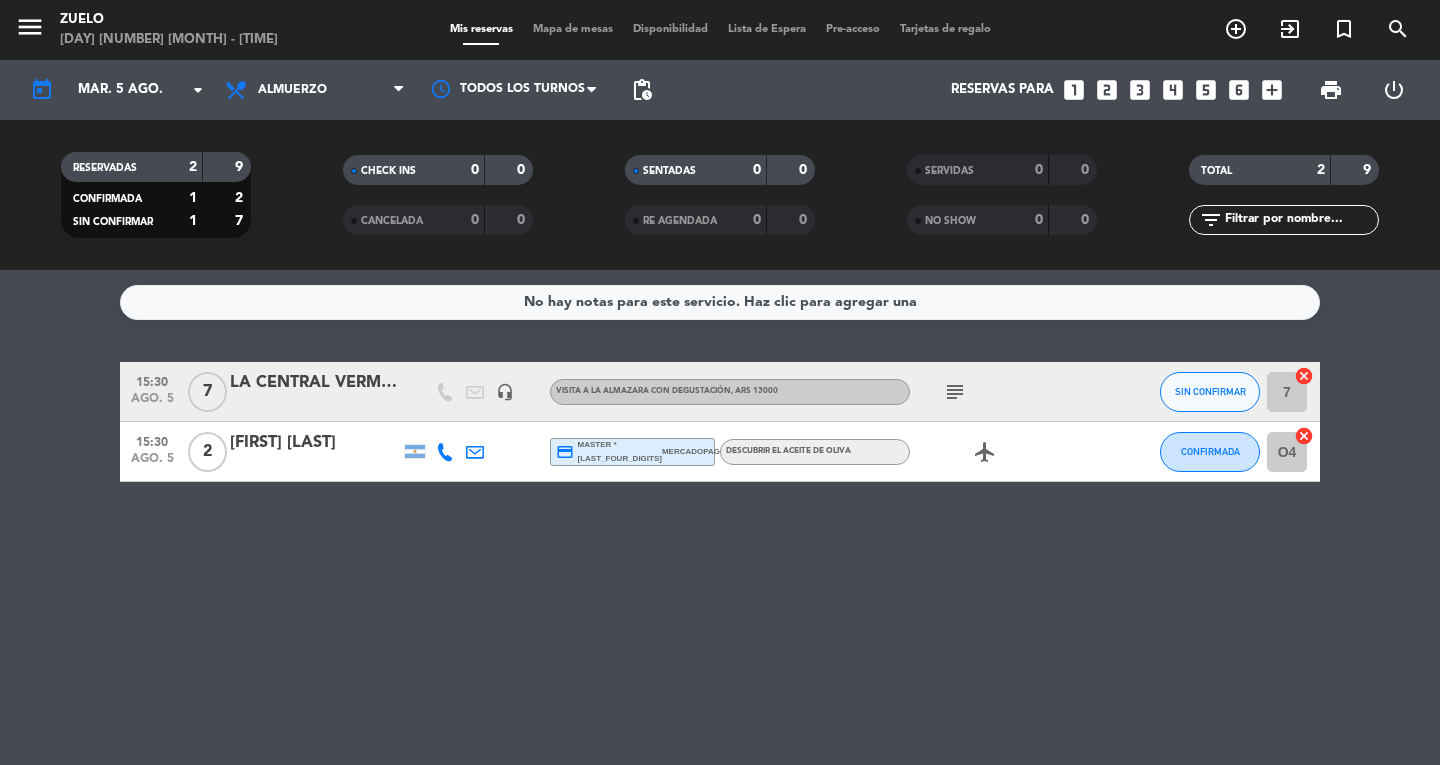 click on "subject" 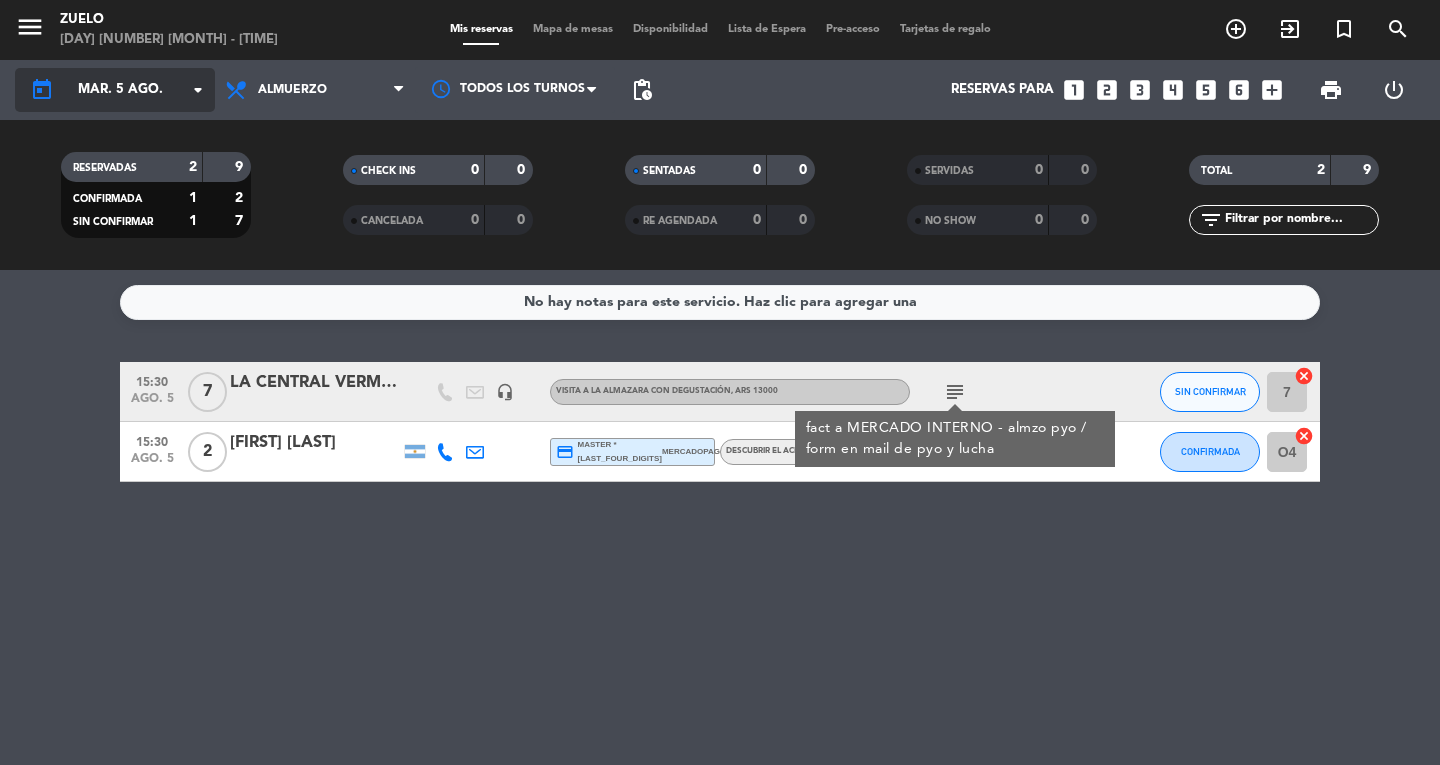 click on "mar. 5 ago." 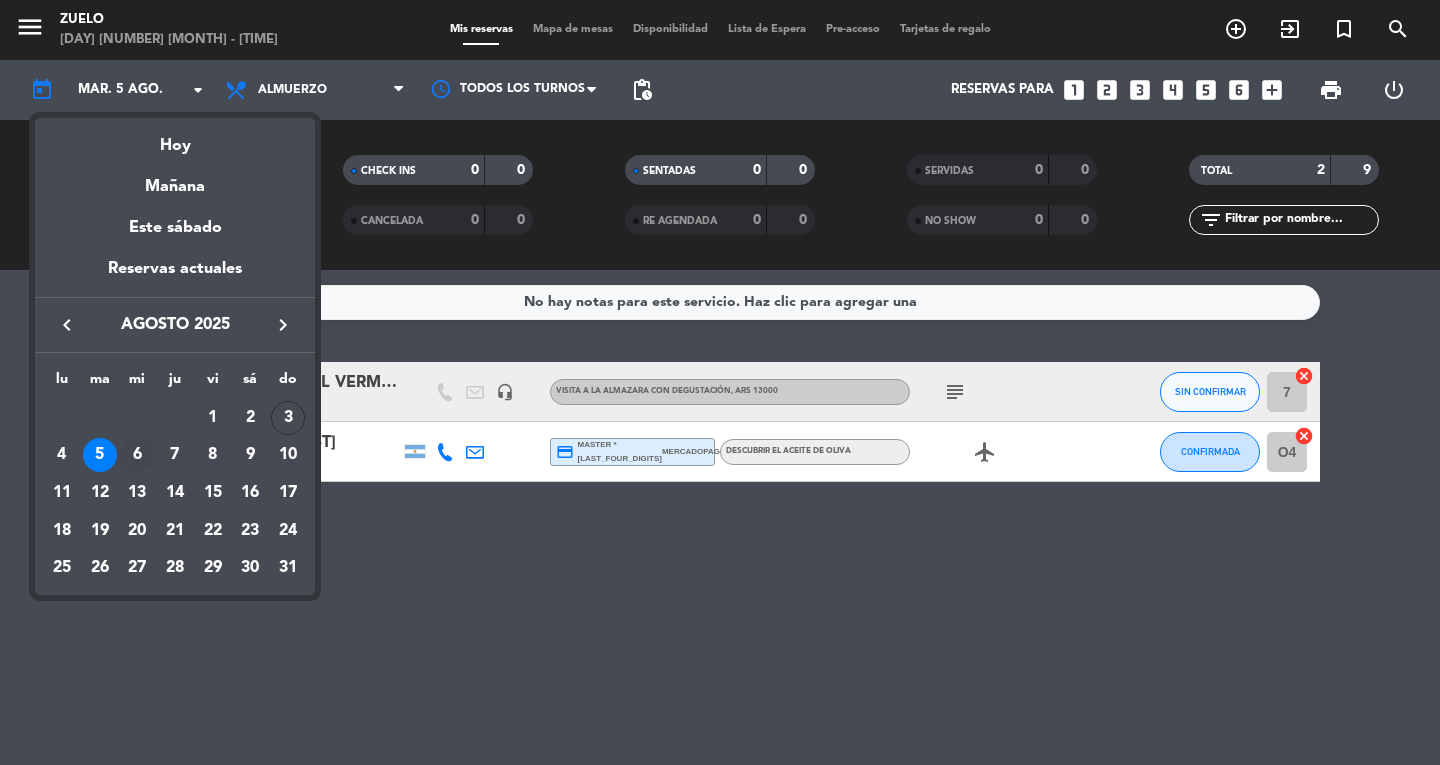 click on "6" at bounding box center (137, 455) 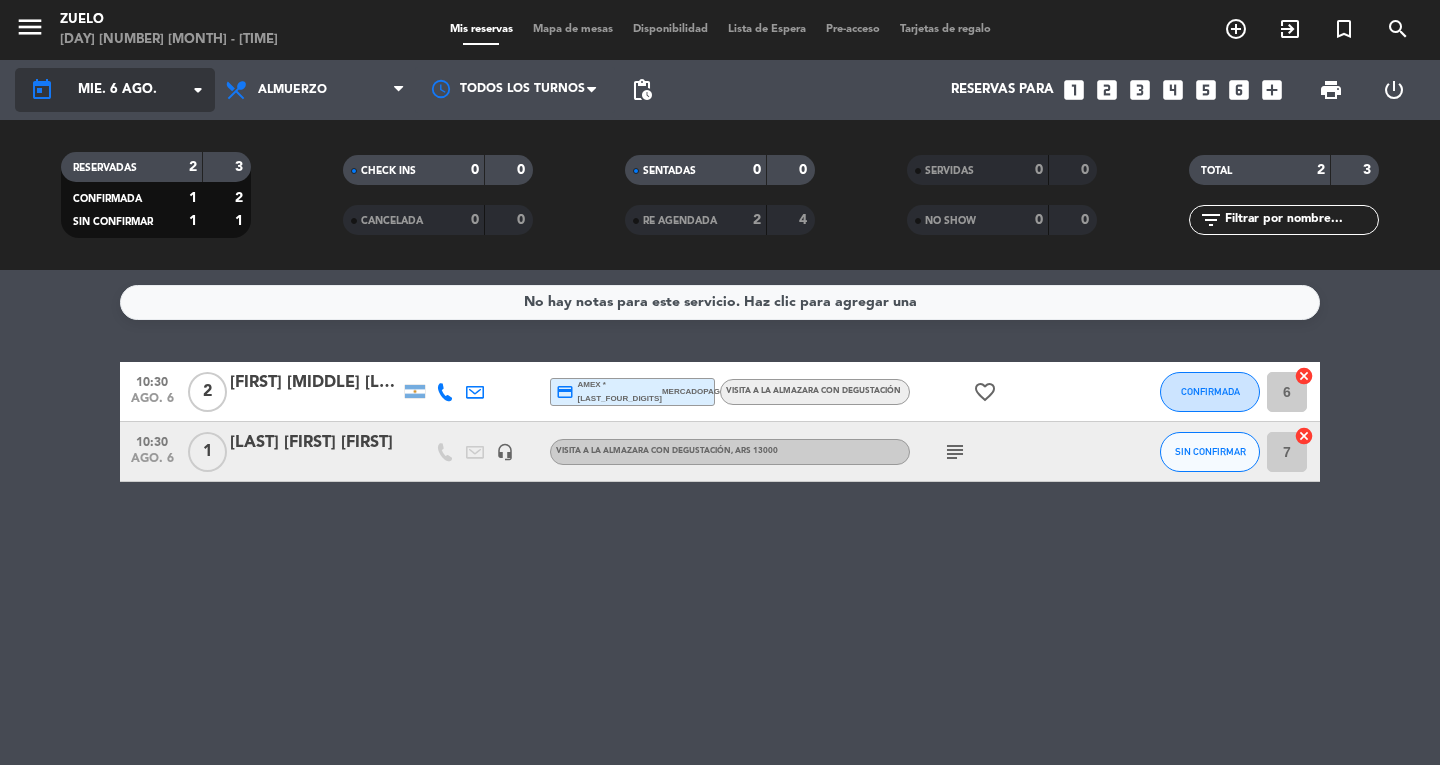 click on "mié. 6 ago." 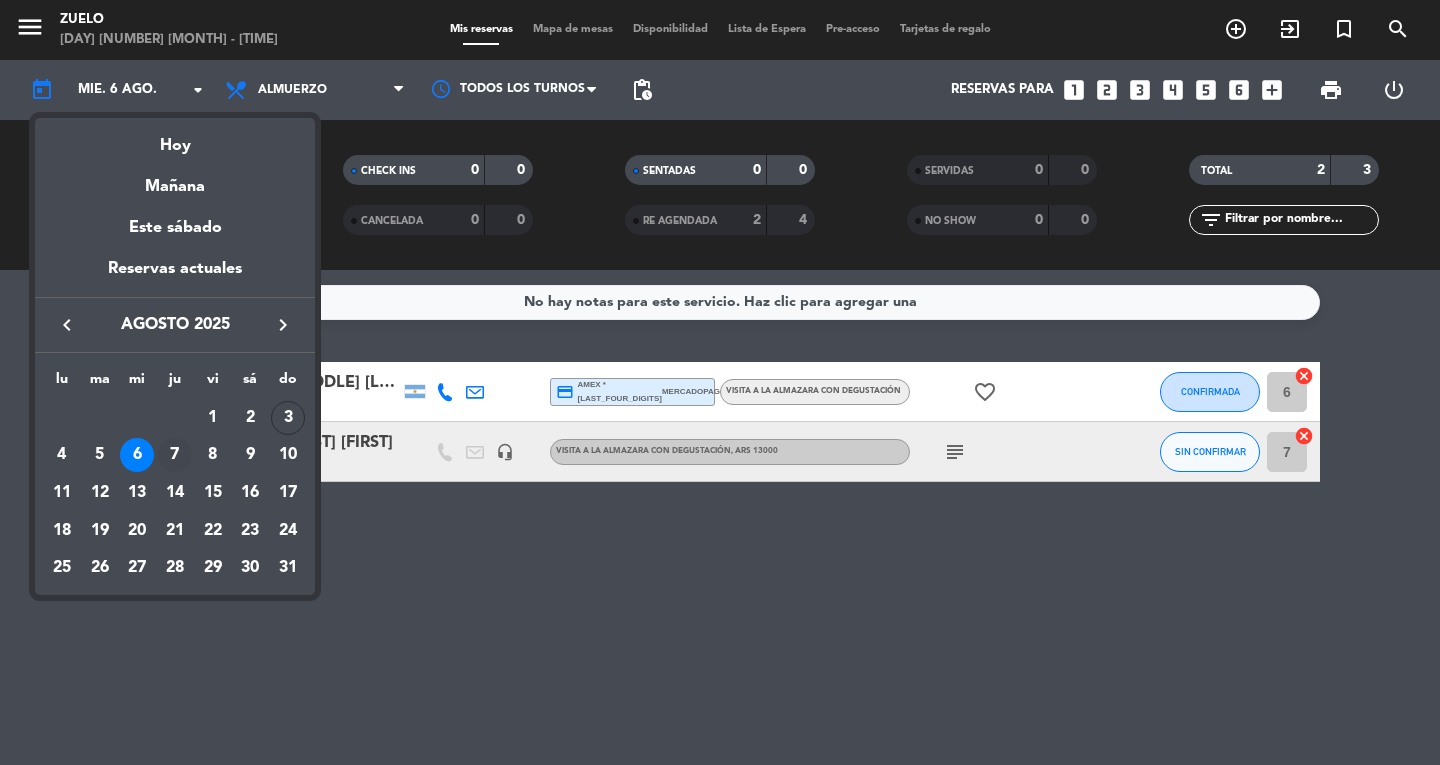 click on "7" at bounding box center (175, 455) 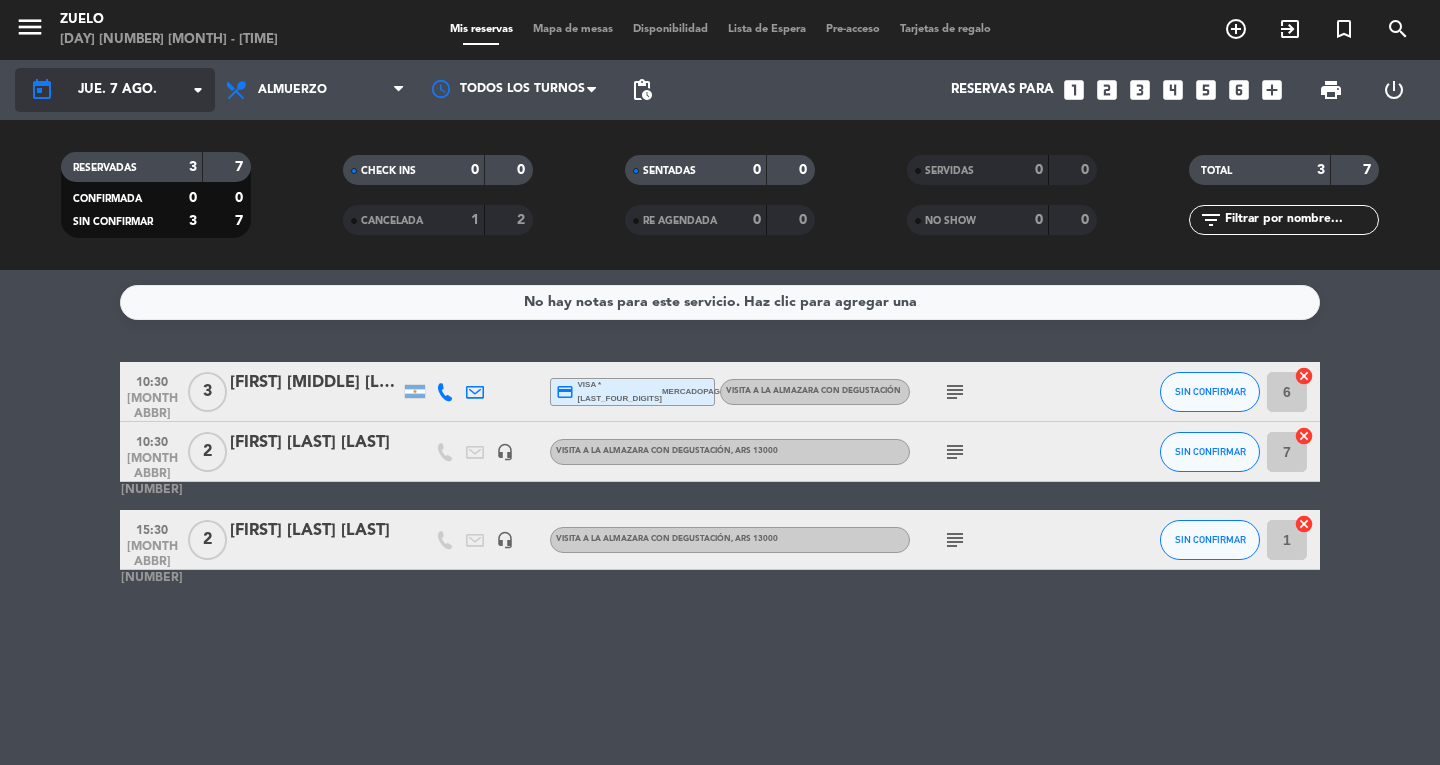 click on "jue. 7 ago." 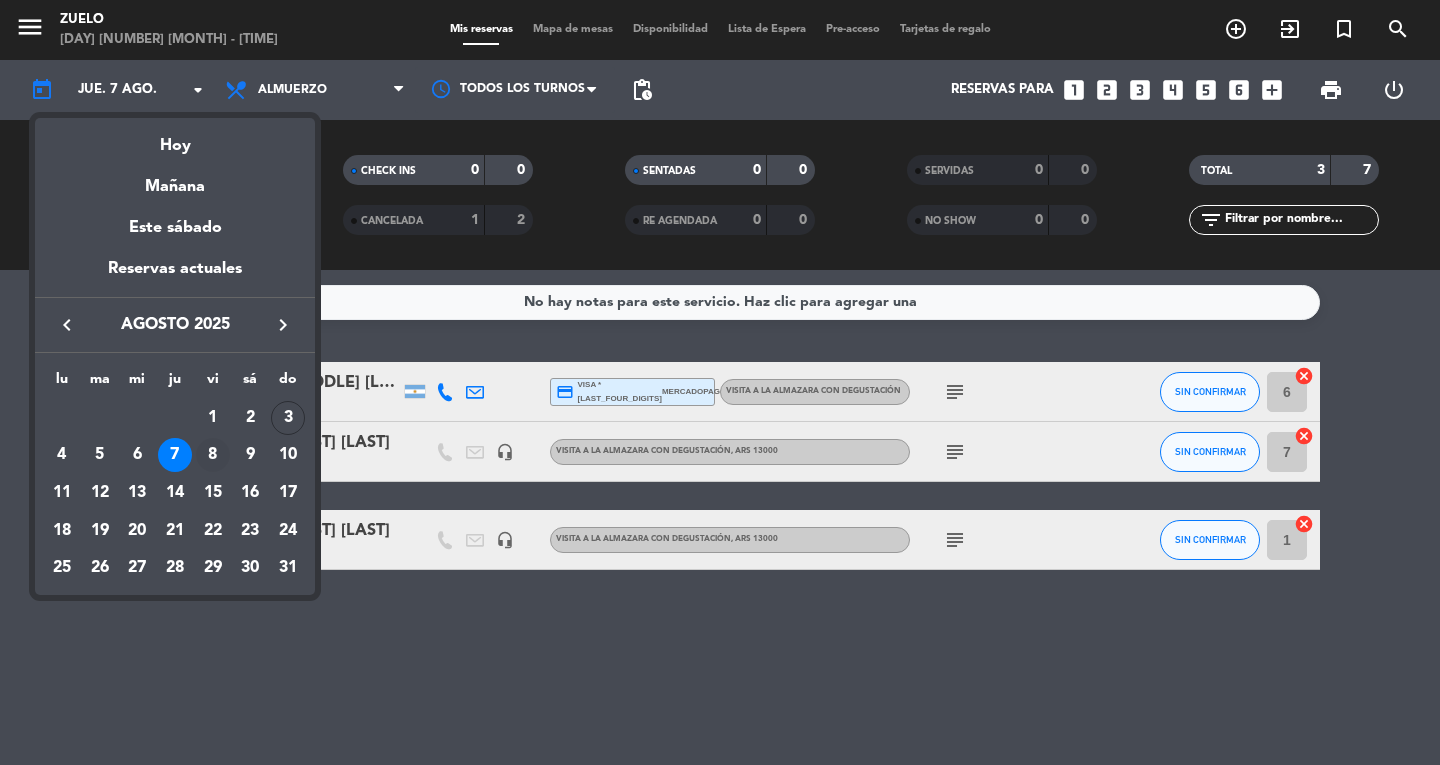 click on "8" at bounding box center [213, 455] 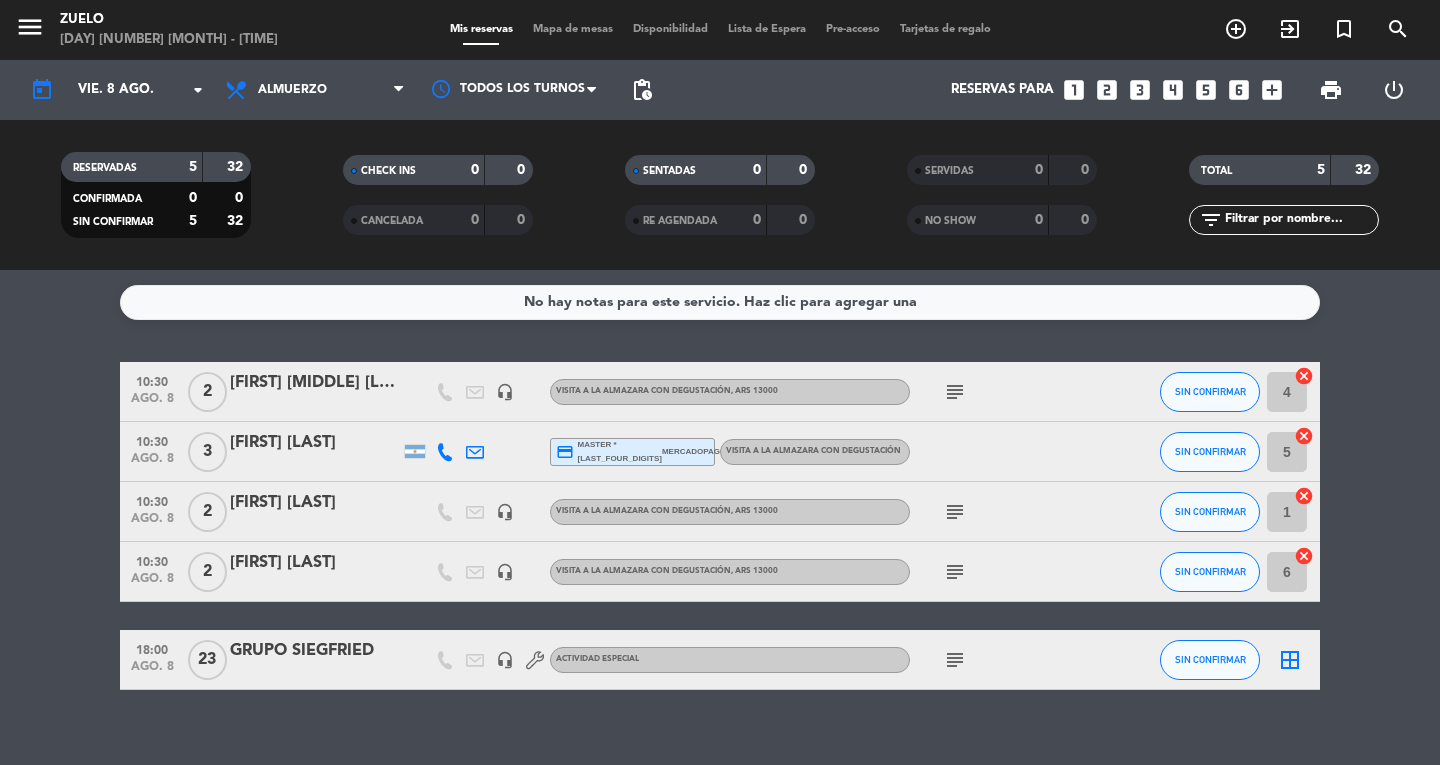 click on "subject" 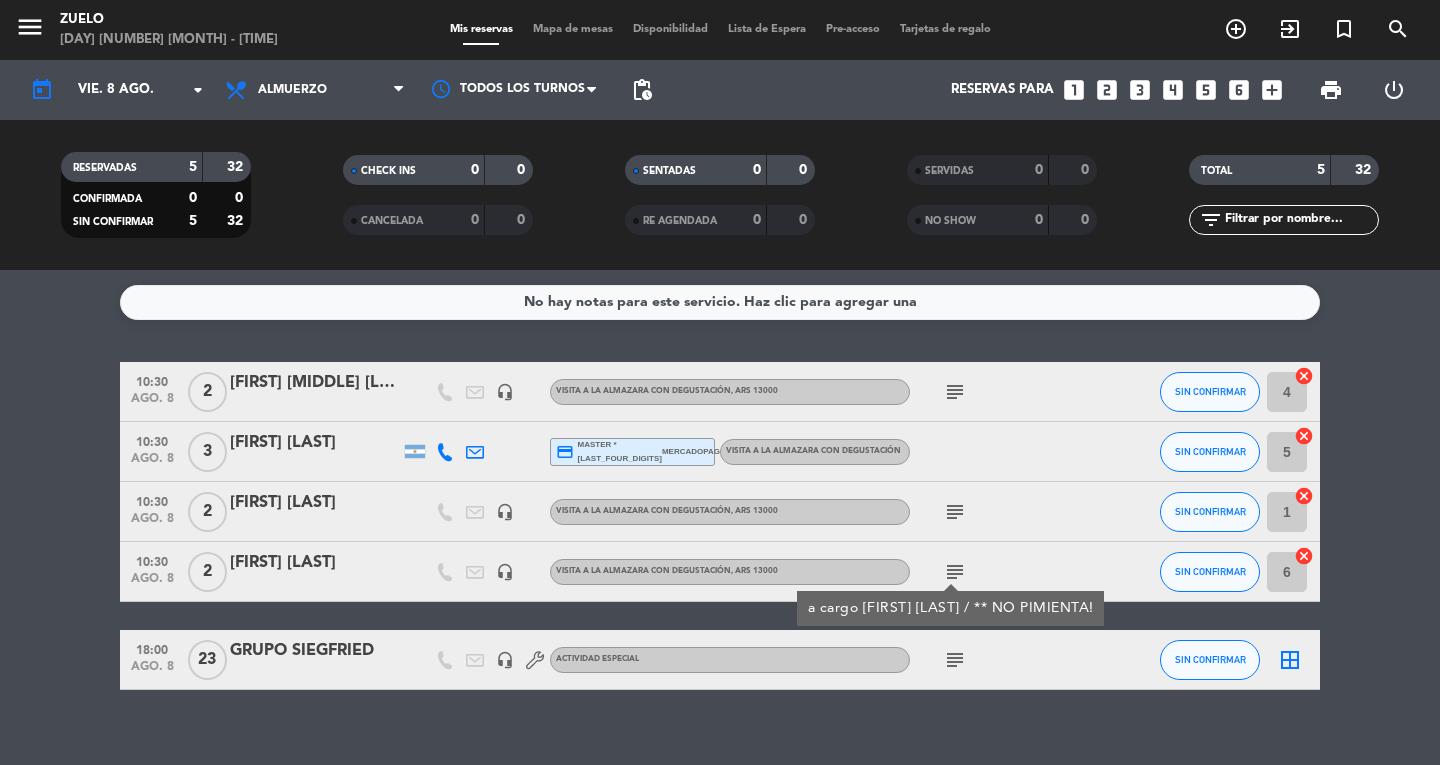 click on "subject" 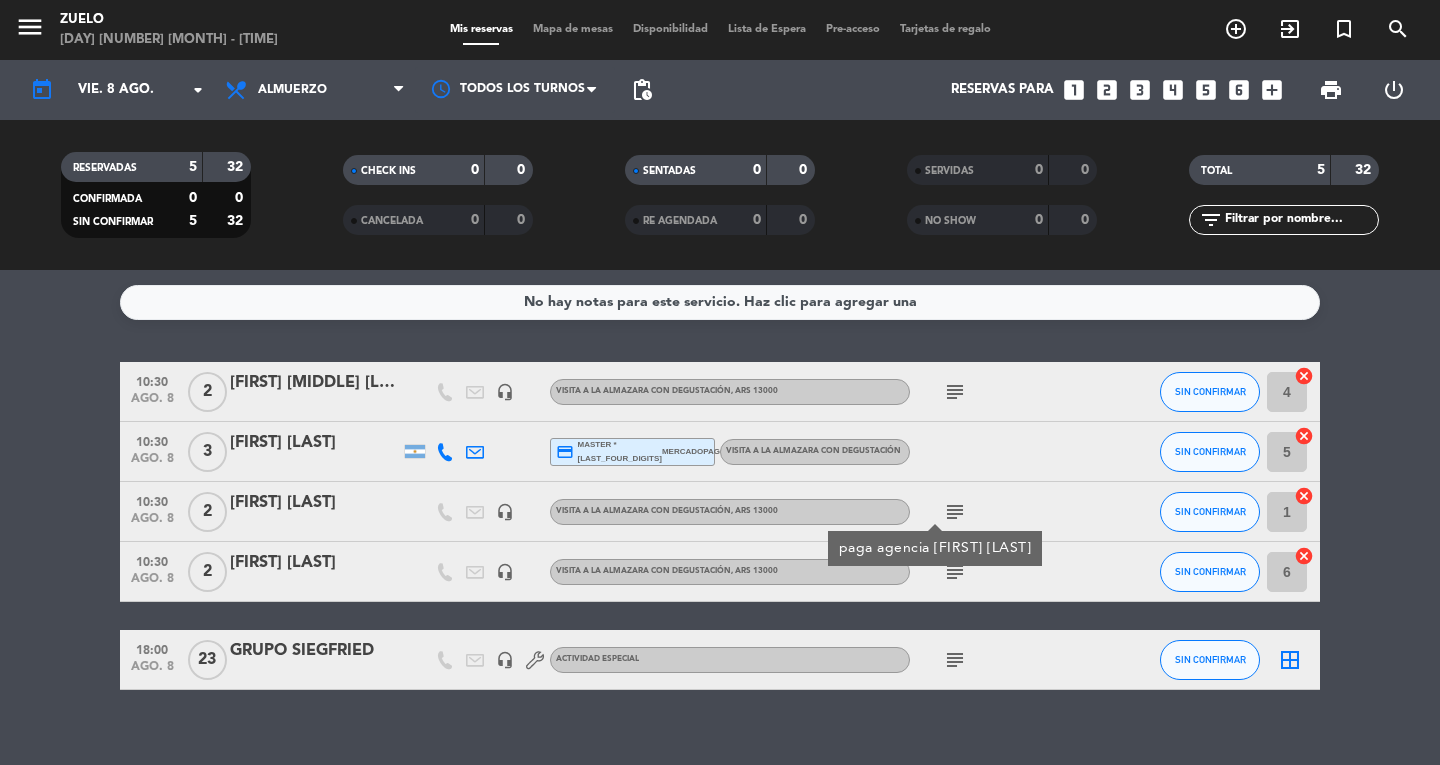 click on "subject" 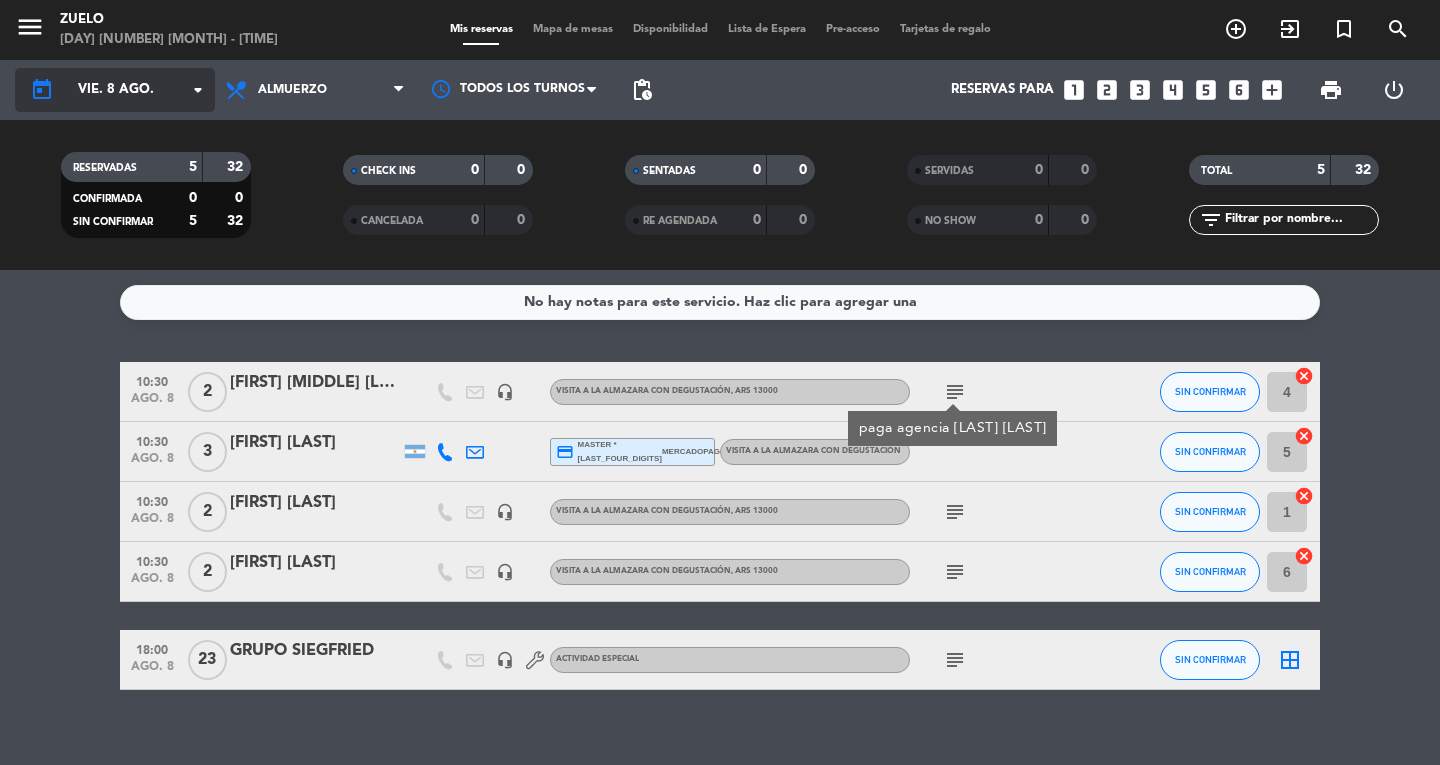 click on "vie. 8 ago." 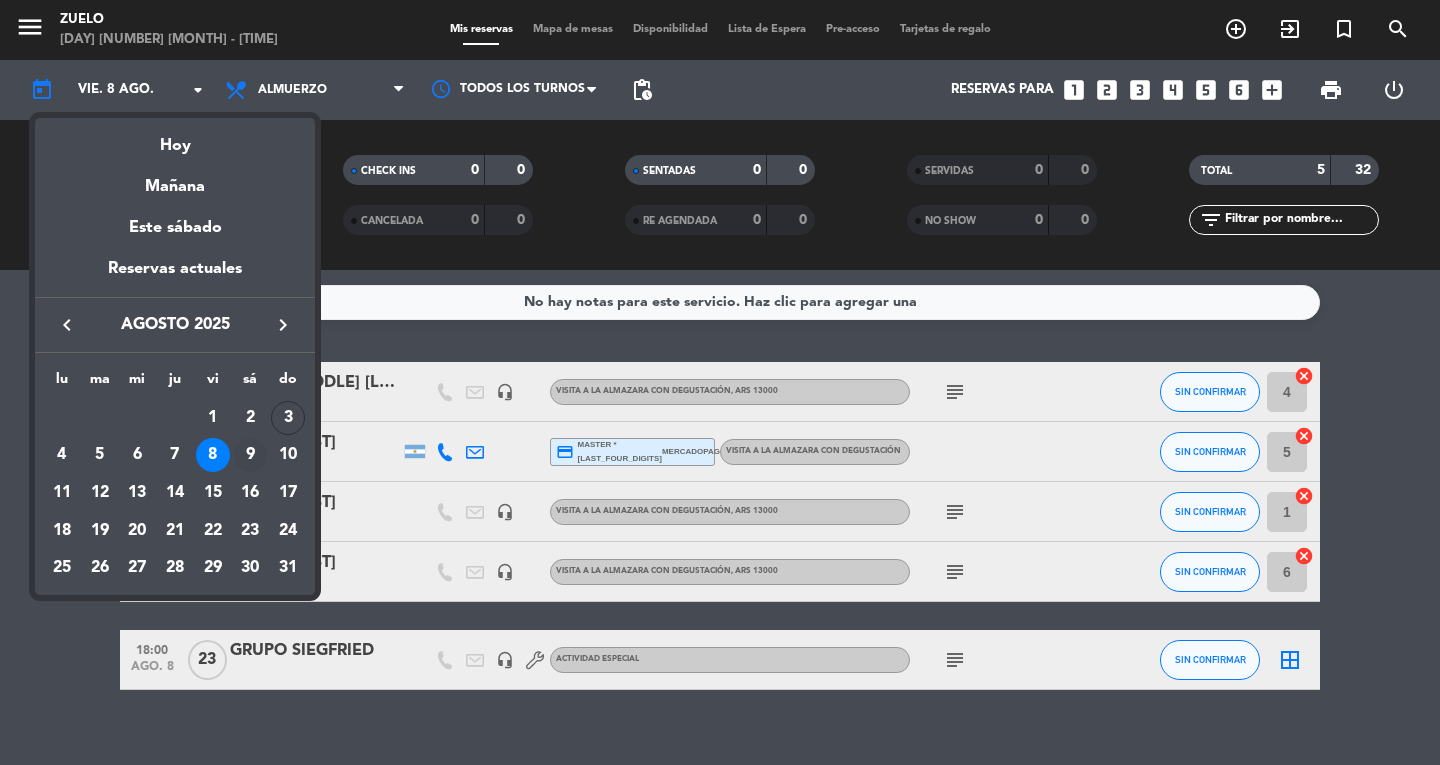 click on "9" at bounding box center [250, 455] 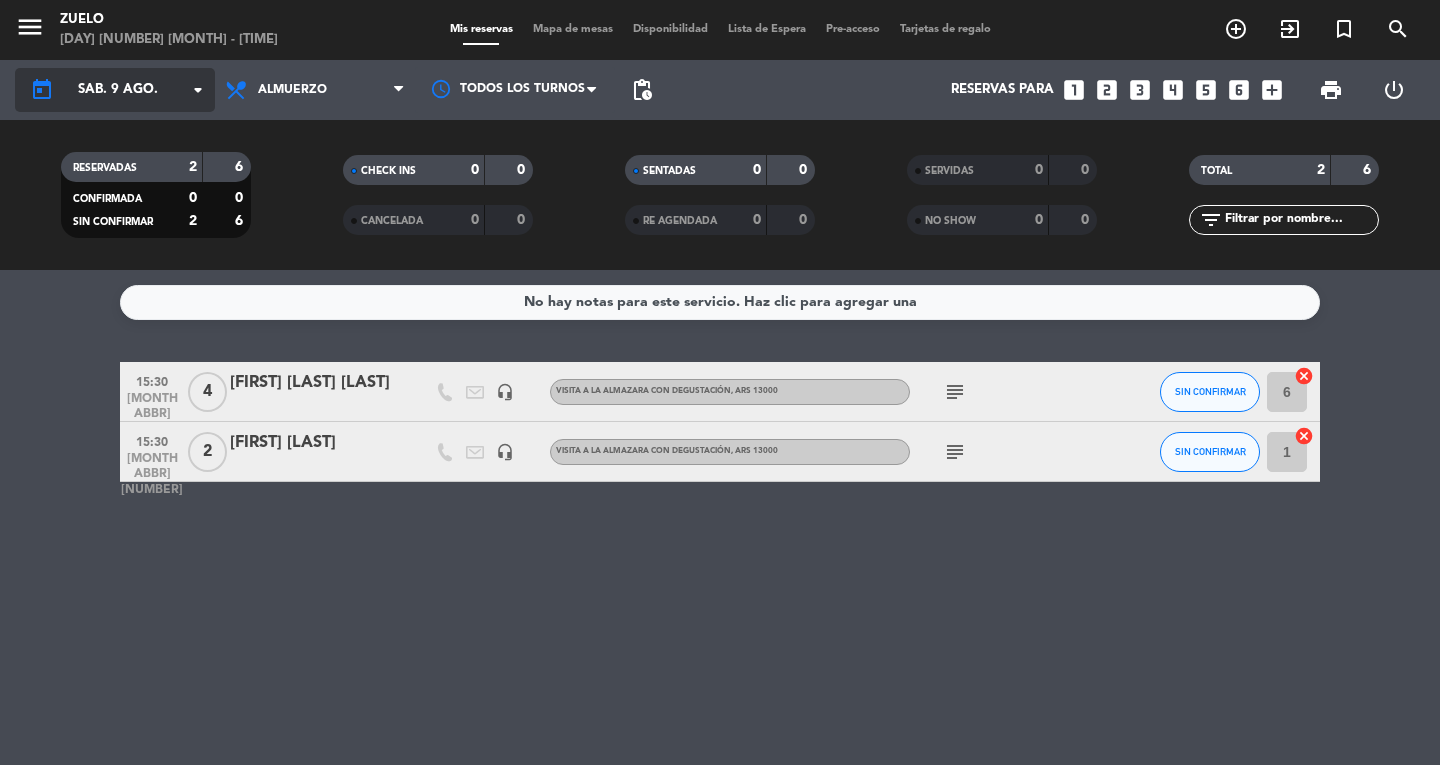 click on "today [DAY ABBR] [NUMBER] [MONTH ABBR] arrow_drop_down" 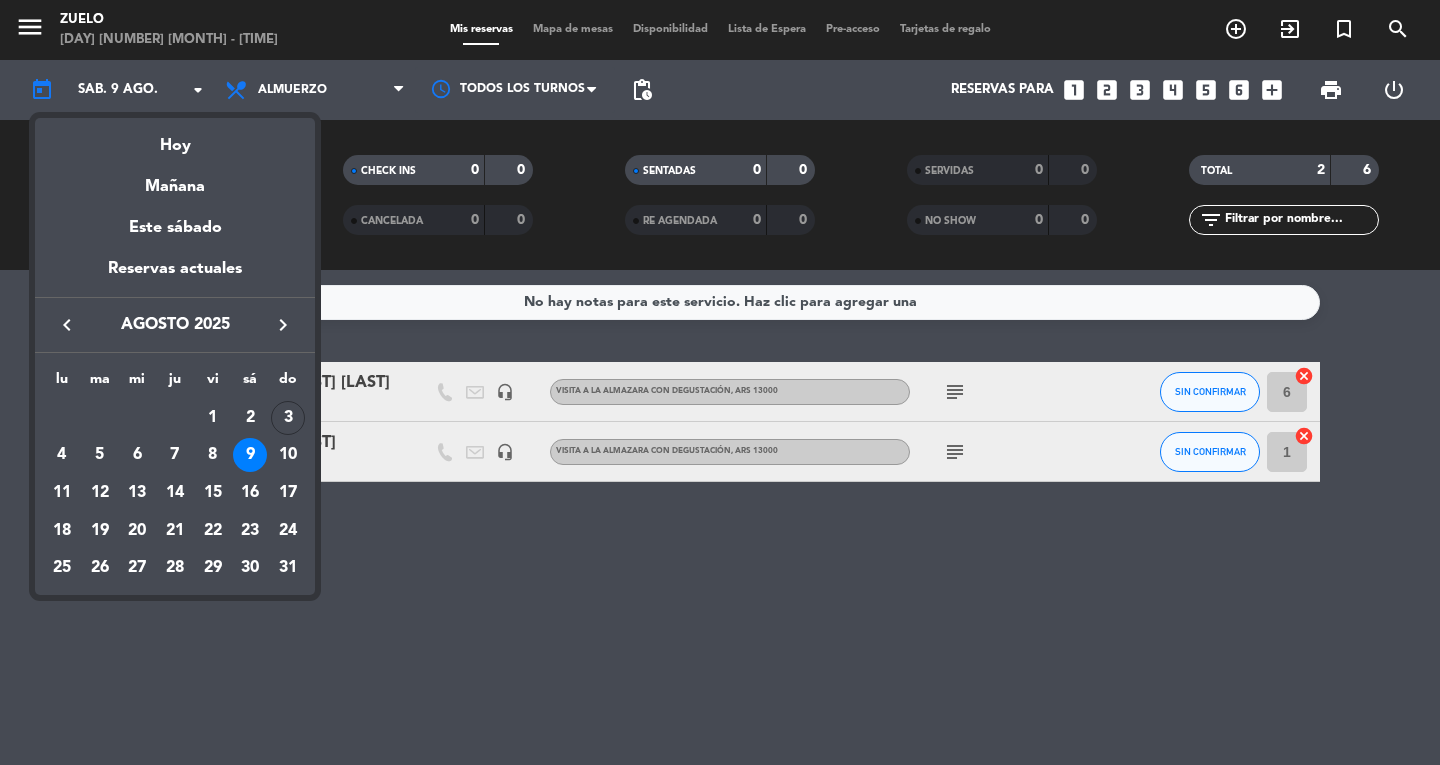click on "[DAY ABBR] [NUMBERS]" at bounding box center (175, 474) 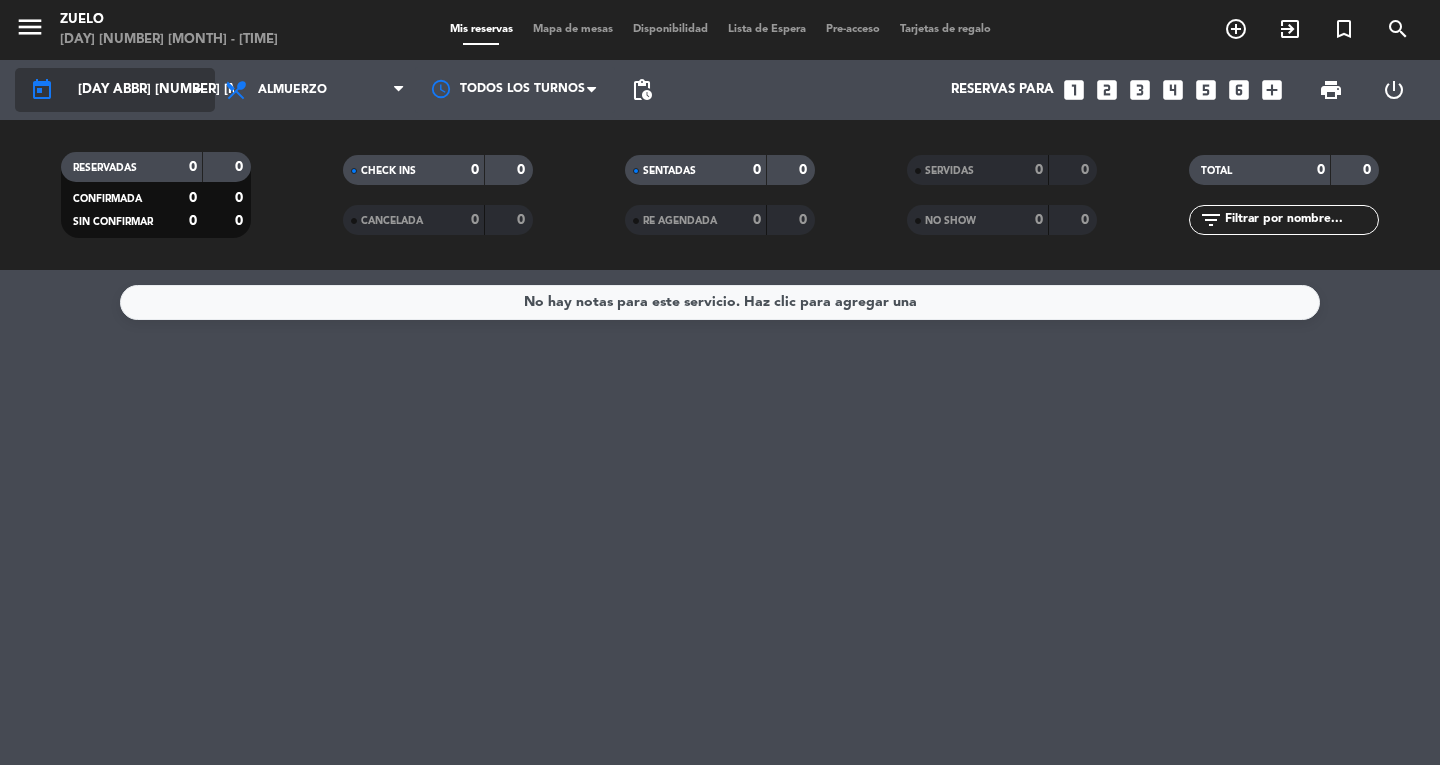 click on "[DAY ABBR] [NUMBER] [MONTH ABBR]" 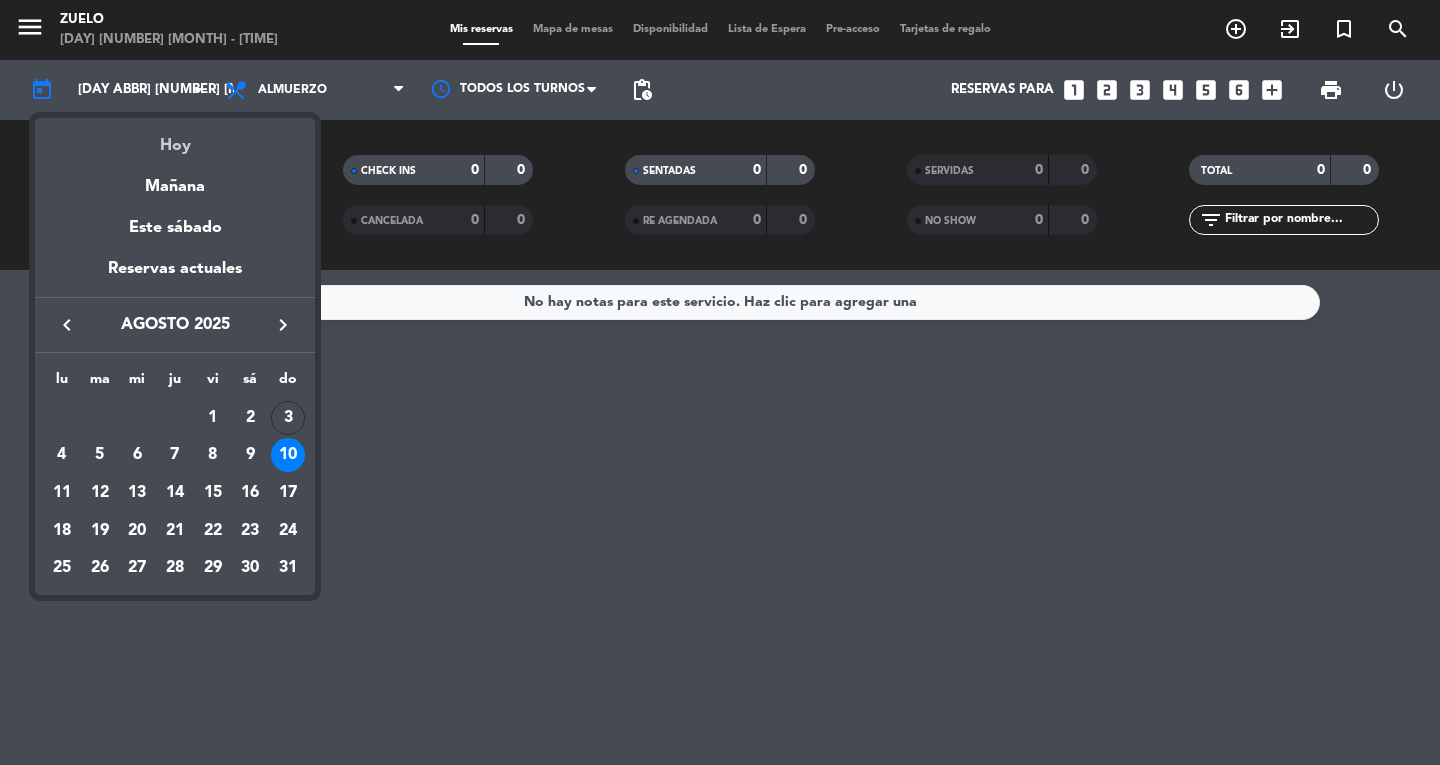 click on "Hoy" at bounding box center (175, 138) 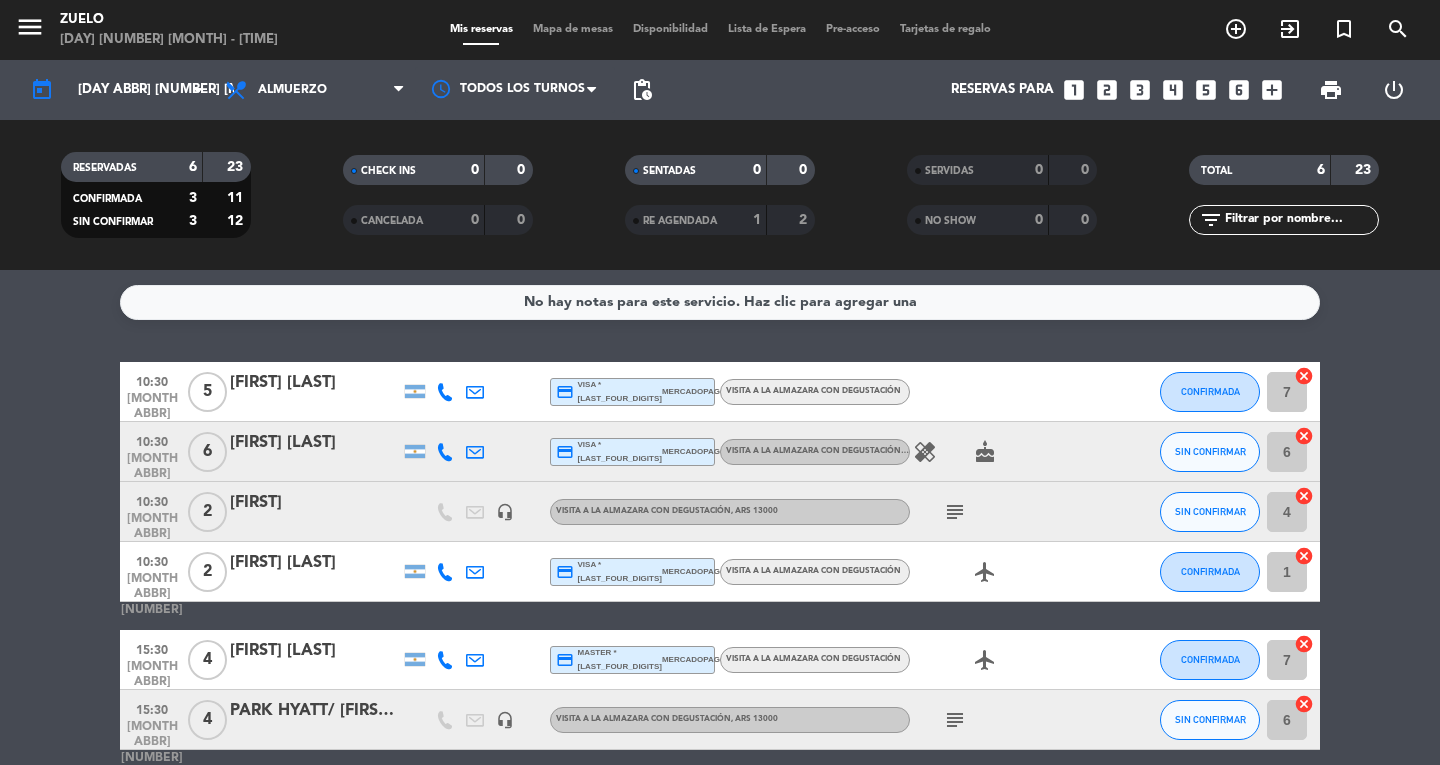 drag, startPoint x: 967, startPoint y: 722, endPoint x: 953, endPoint y: 723, distance: 14.035668 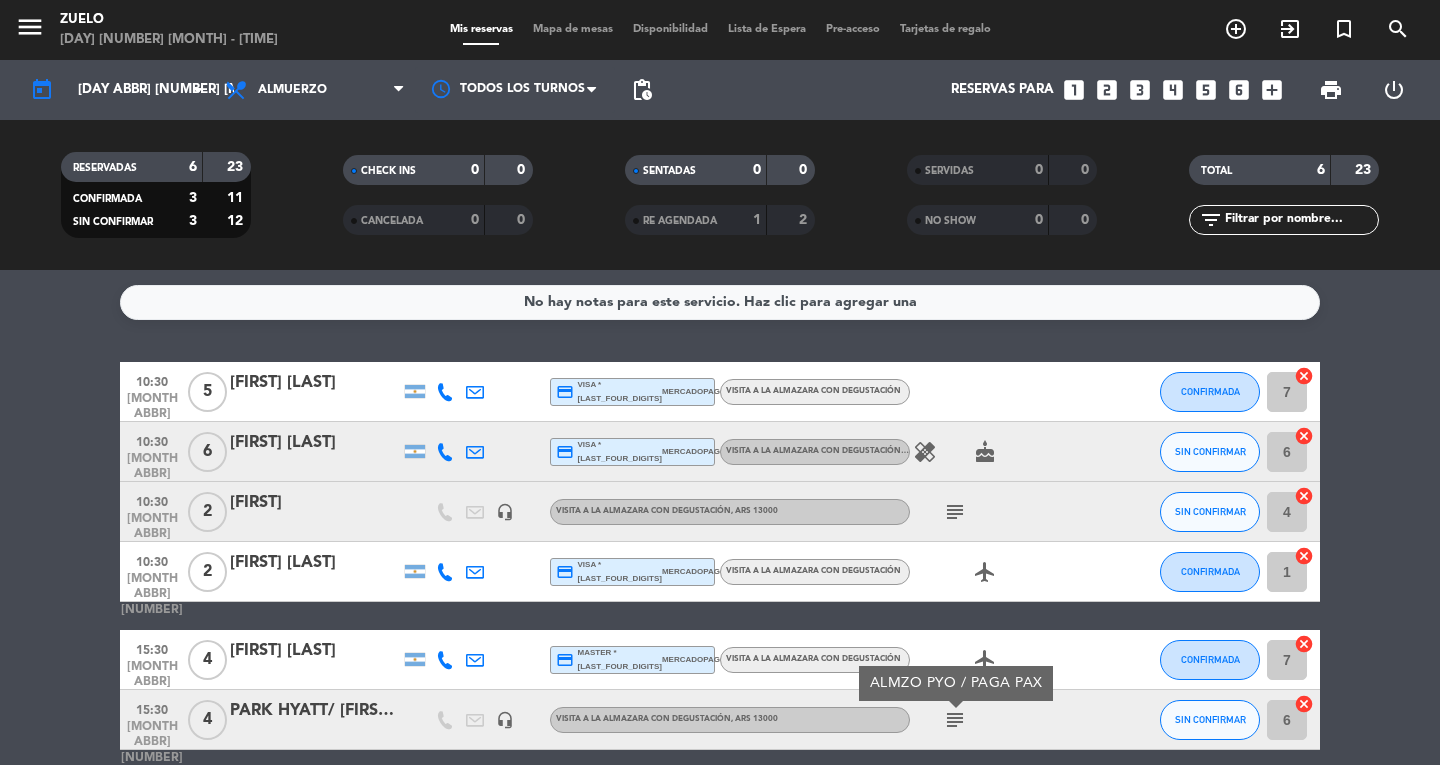 scroll, scrollTop: 85, scrollLeft: 0, axis: vertical 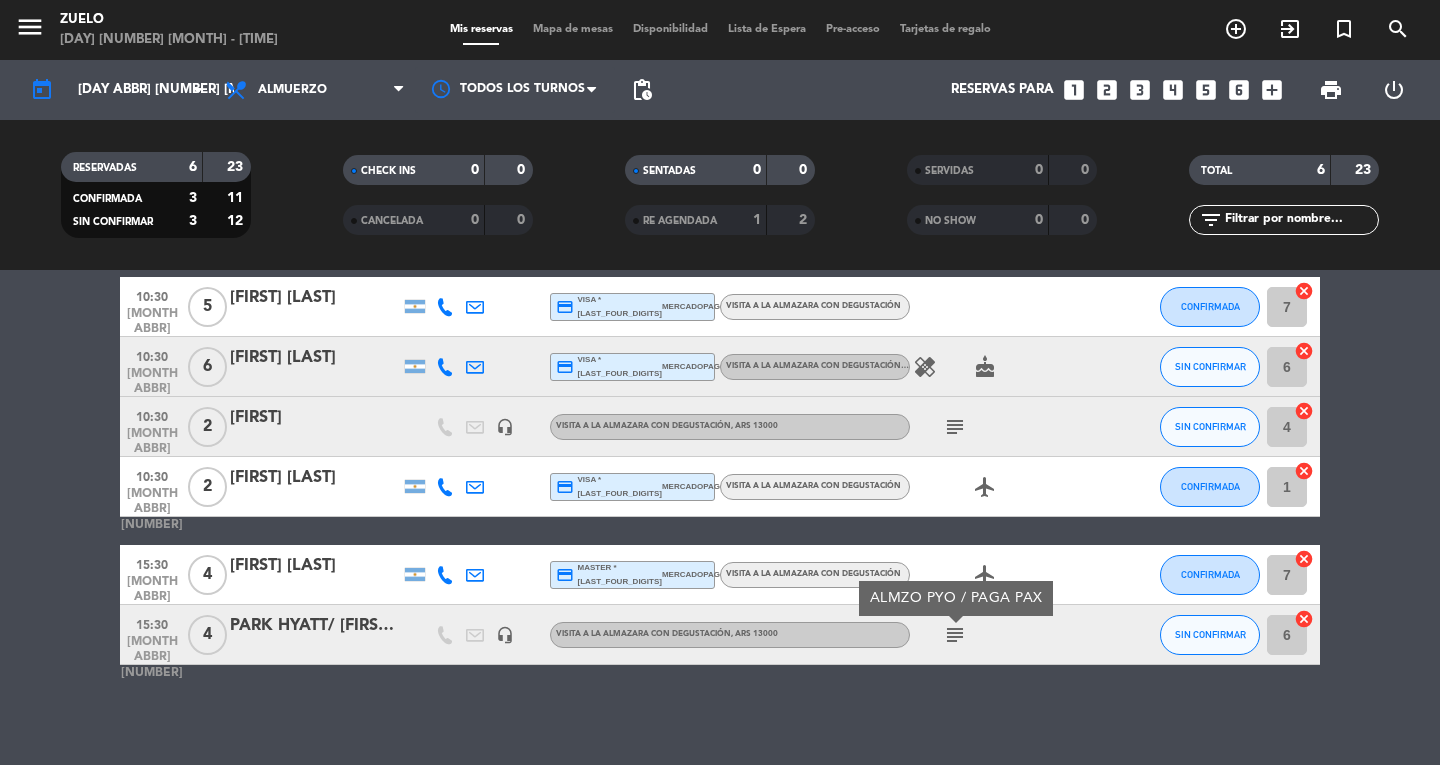 click 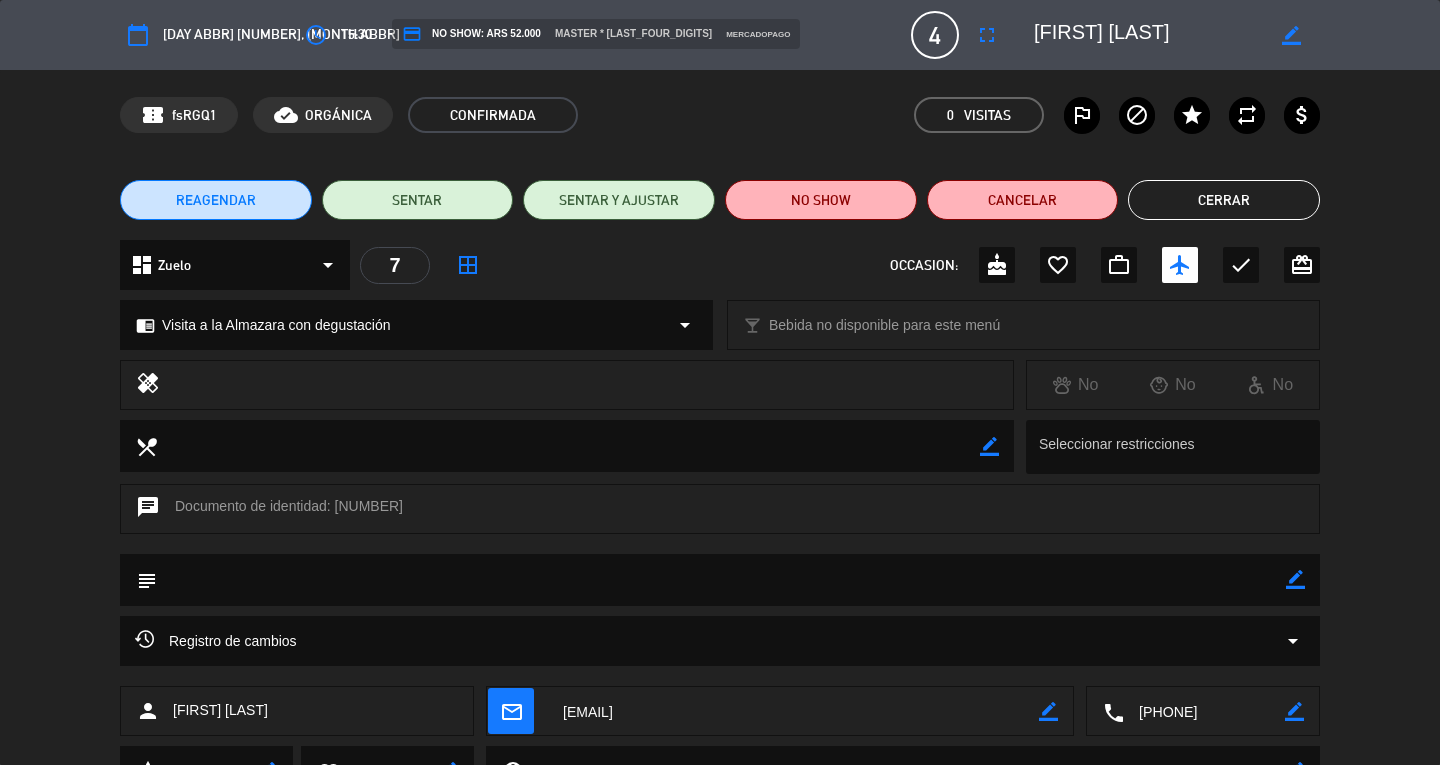 click on "Cerrar" 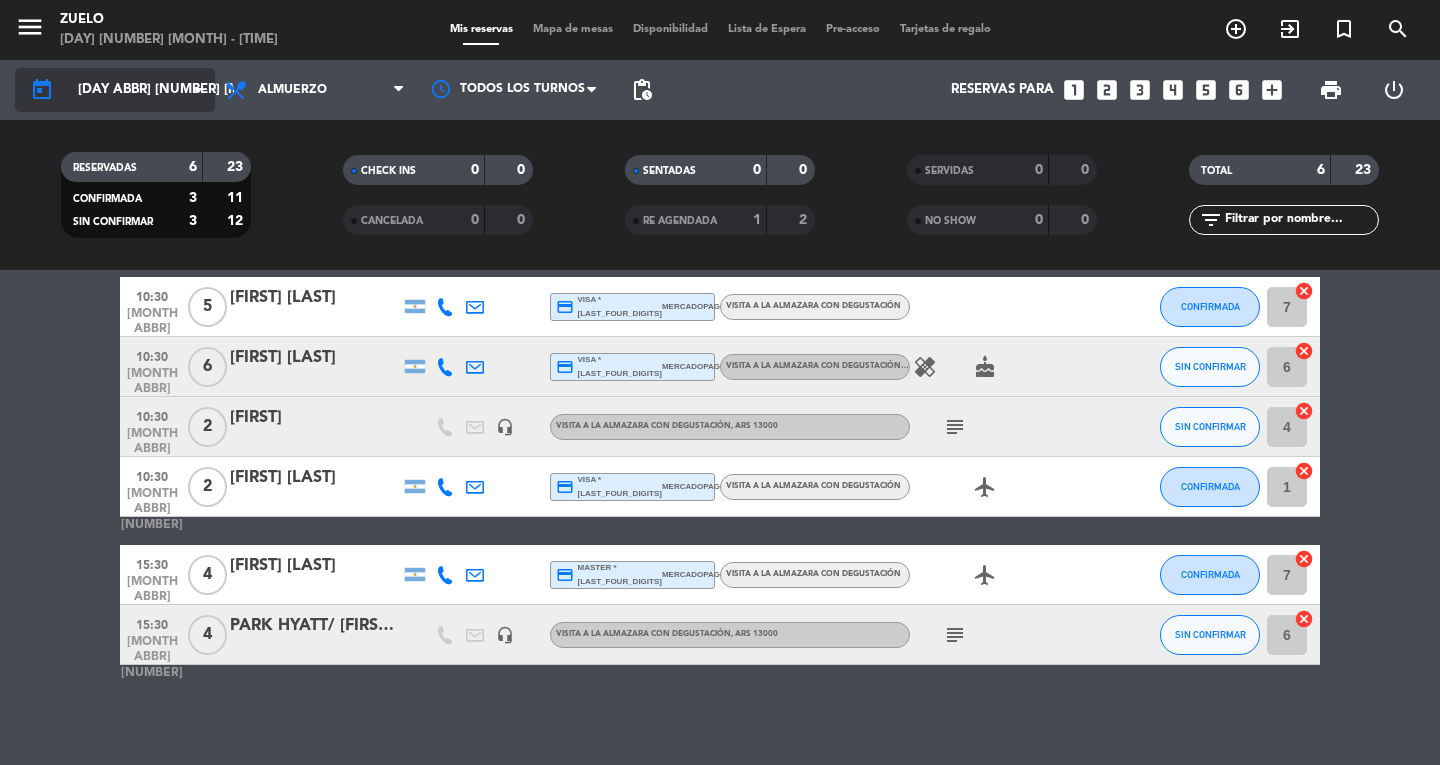 click on "[DAY ABBR] [NUMBER] [MONTH ABBR]" 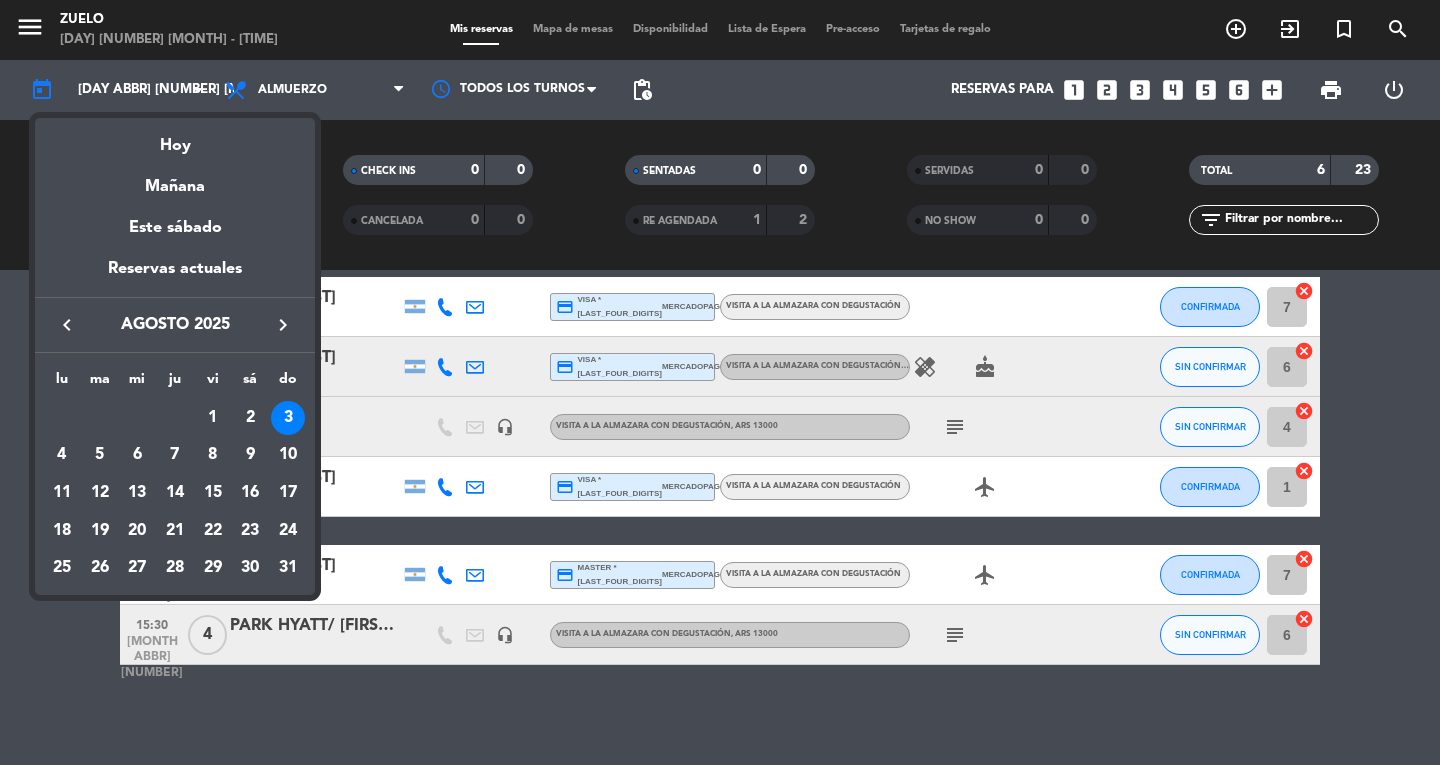 click on "4" at bounding box center (62, 455) 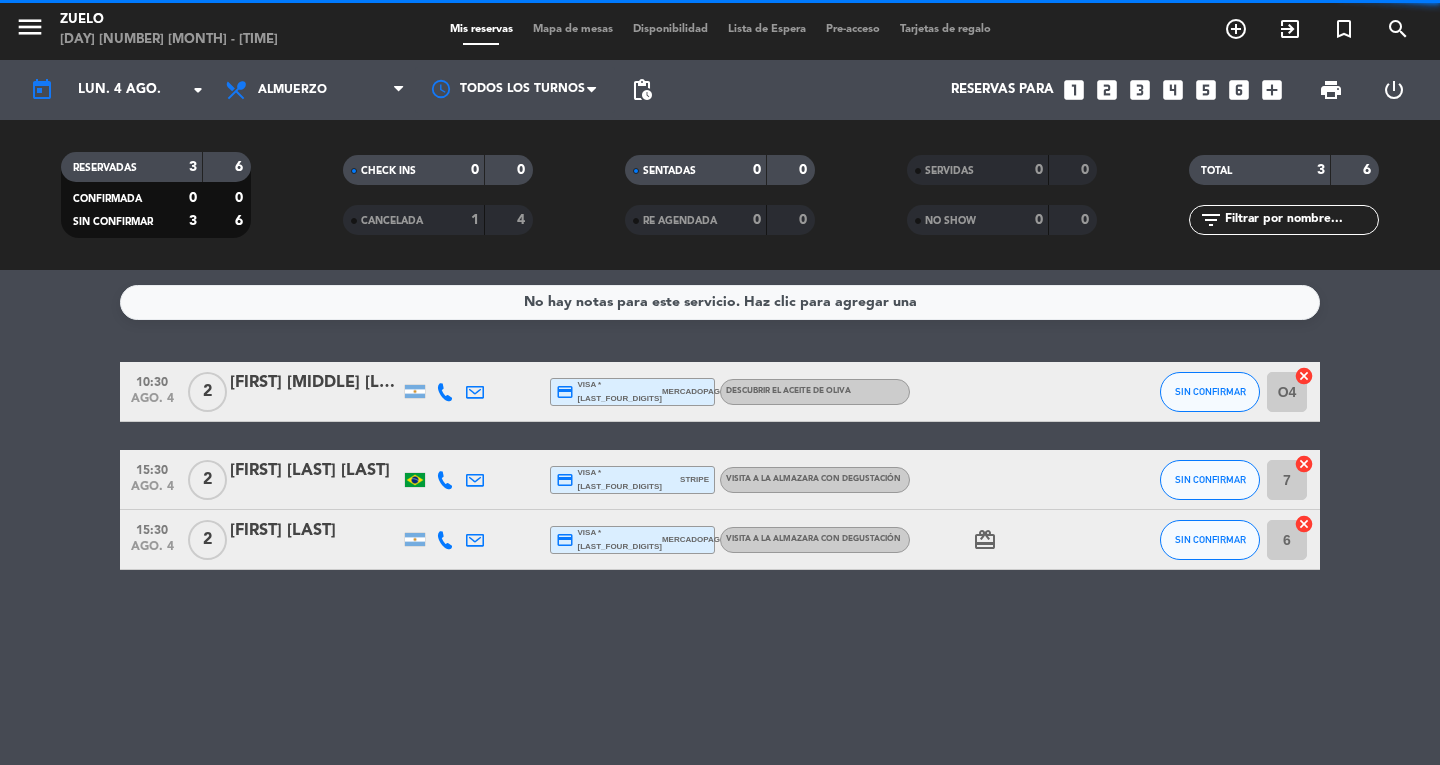 scroll, scrollTop: 0, scrollLeft: 0, axis: both 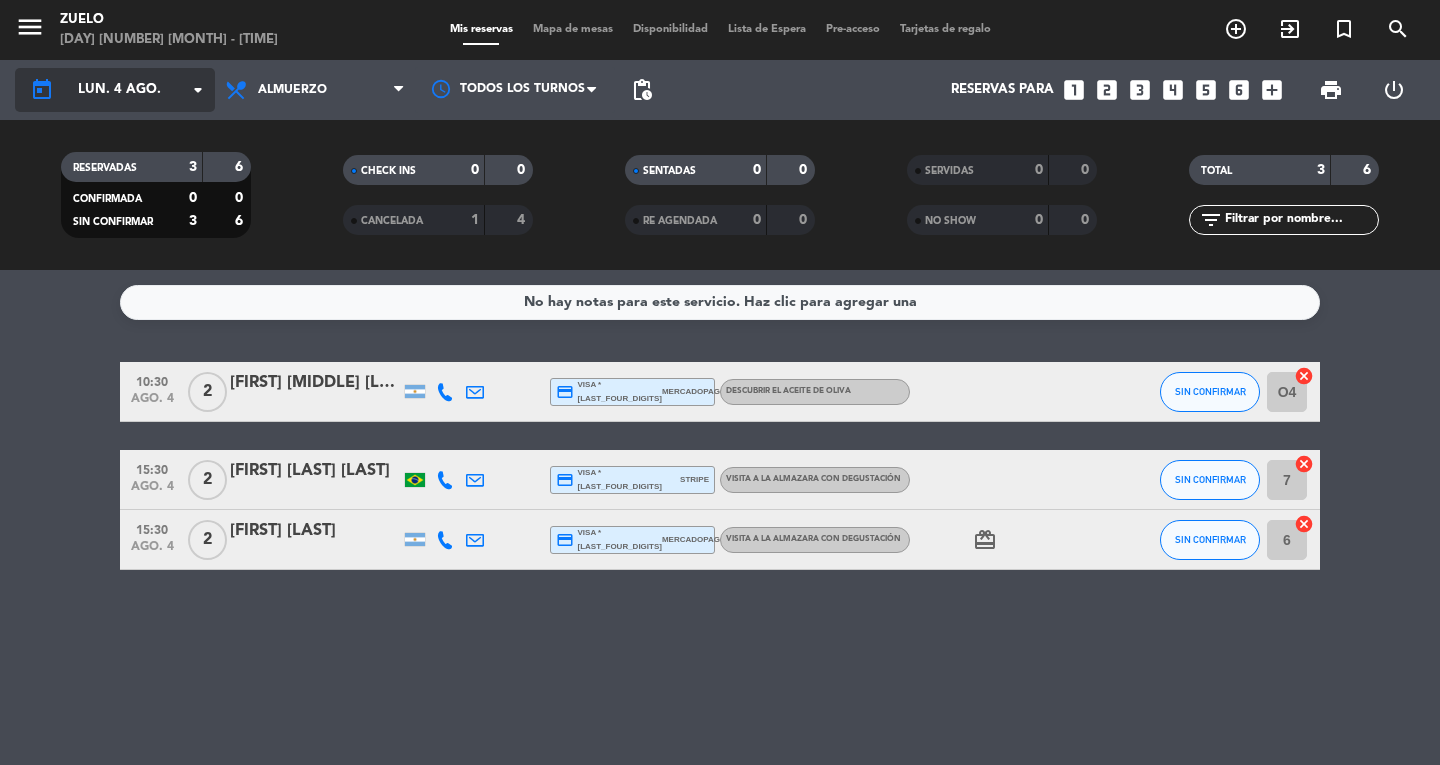 click on "lun. 4 ago." 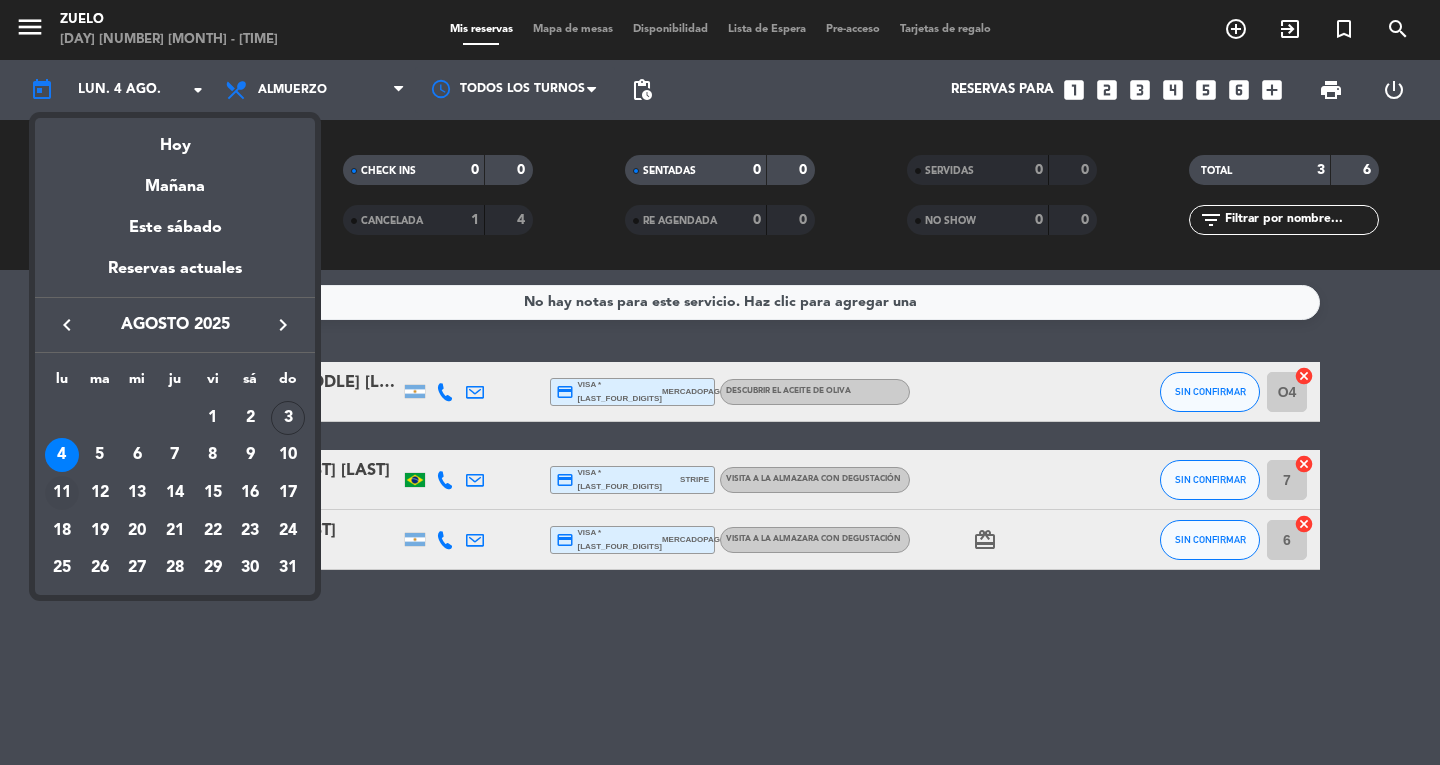 click on "11" at bounding box center (62, 493) 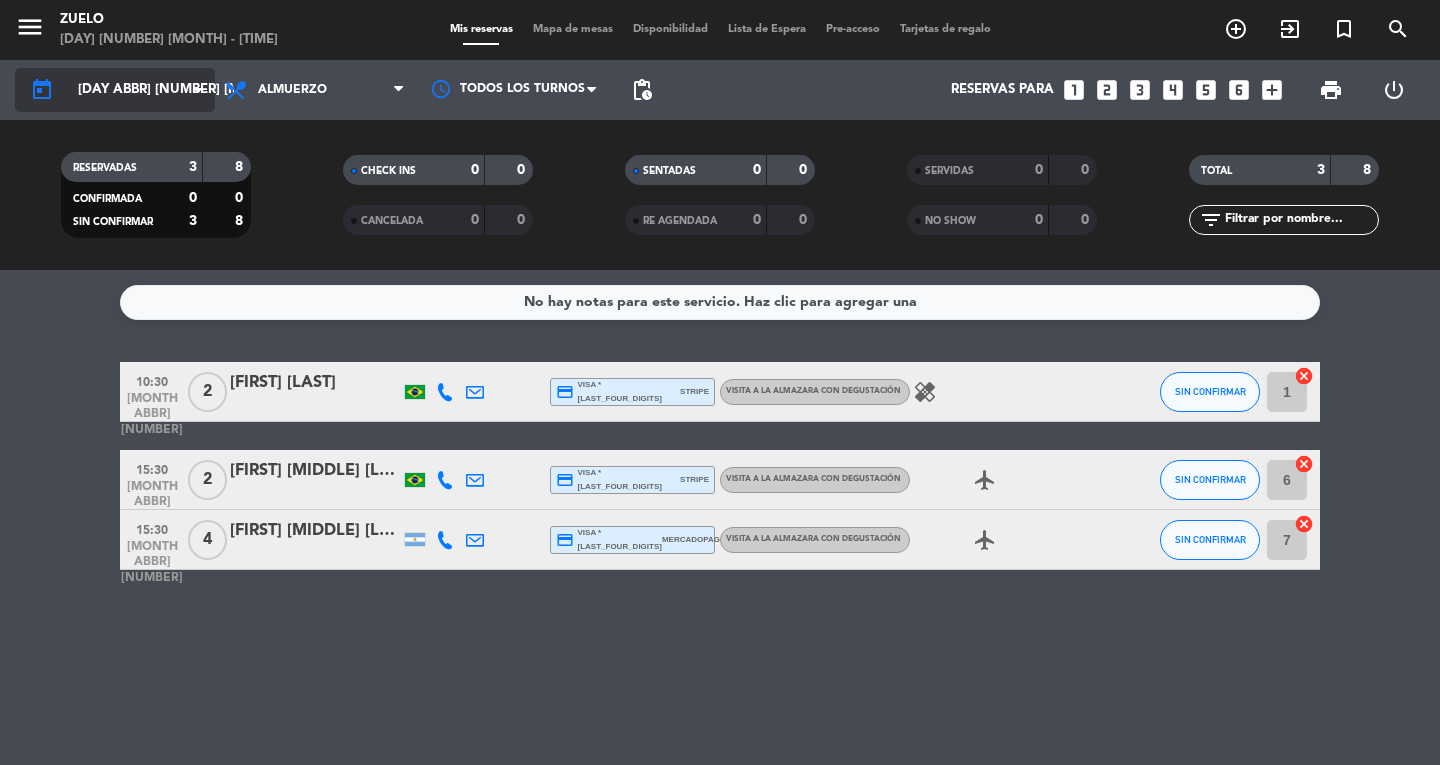click on "[DAY ABBR] [NUMBER] [MONTH ABBR]" 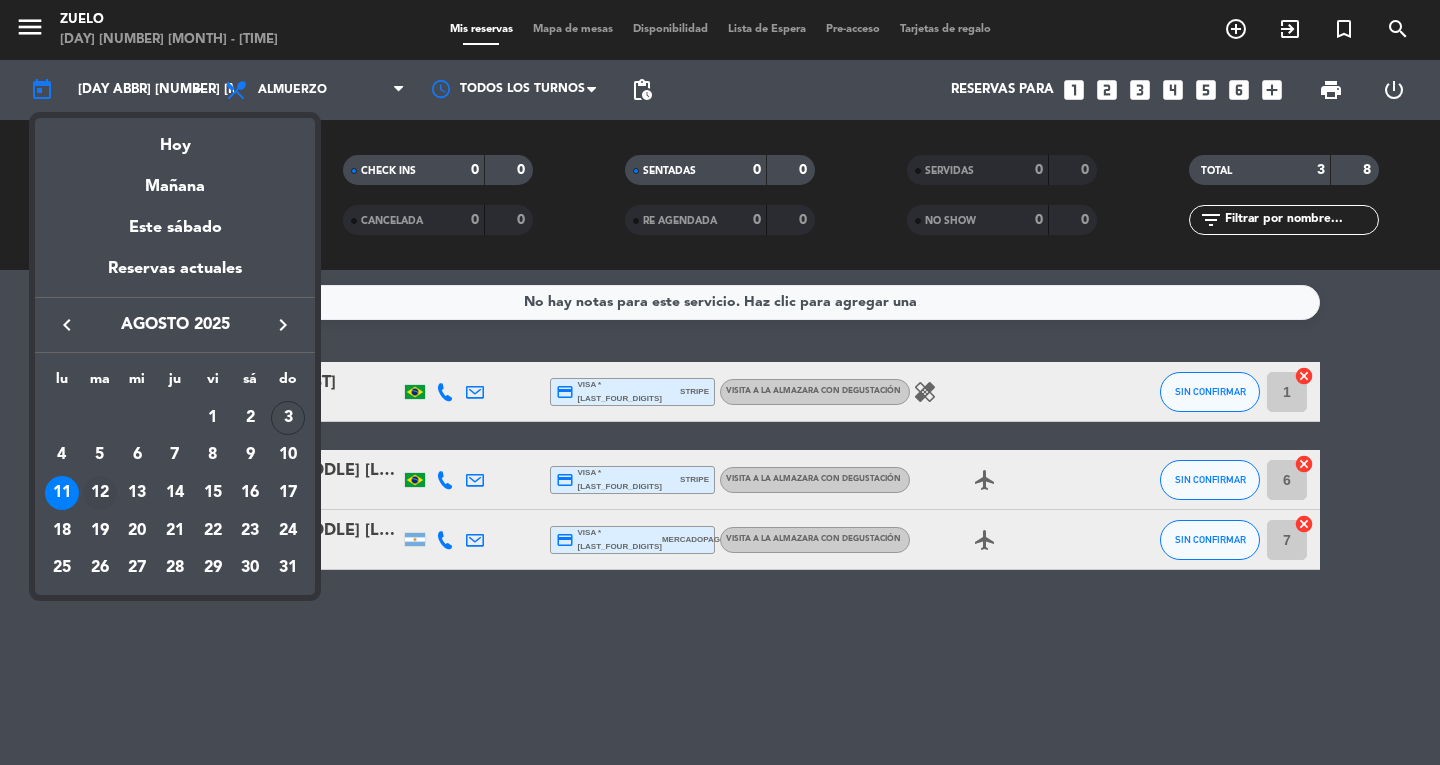 click on "12" at bounding box center (100, 493) 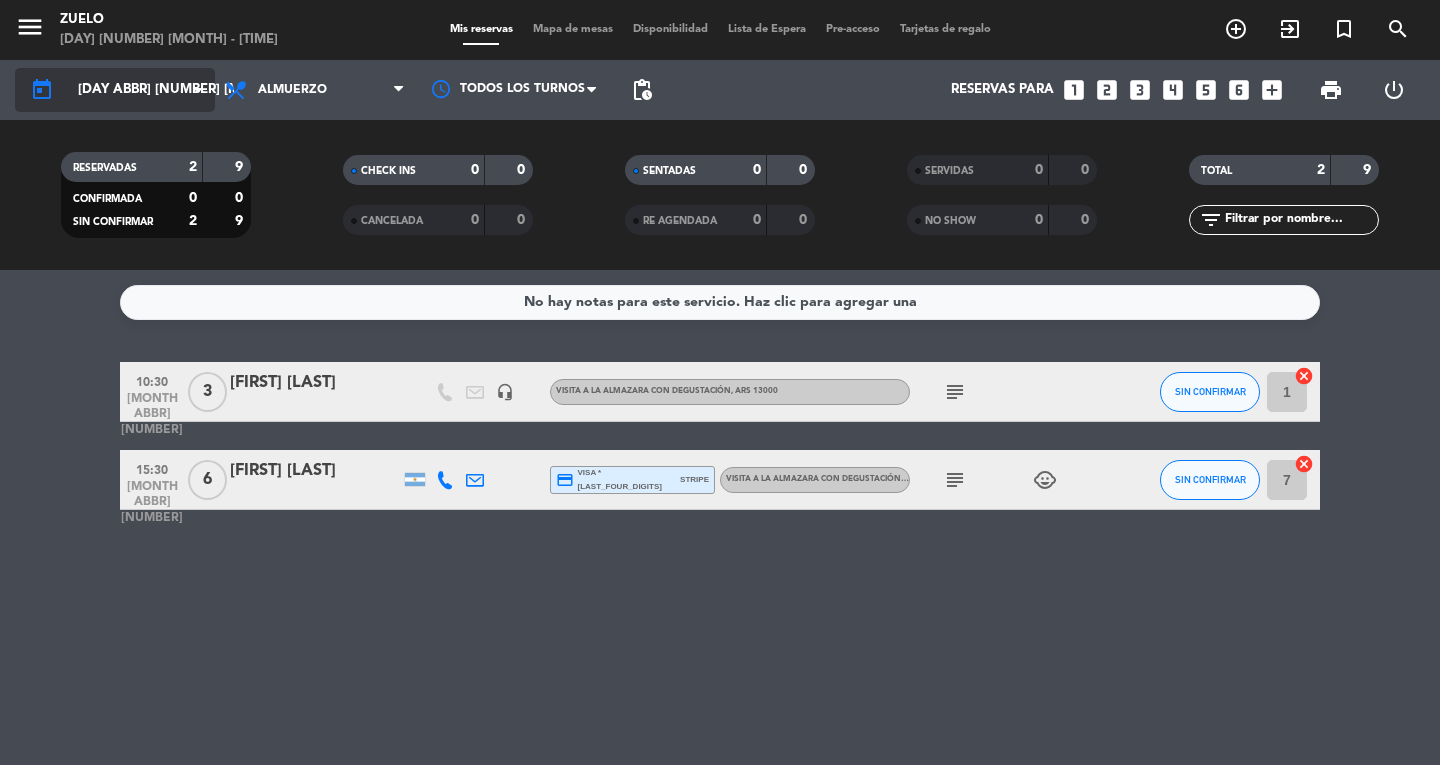 click on "[DAY ABBR] [NUMBER] [MONTH ABBR]" 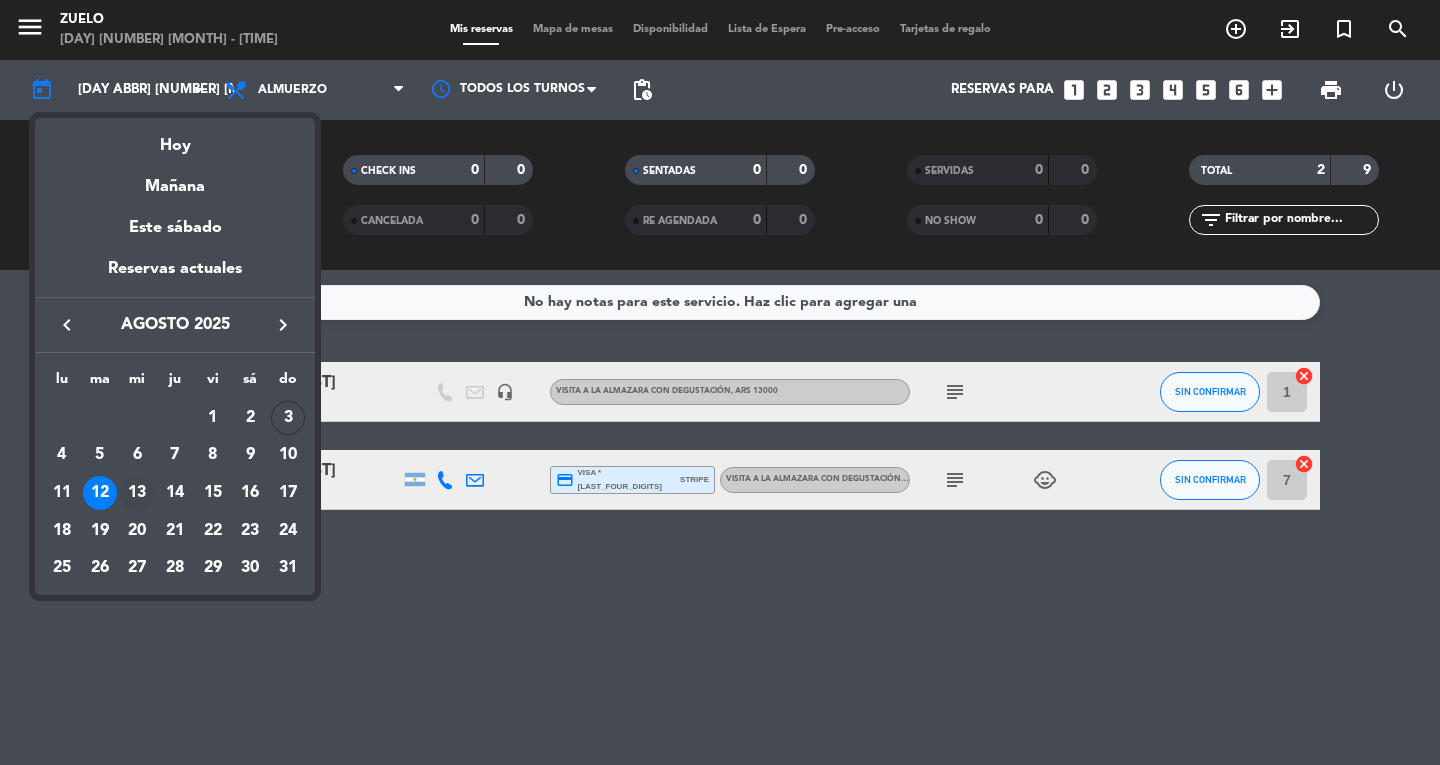 click on "13" at bounding box center (137, 493) 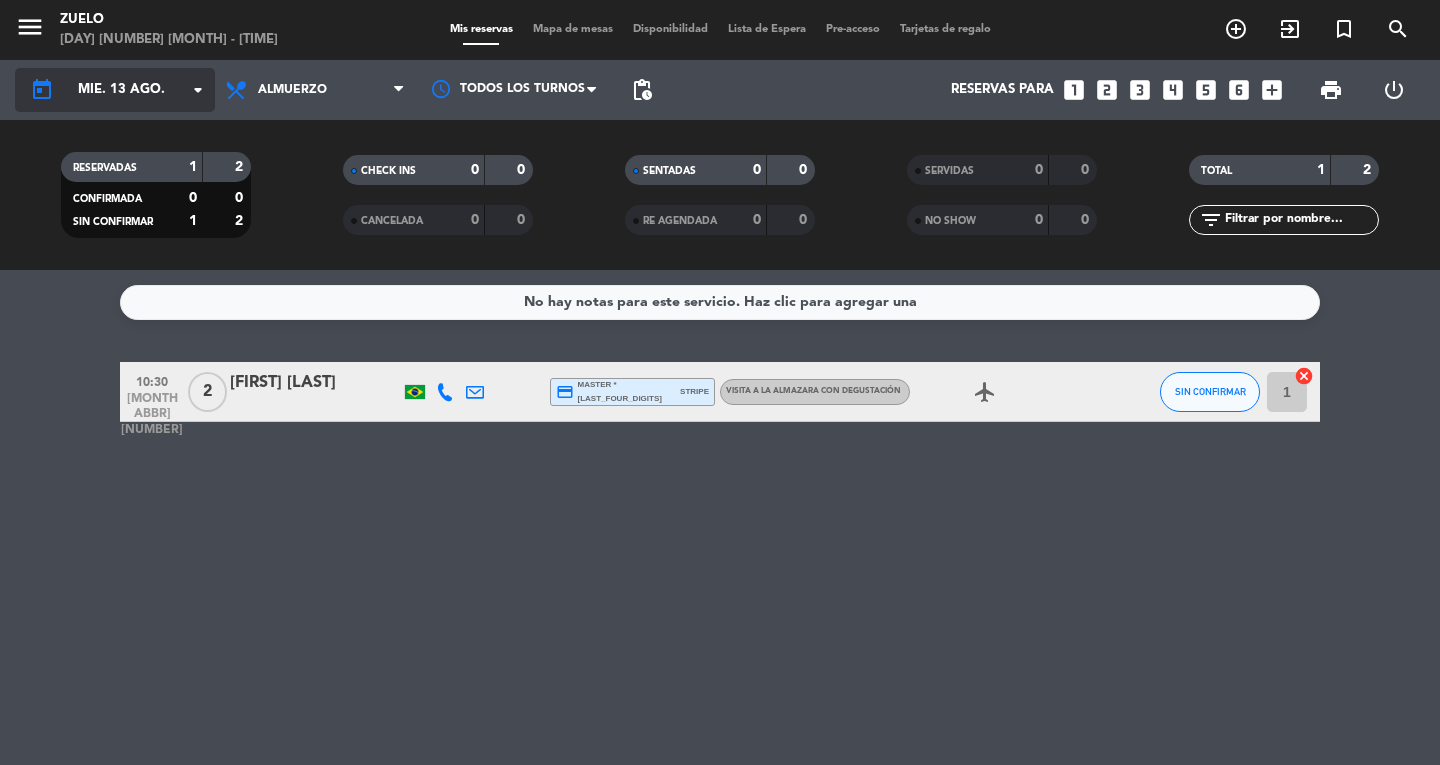 click on "mié. 13 ago." 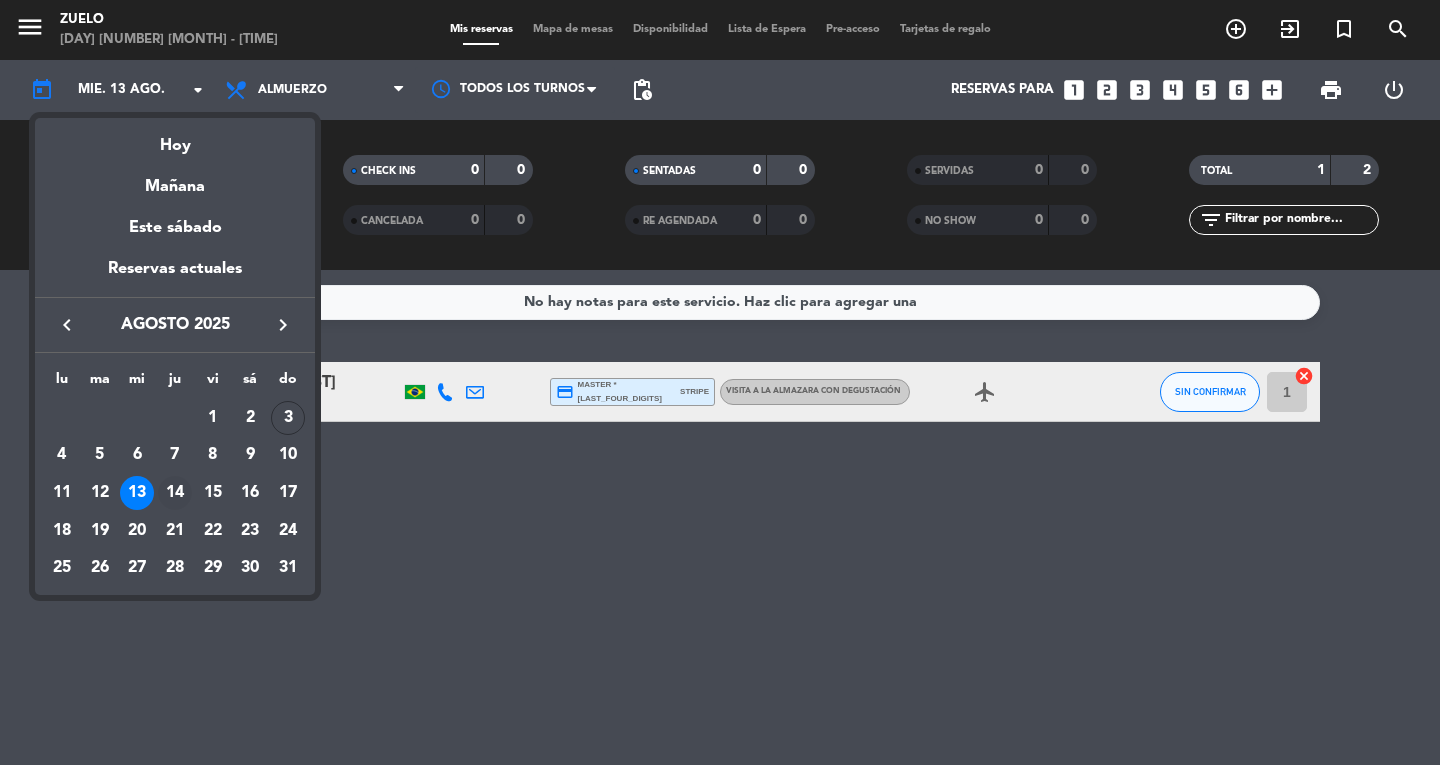 click on "14" at bounding box center (175, 493) 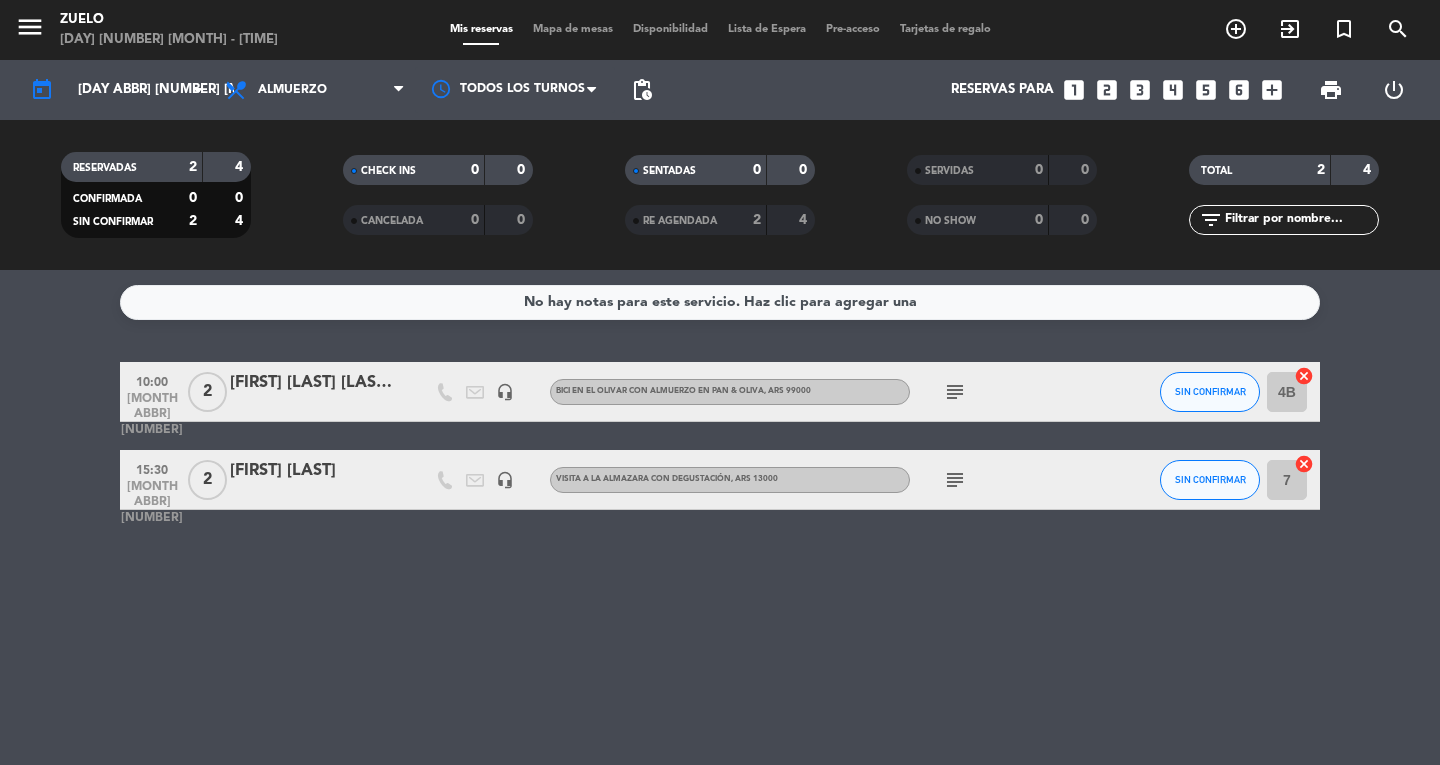 click on "subject" 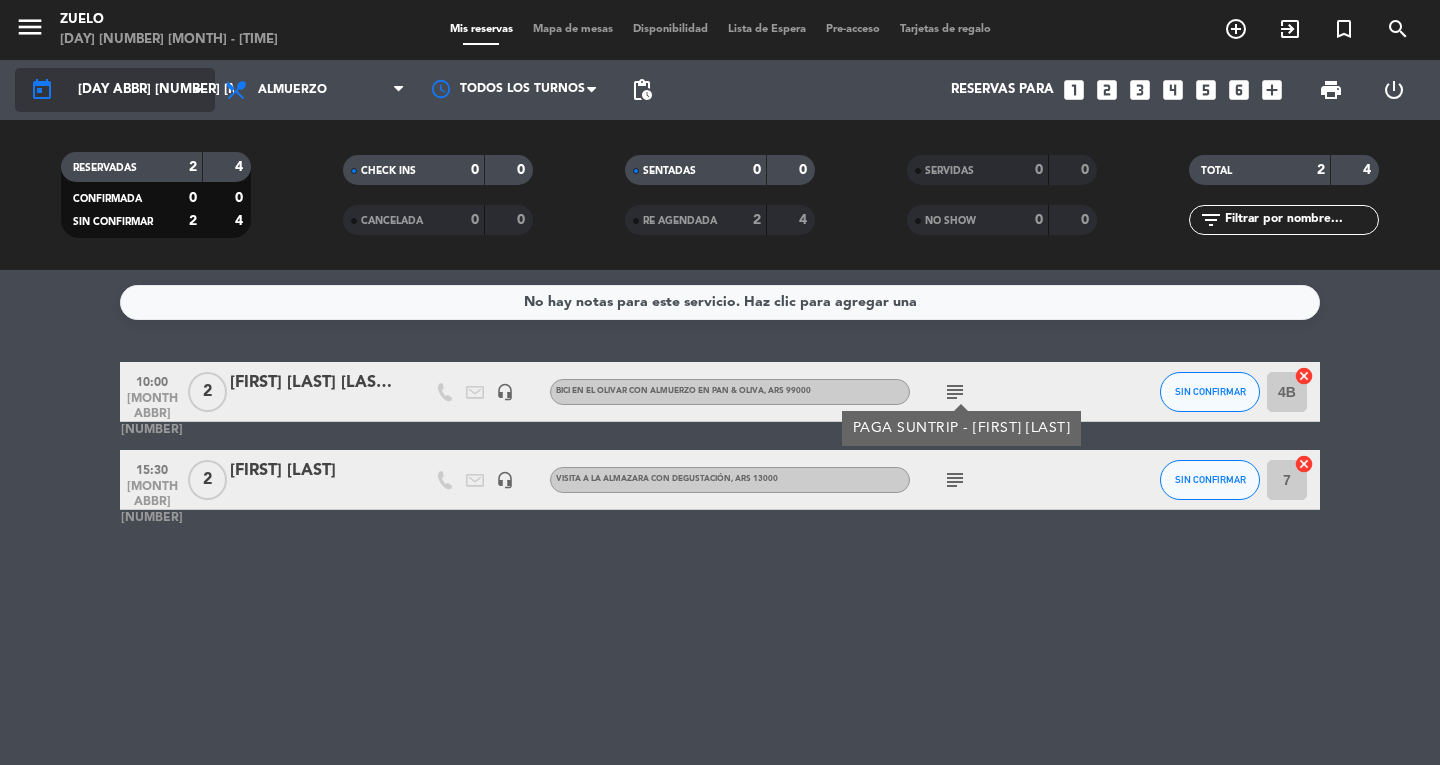 click on "[DAY ABBR] [NUMBER] [MONTH ABBR]" 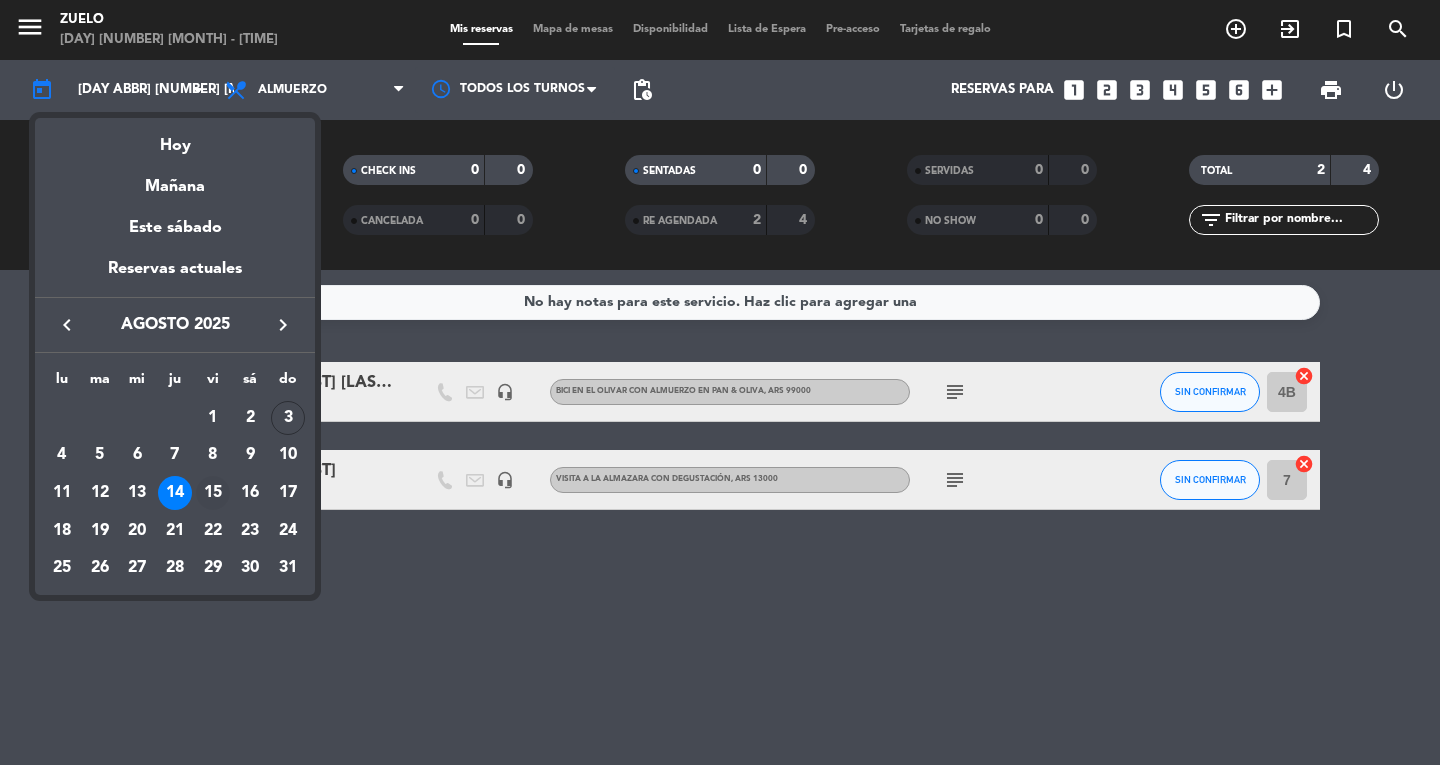 click on "15" at bounding box center (213, 493) 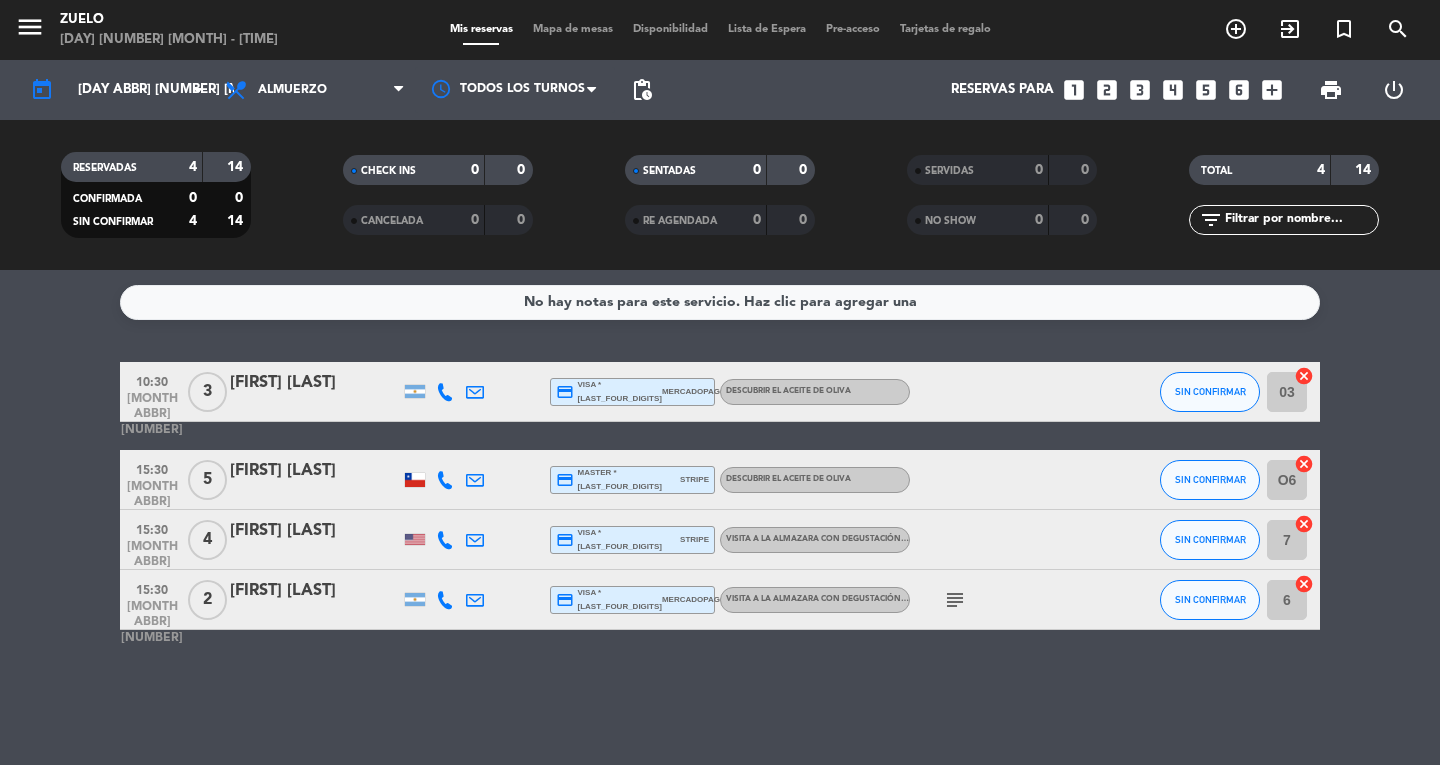 click on "today [DAY ABBR] [NUMBER] [MONTH ABBR] arrow_drop_down" 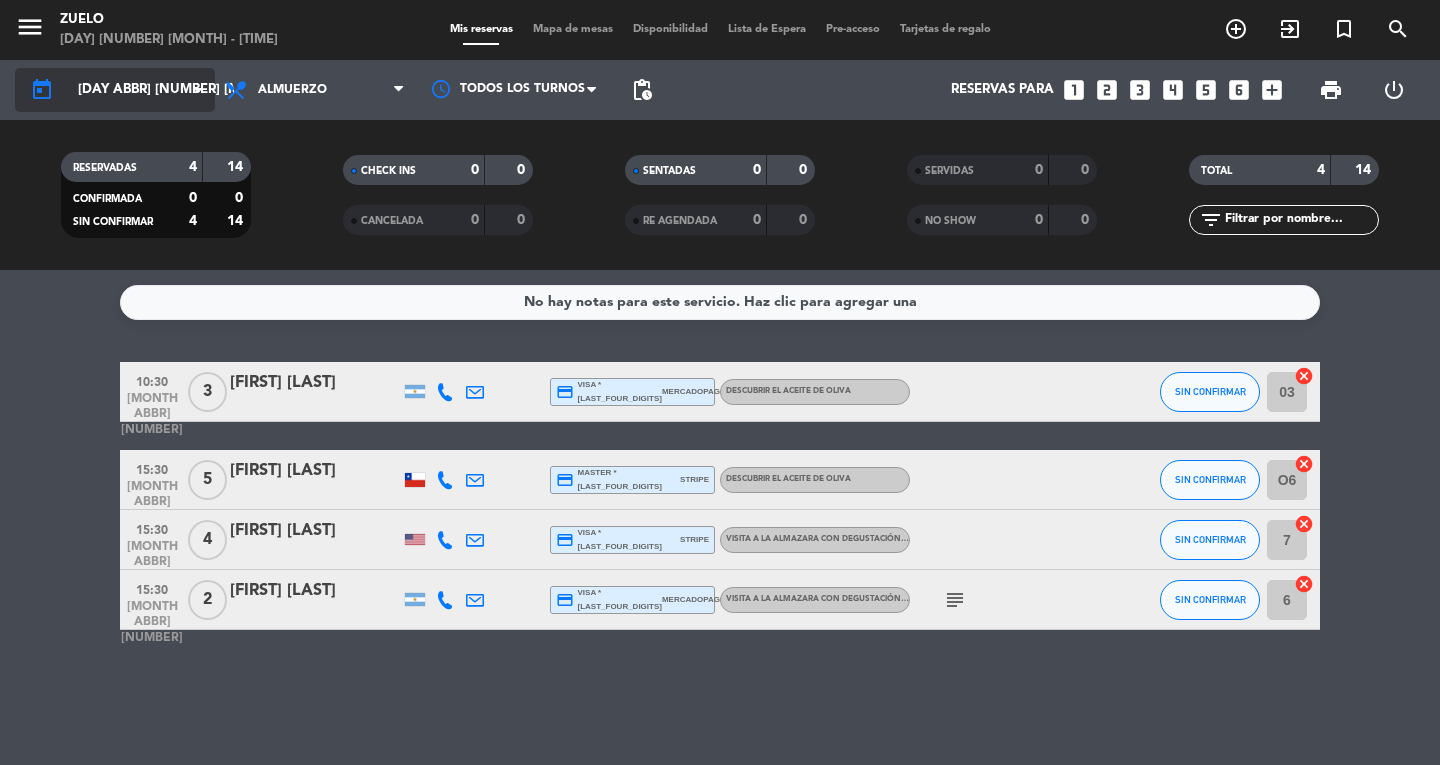 click on "[DAY ABBR] [NUMBER] [MONTH ABBR]" 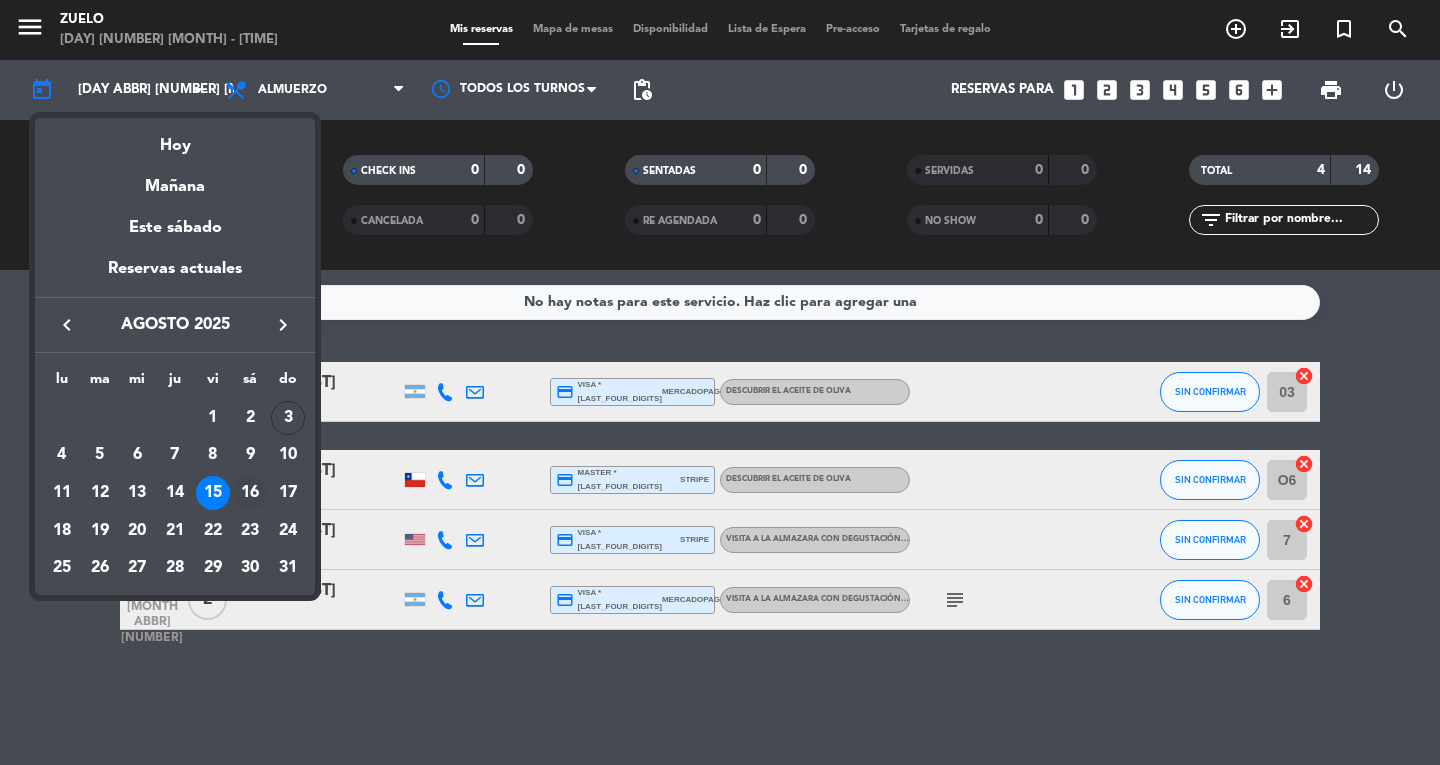 click on "16" at bounding box center [250, 493] 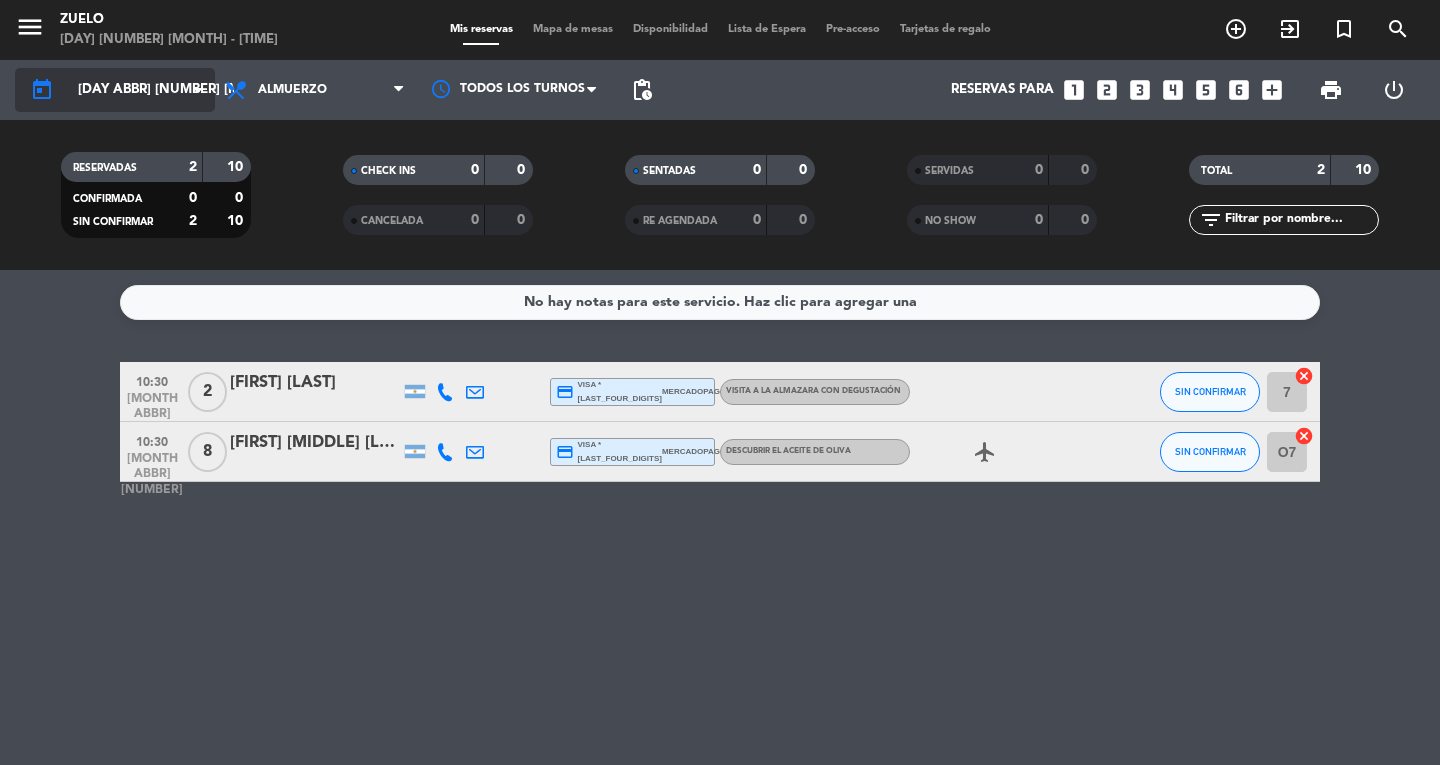 click on "[DAY ABBR] [NUMBER] [MONTH ABBR]" 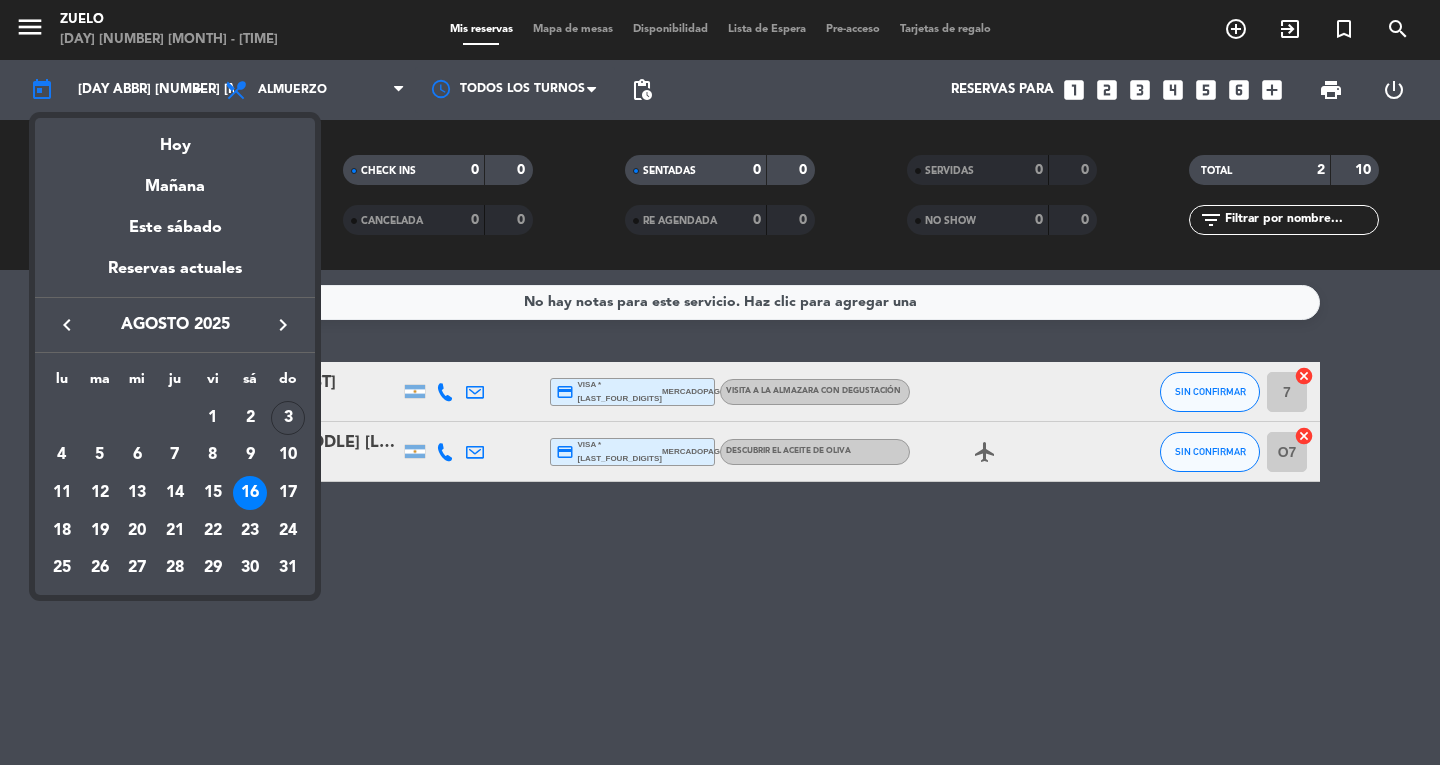 drag, startPoint x: 289, startPoint y: 504, endPoint x: 198, endPoint y: 293, distance: 229.78687 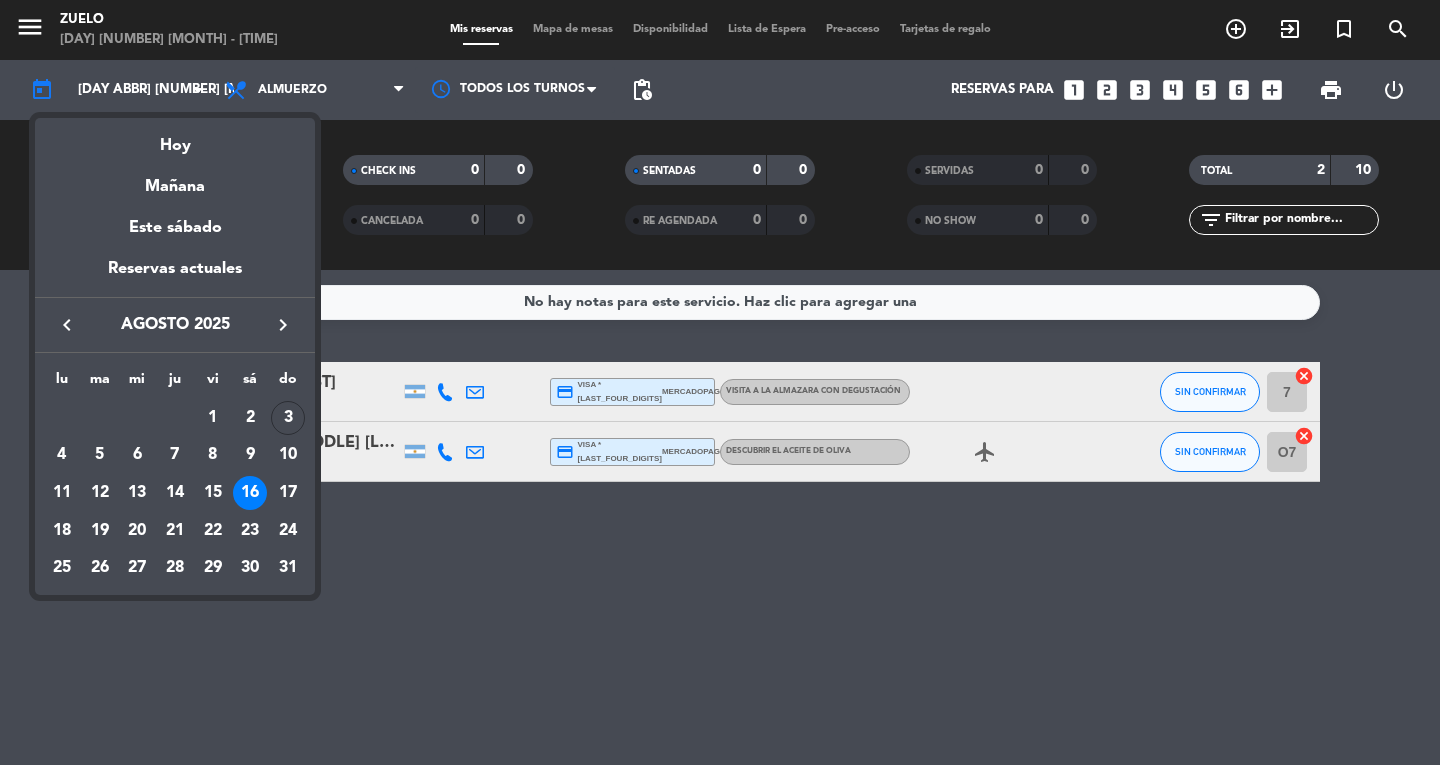 click on "17" at bounding box center [288, 493] 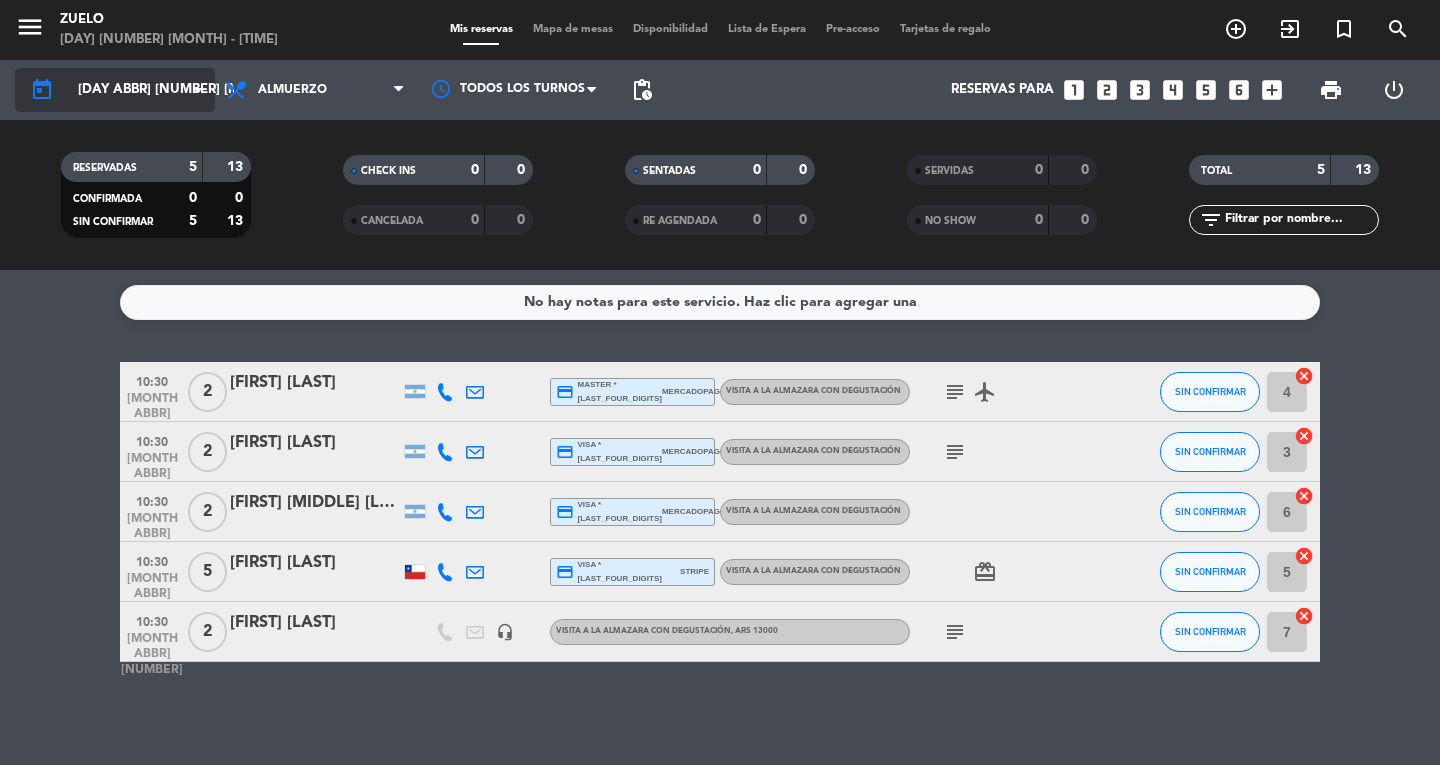 click on "[DAY ABBR] [NUMBER] [MONTH ABBR]" 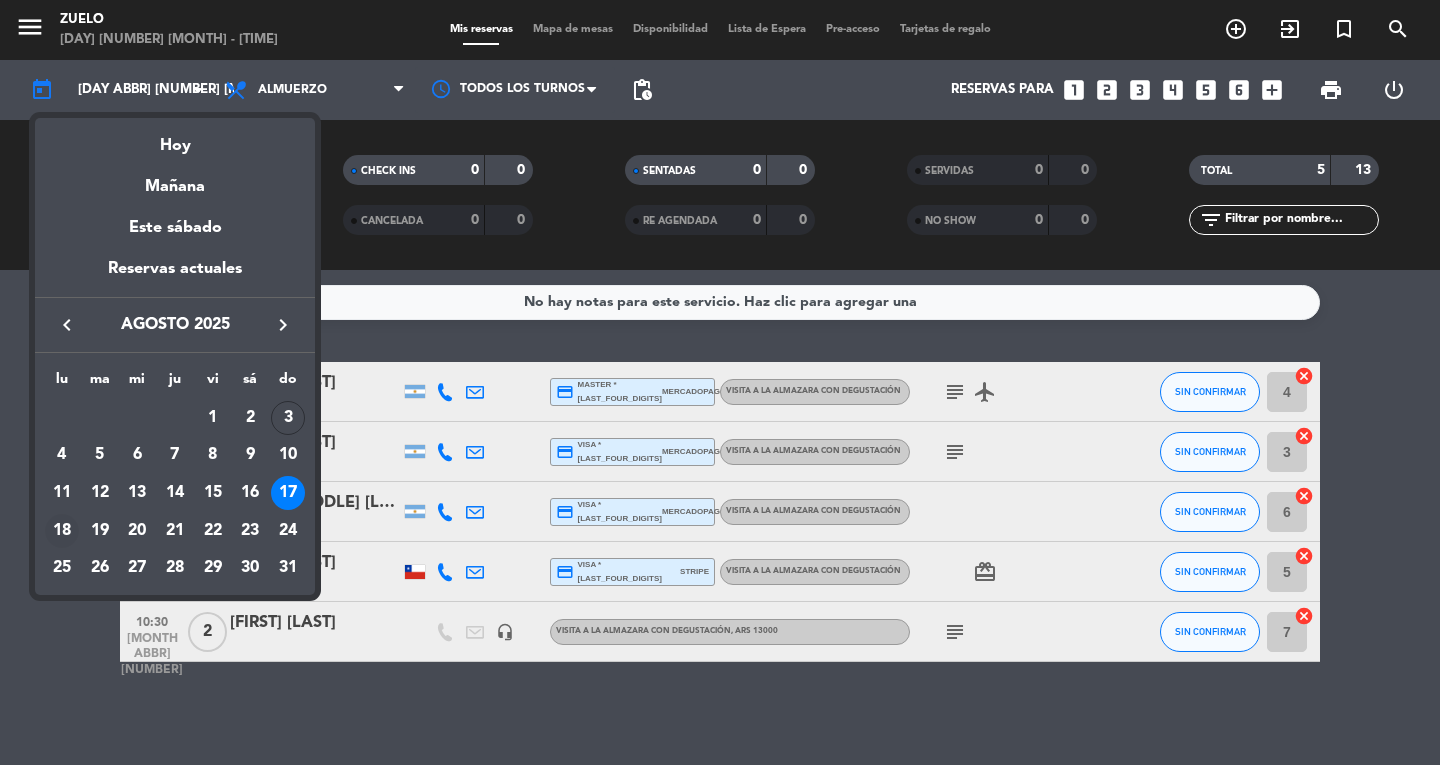 click on "18" at bounding box center (62, 531) 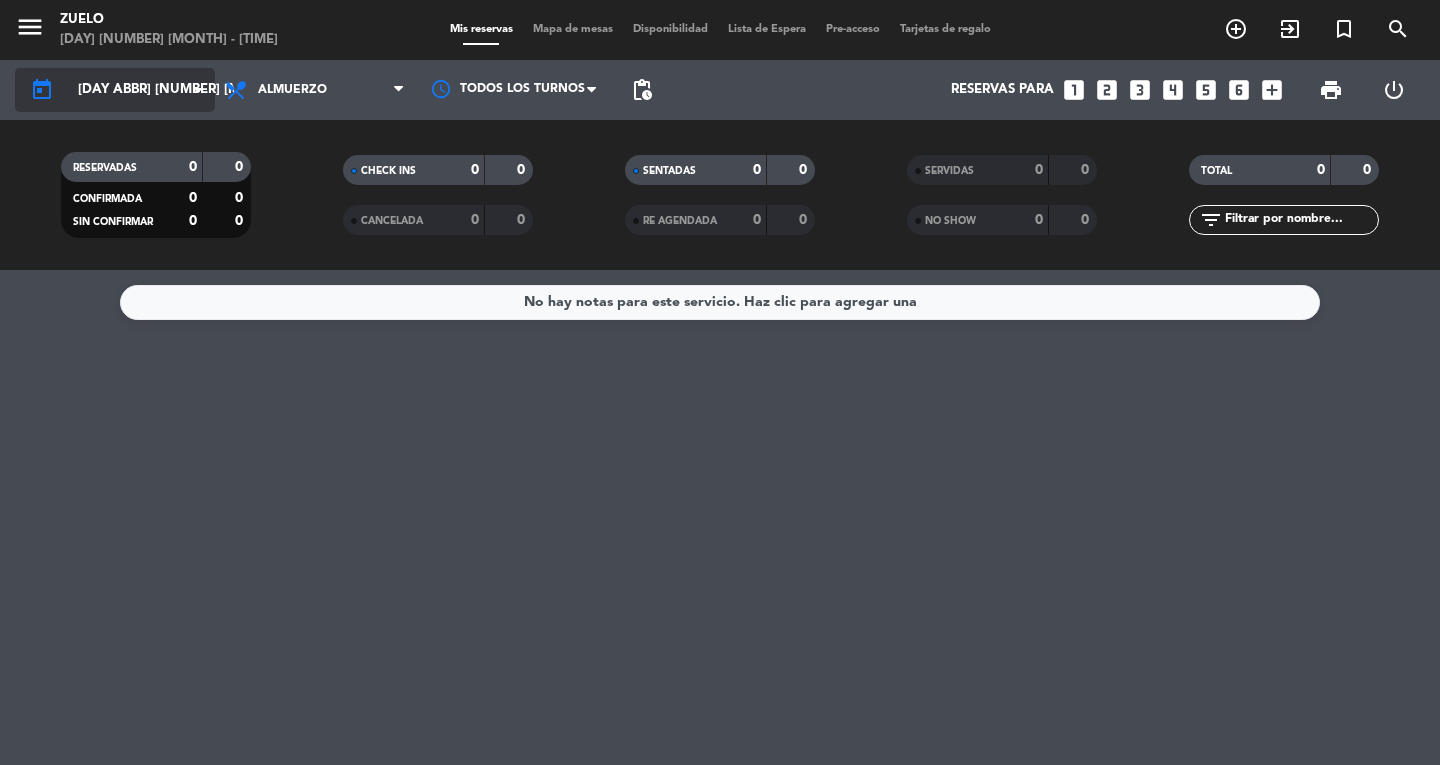 click on "[DAY ABBR] [NUMBER] [MONTH ABBR]" 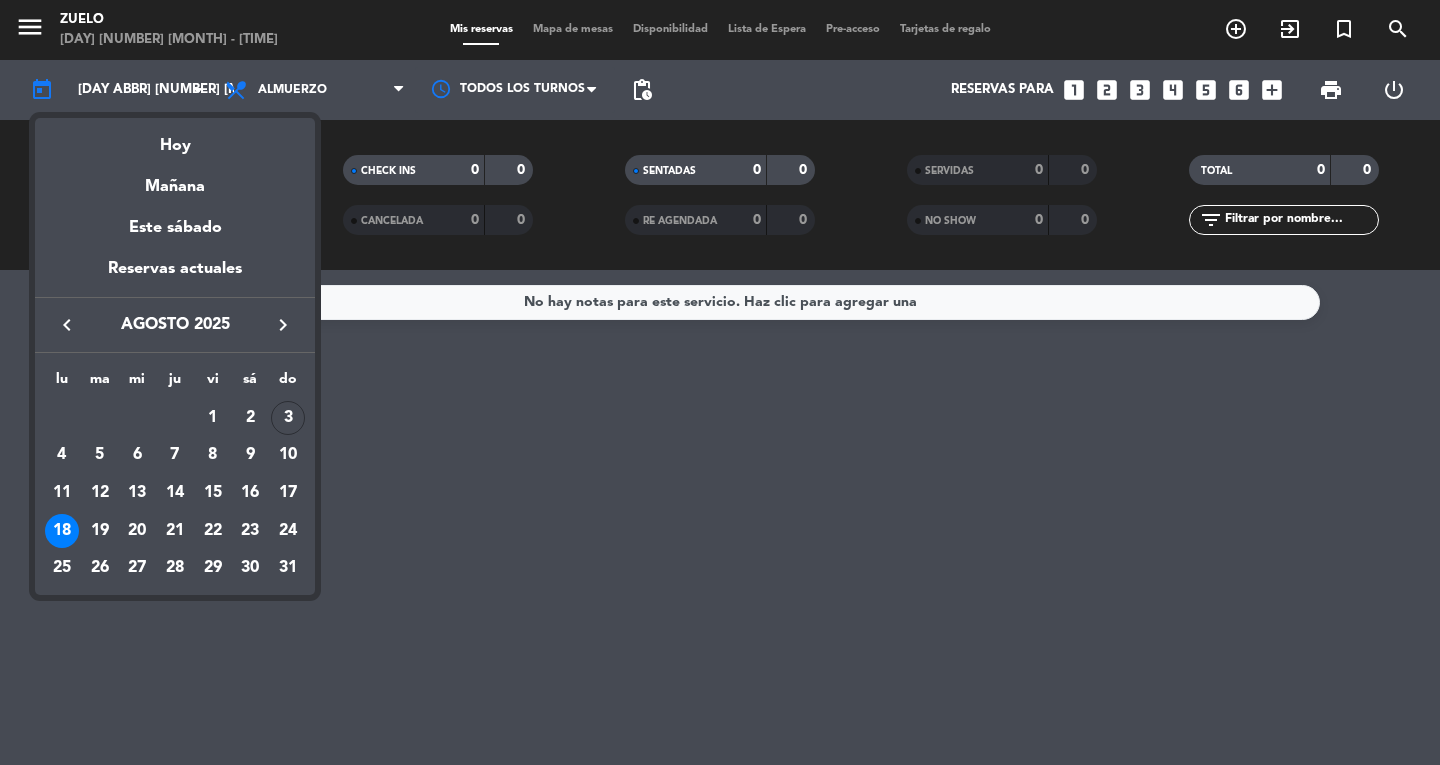 click on "19" at bounding box center (100, 531) 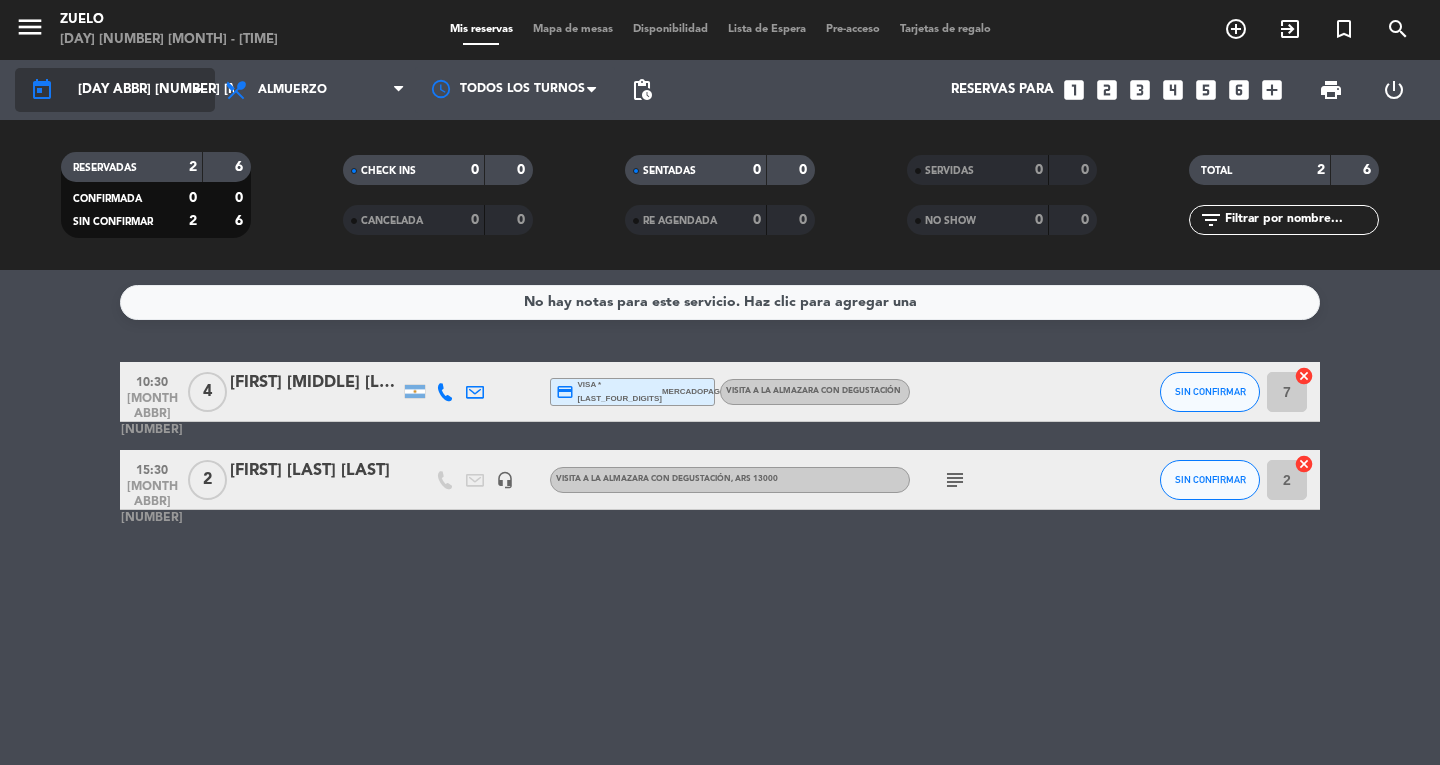 click on "[DAY ABBR] [NUMBER] [MONTH ABBR]" 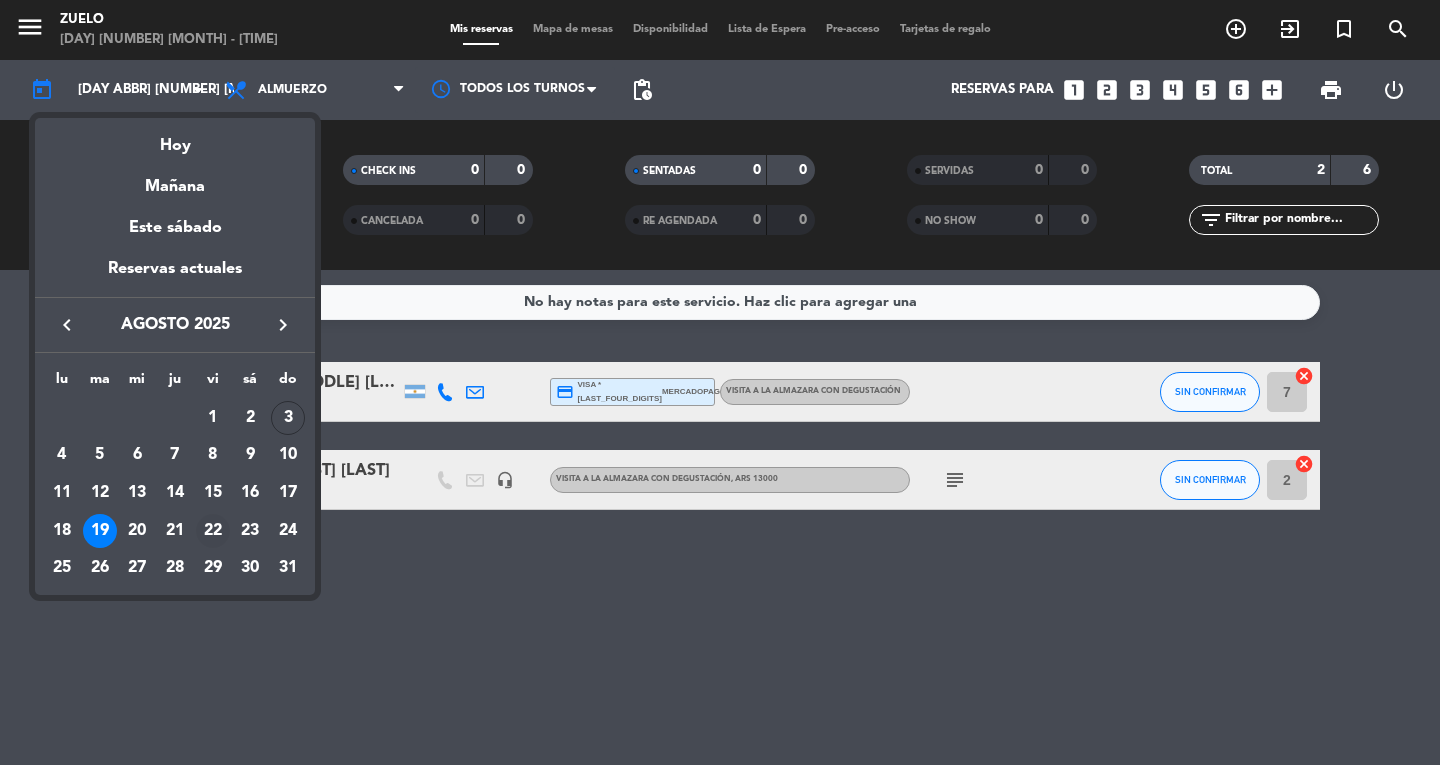 click on "22" at bounding box center (213, 531) 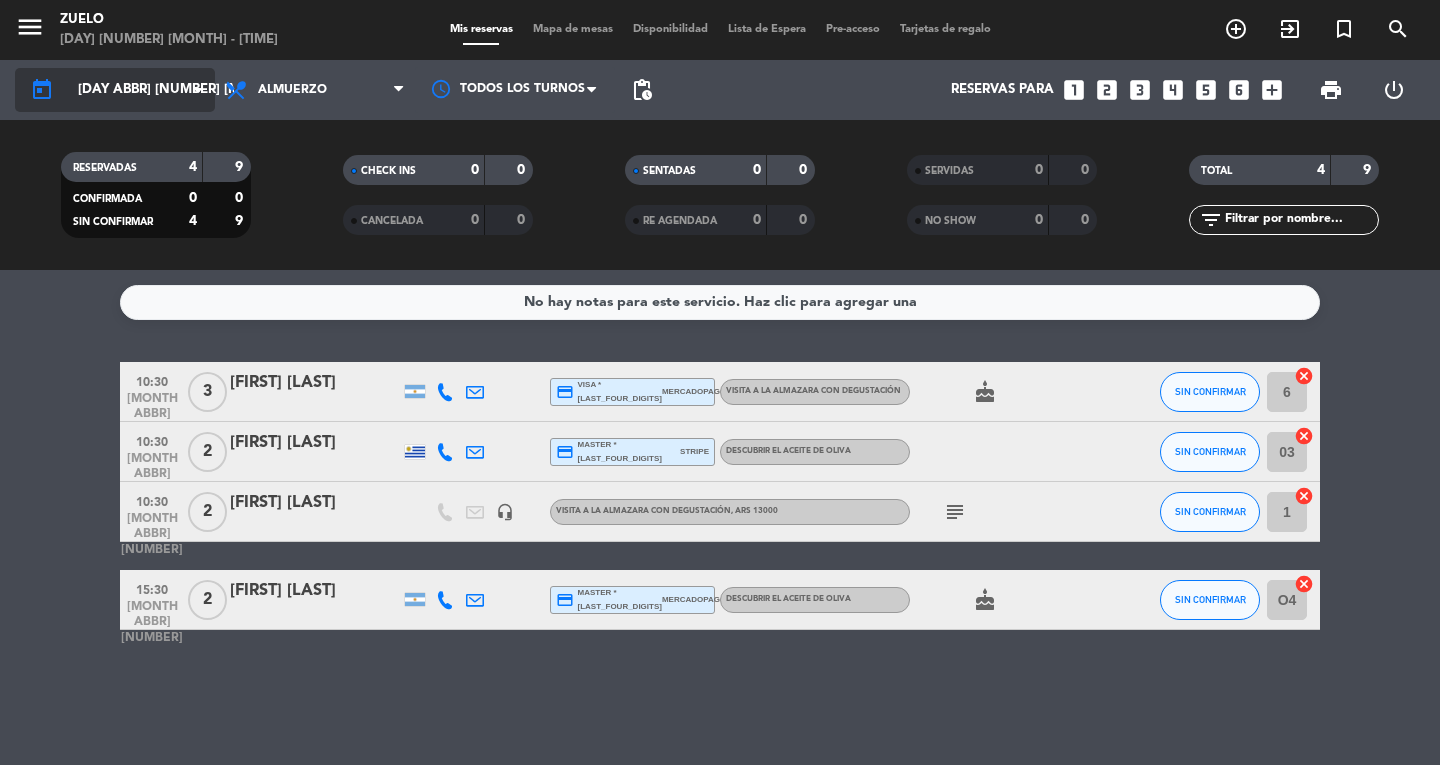 click on "[DAY ABBR] [NUMBER] [MONTH ABBR]" 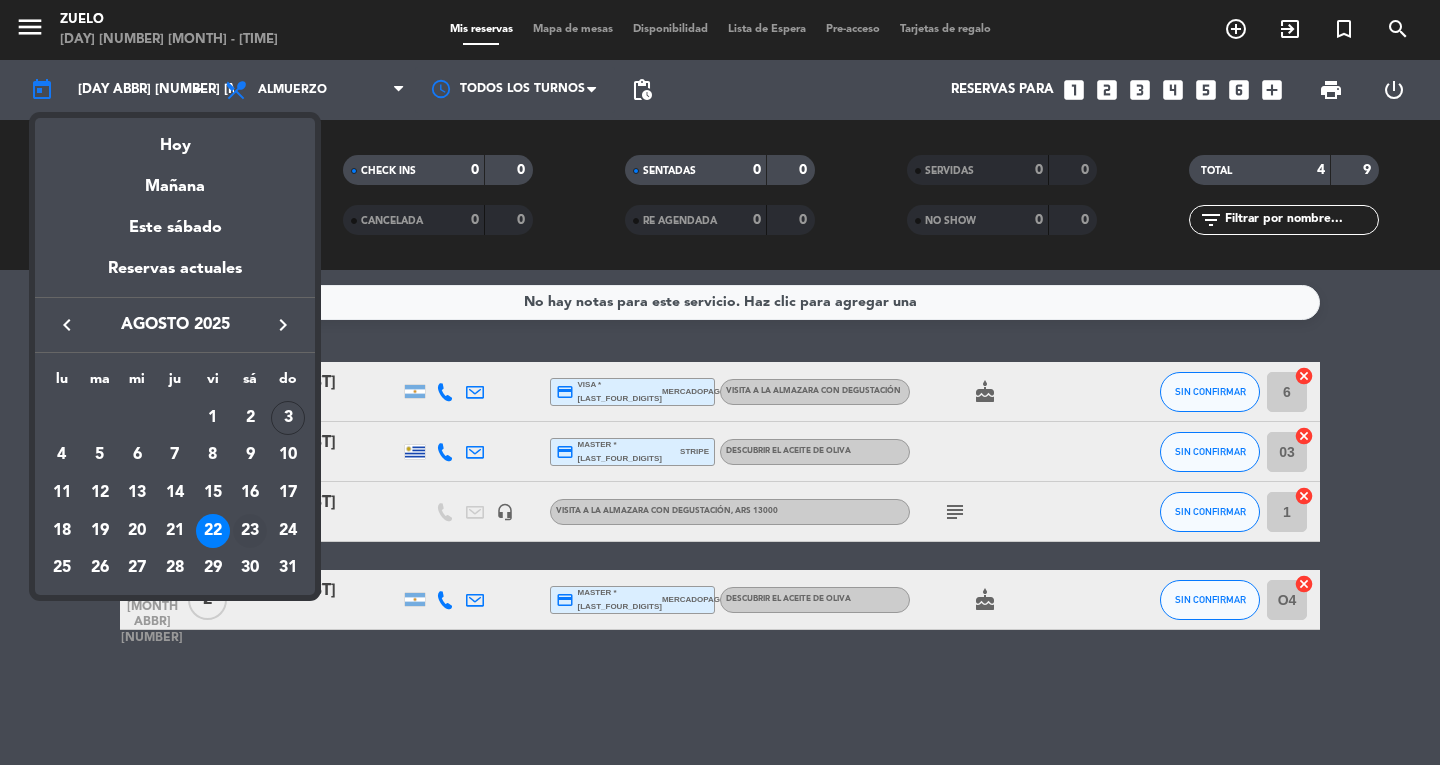 click on "23" at bounding box center (250, 531) 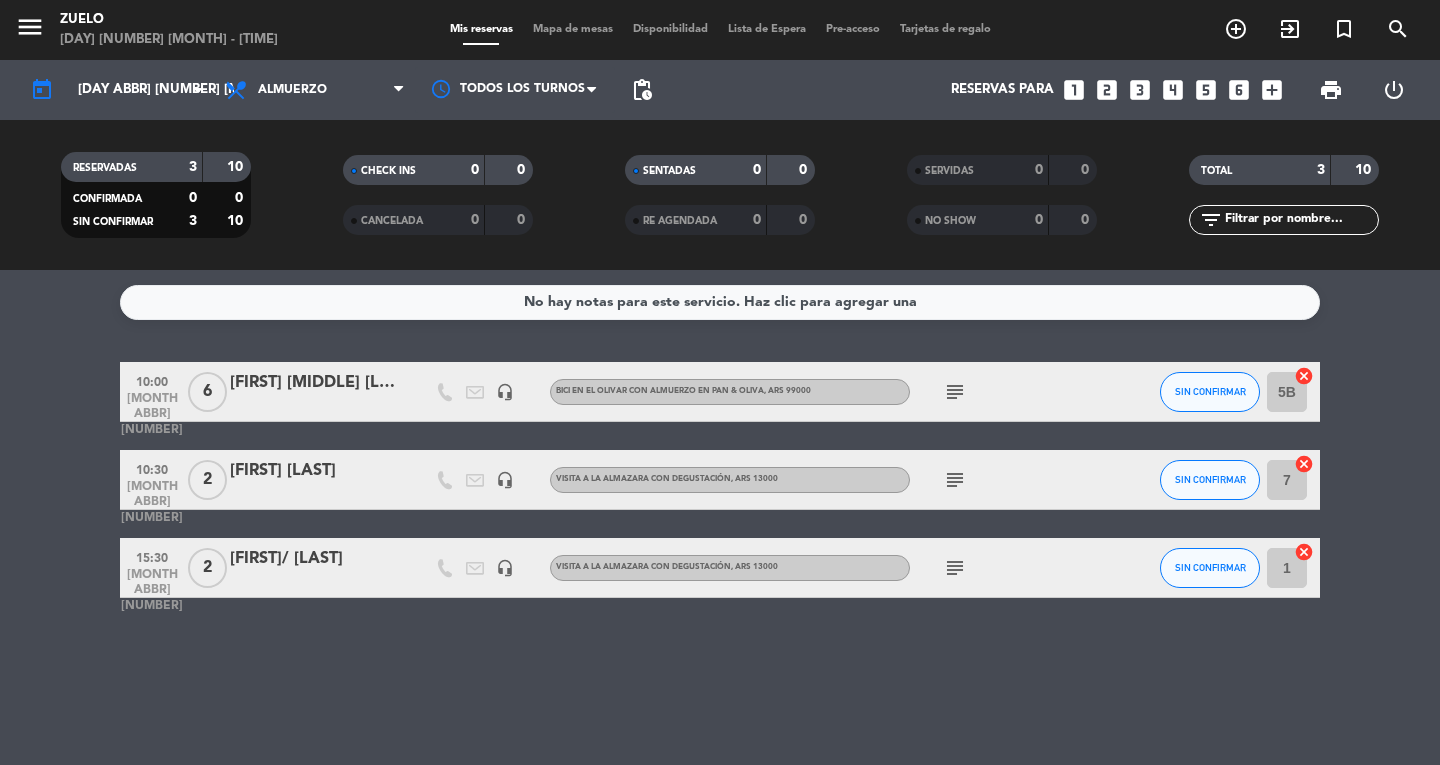 click on "subject" 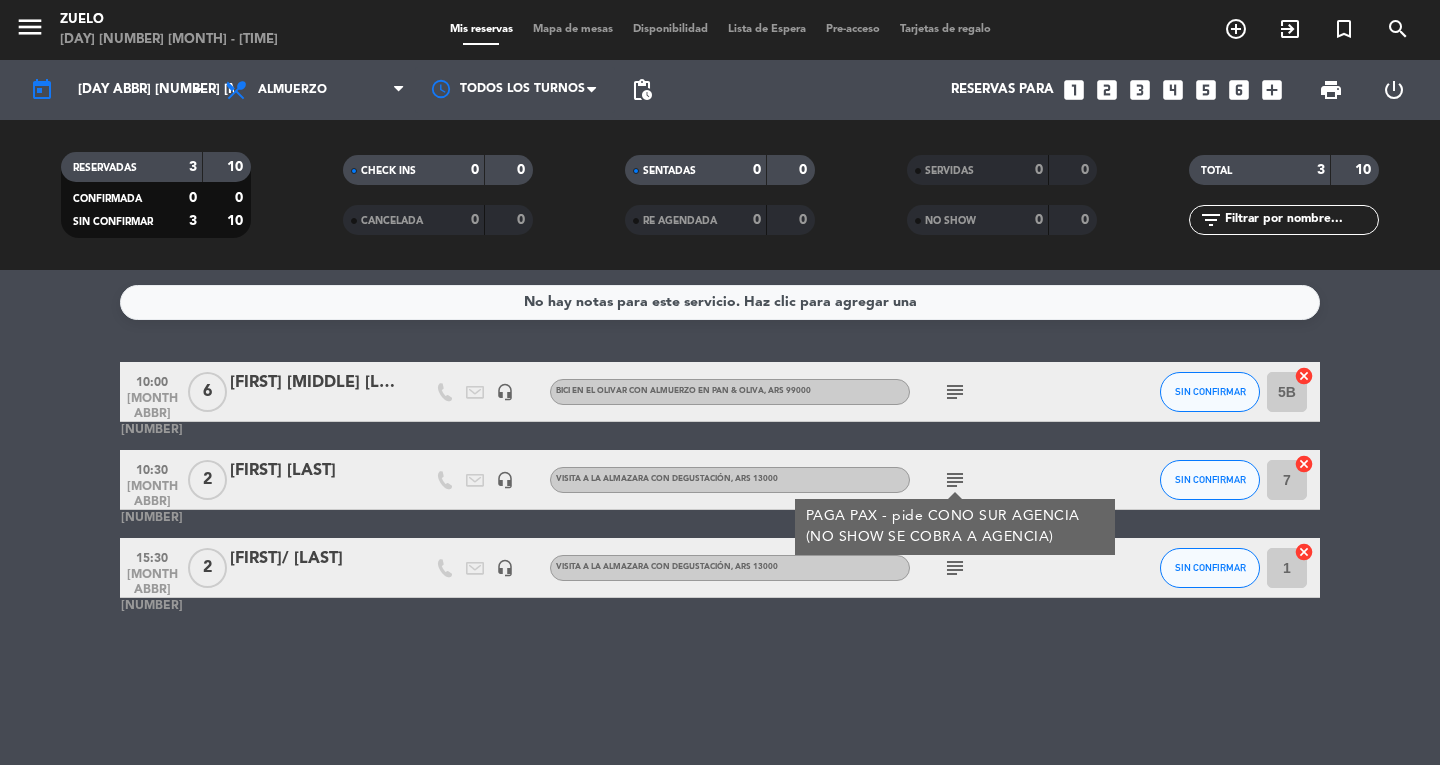 click on "subject" 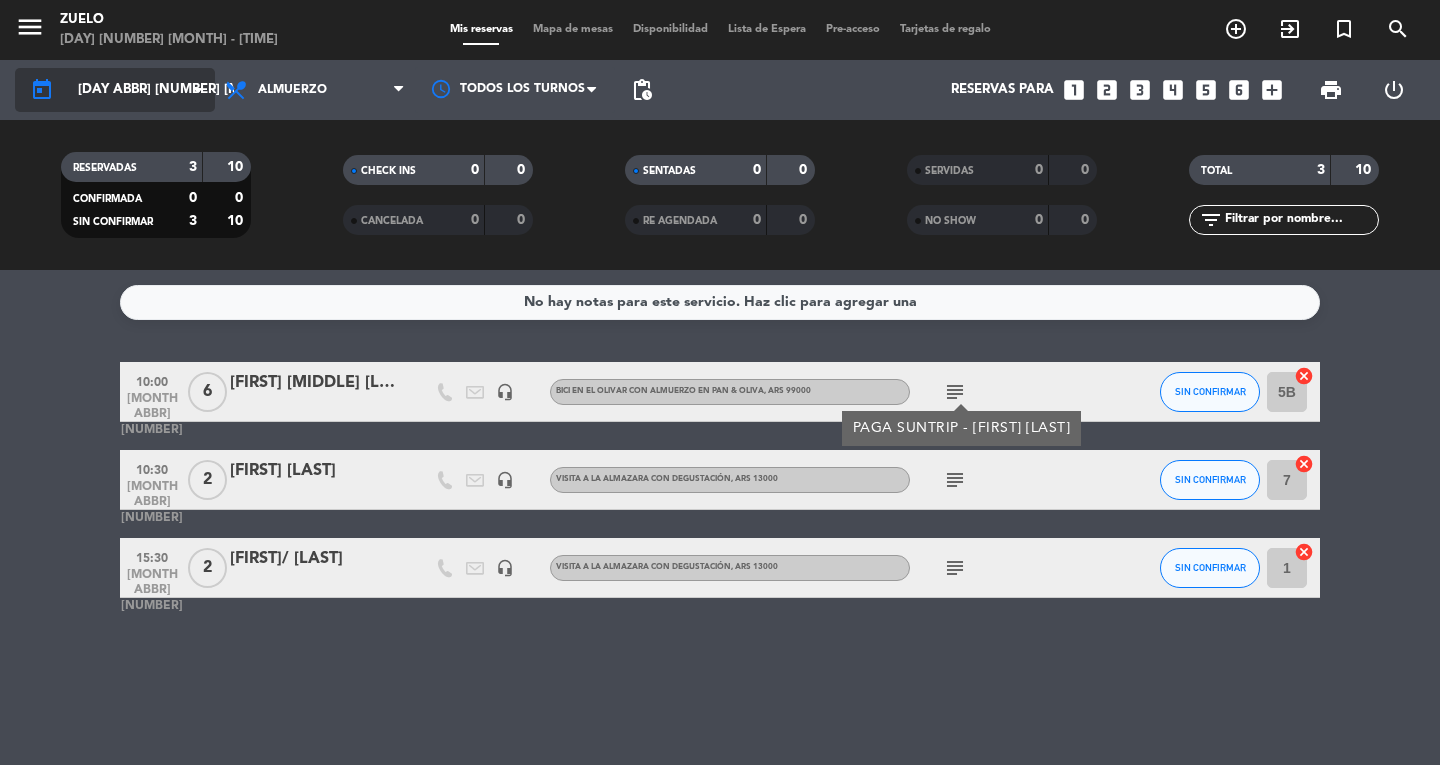 click on "[DAY ABBR] [NUMBER] [MONTH ABBR]" 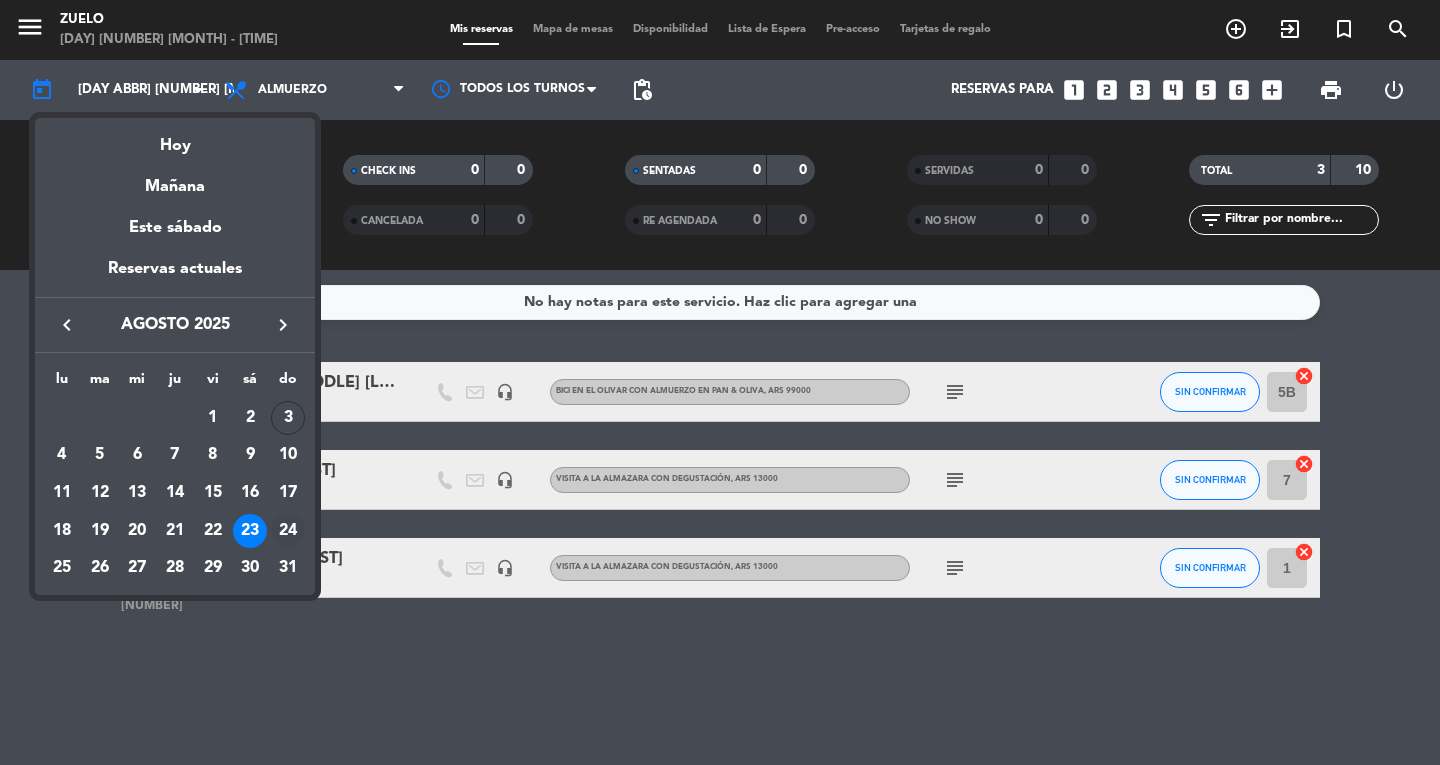 click on "24" at bounding box center (288, 531) 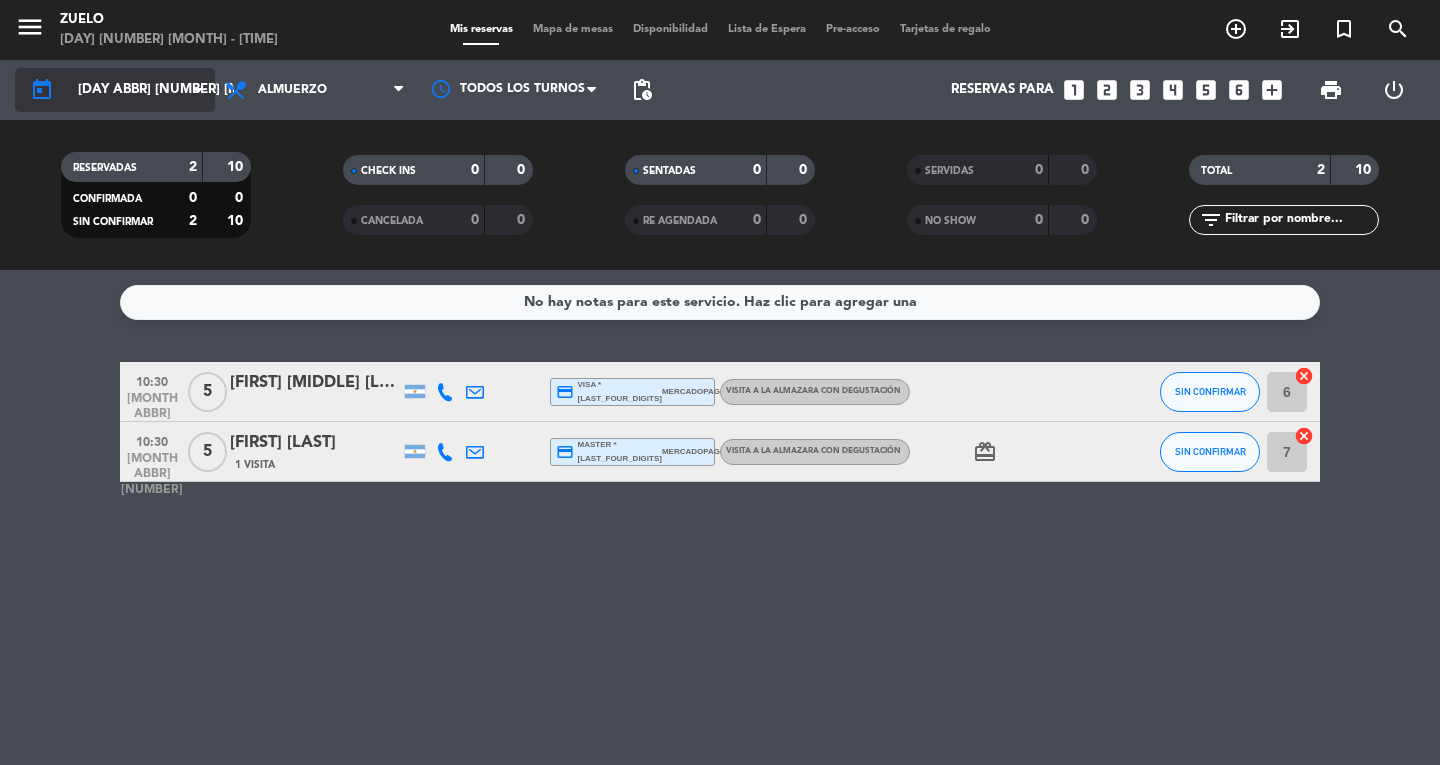 click on "[DAY ABBR] [NUMBER] [MONTH ABBR]" 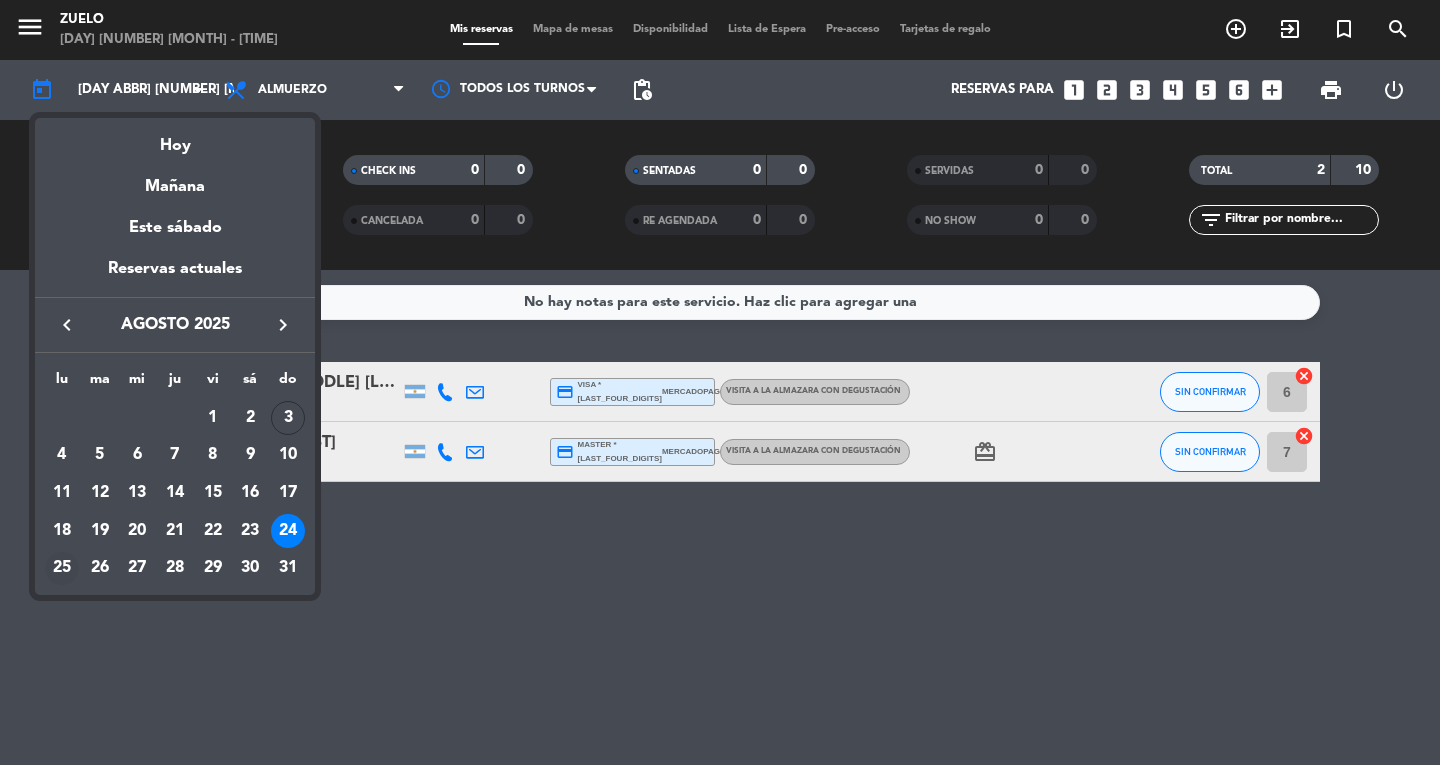 click on "25" at bounding box center (62, 569) 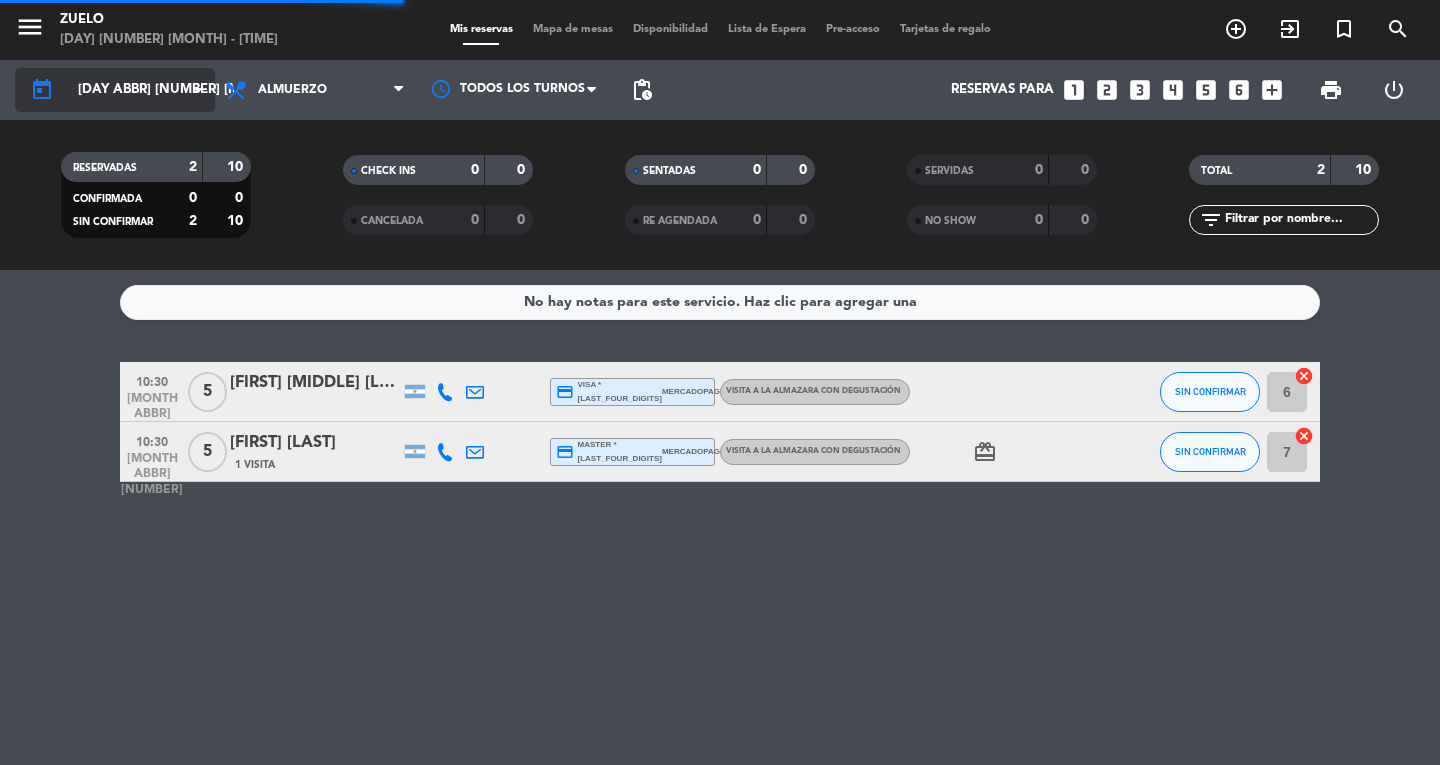 click on "today [DAY ABBR] [NUMBER] [MONTH ABBR] arrow_drop_down" 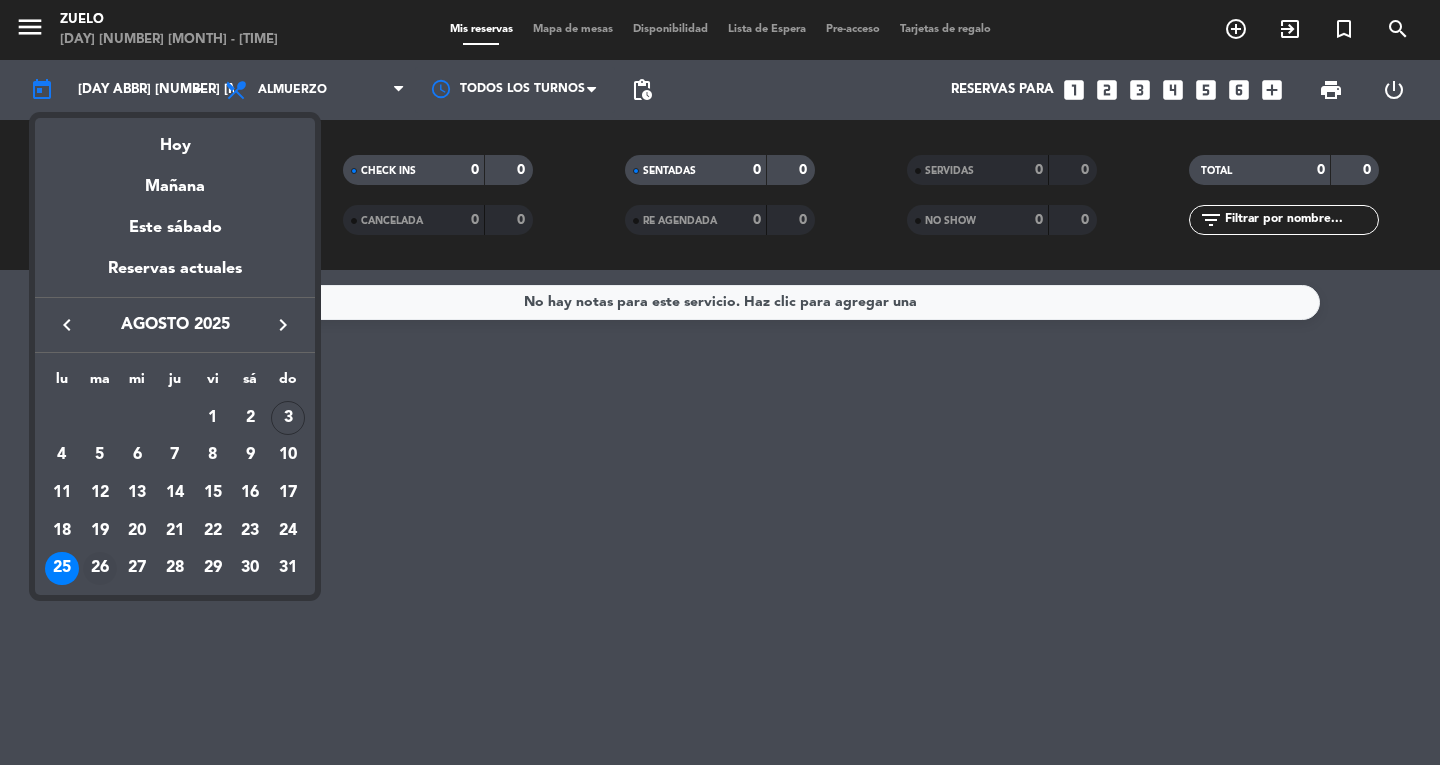 click on "26" at bounding box center [100, 569] 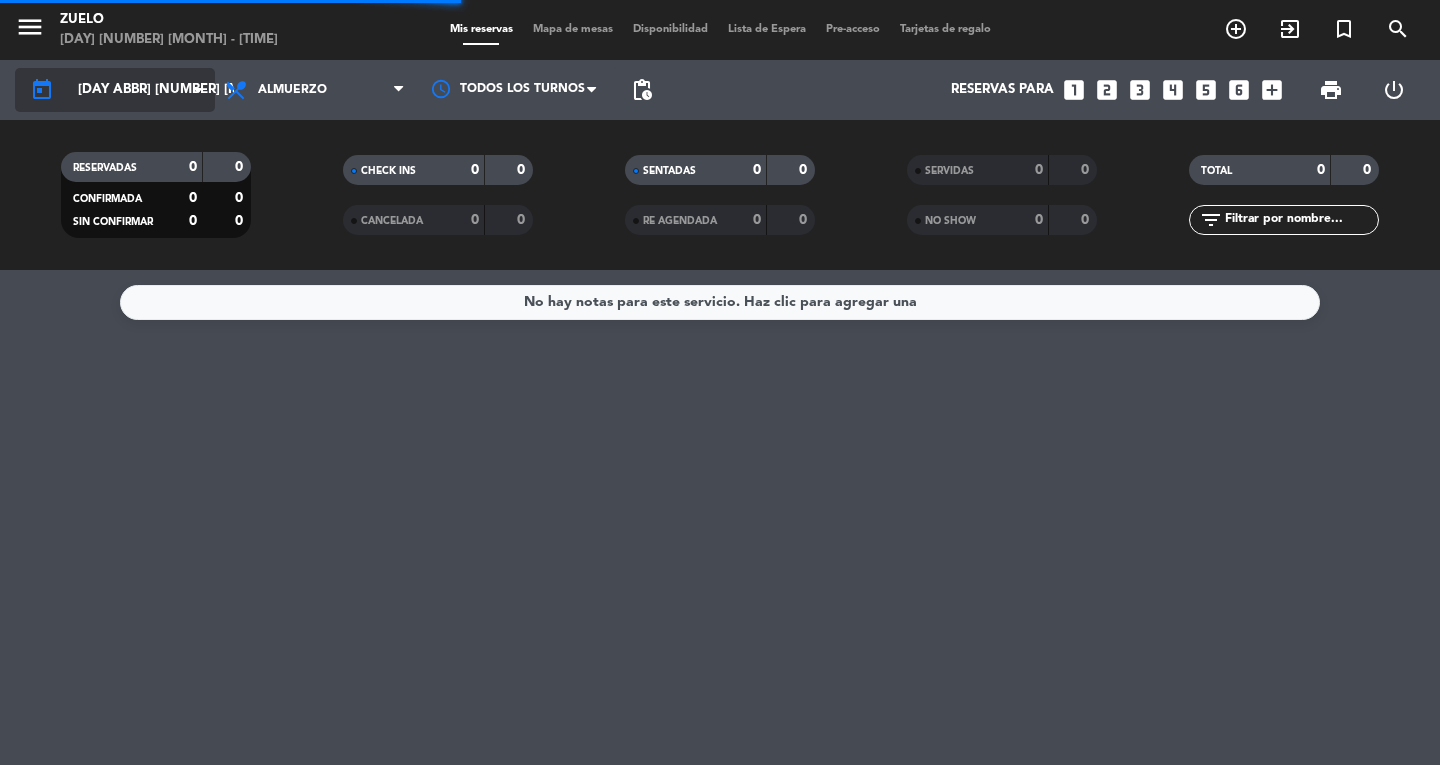 click on "[DAY ABBR] [NUMBER] [MONTH ABBR]" 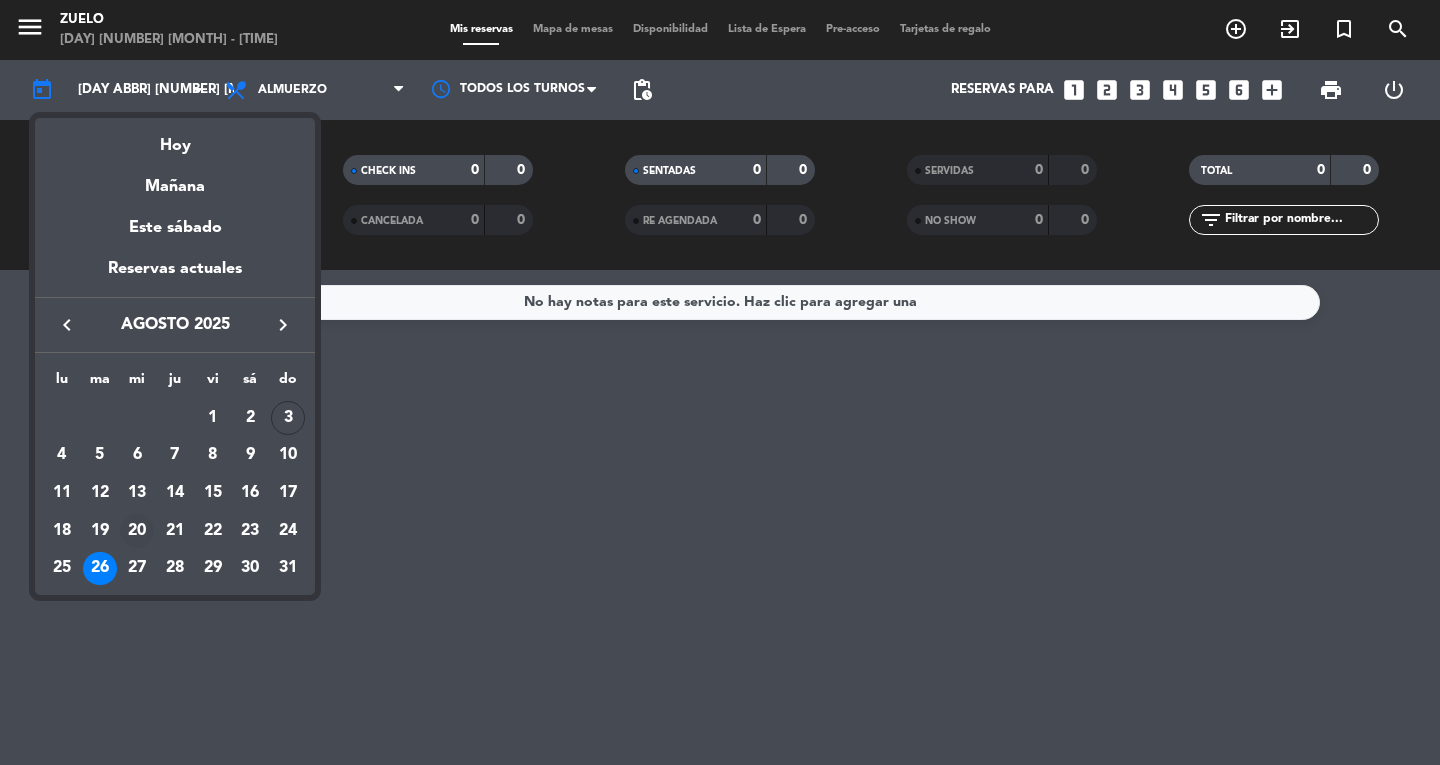 drag, startPoint x: 123, startPoint y: 565, endPoint x: 124, endPoint y: 530, distance: 35.014282 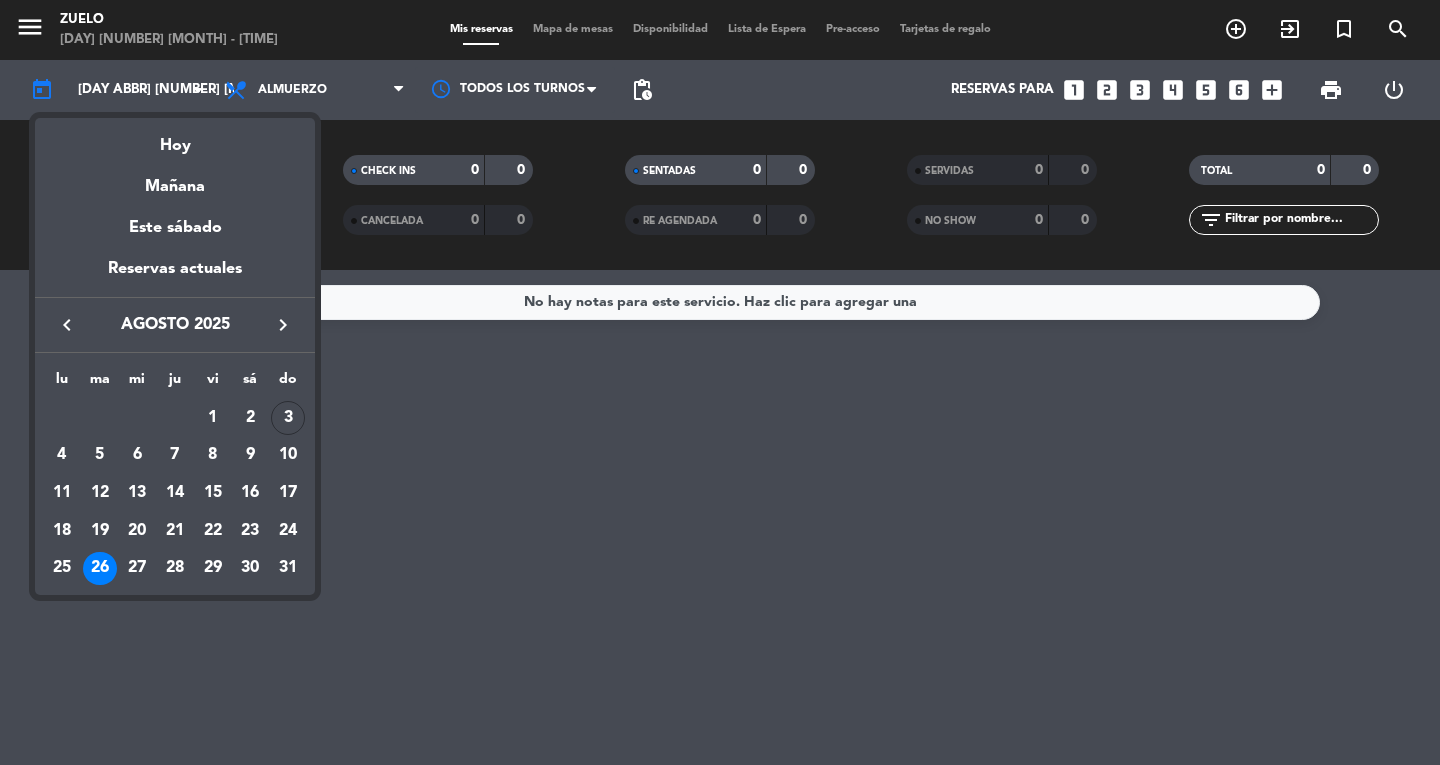 click at bounding box center (720, 382) 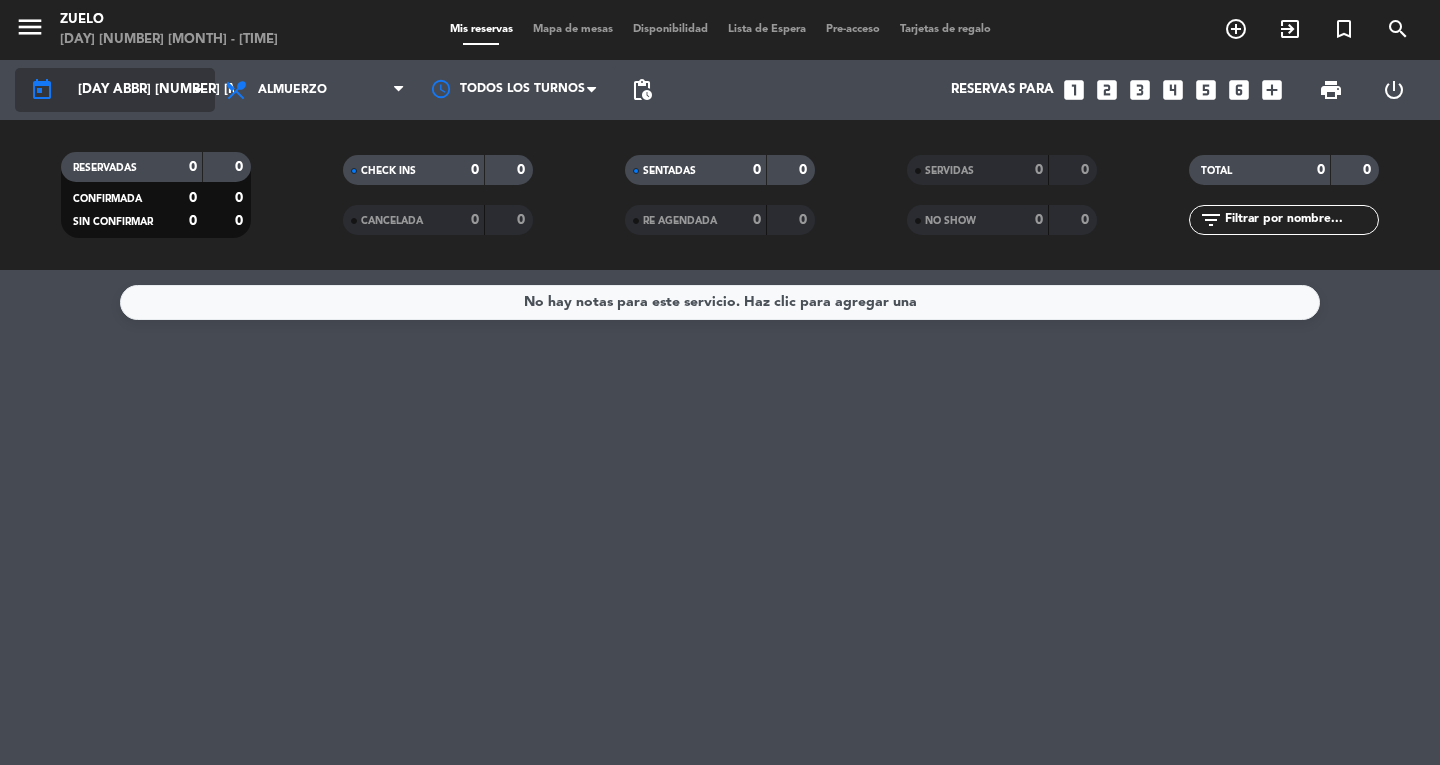 click on "today [DAY ABBR] [NUMBER] [MONTH ABBR] arrow_drop_down" 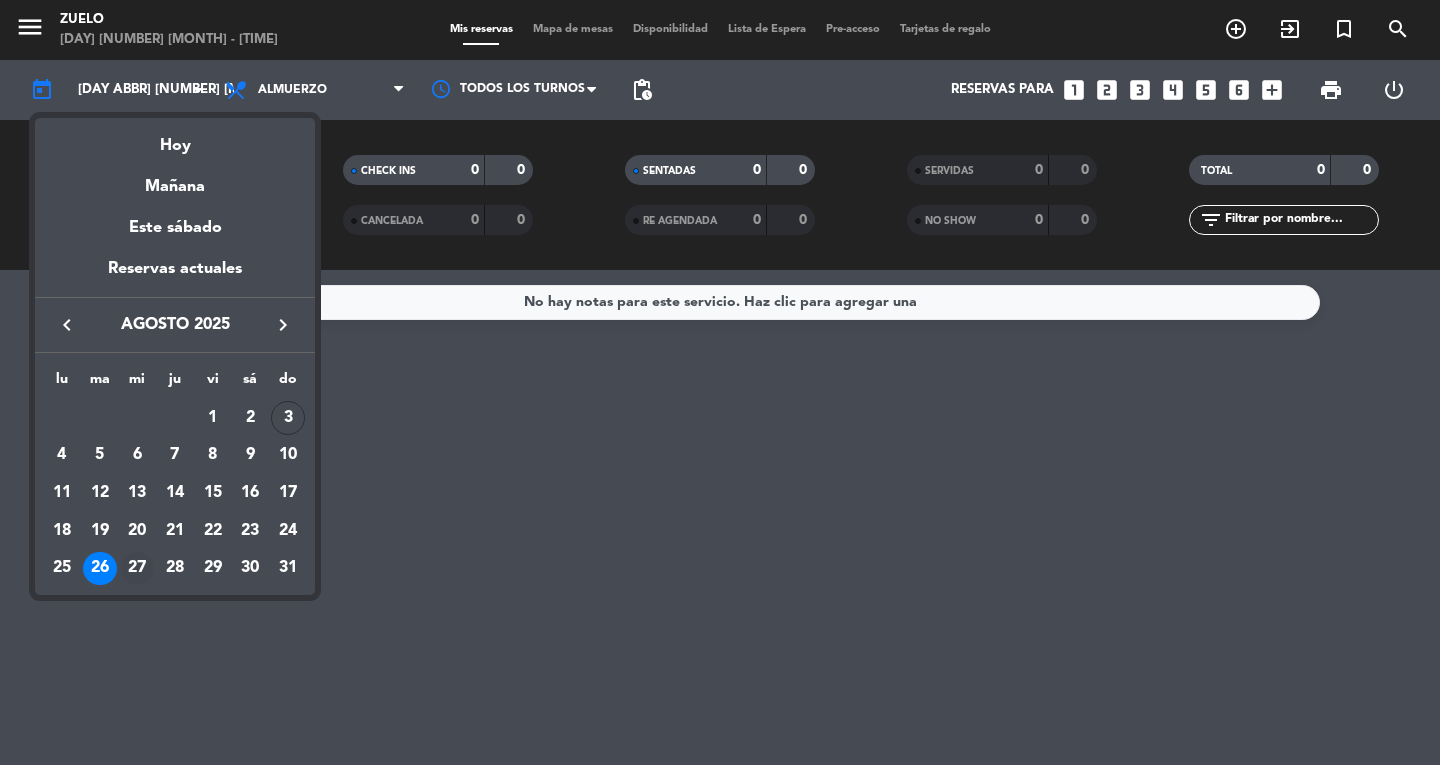 click on "27" at bounding box center (137, 569) 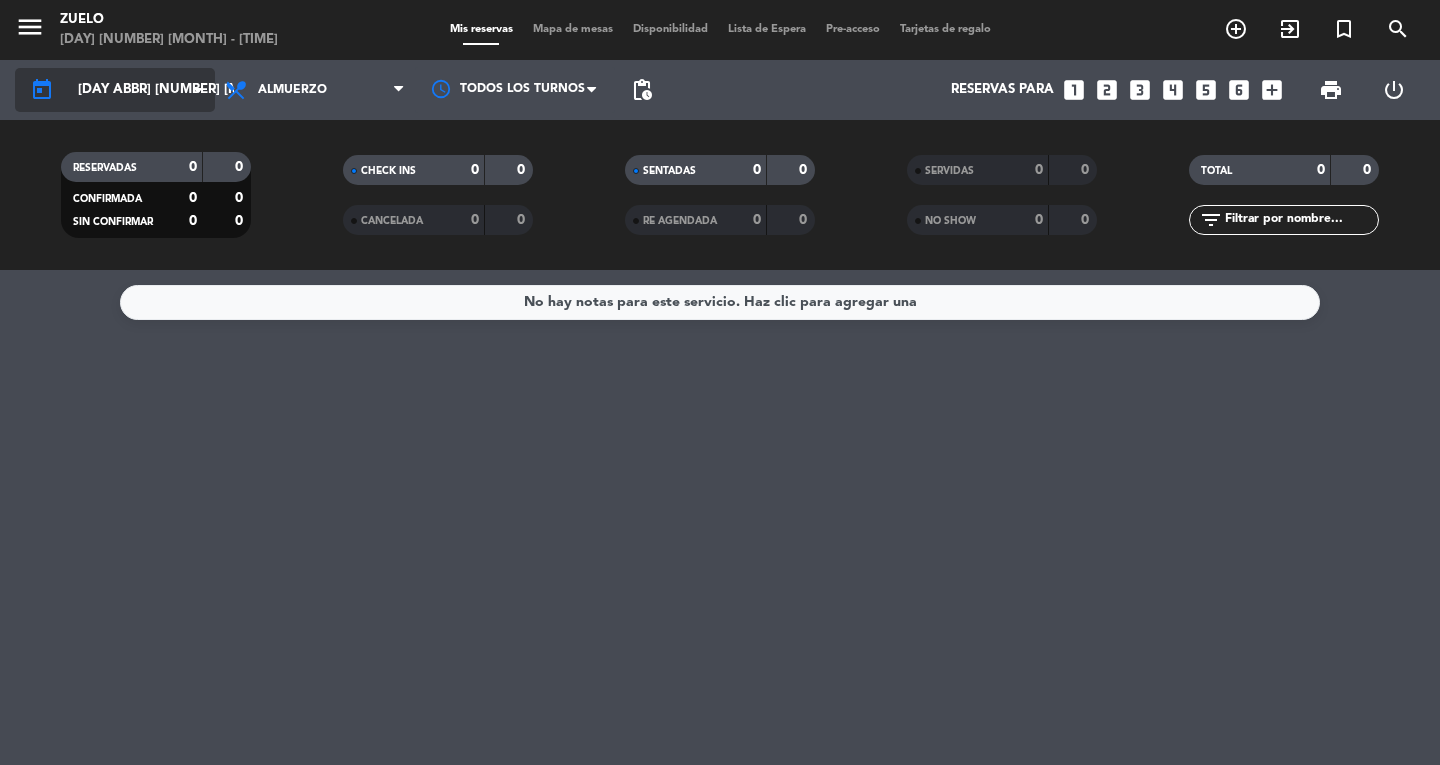 click on "[DAY ABBR] [NUMBER] [MONTH ABBR]" 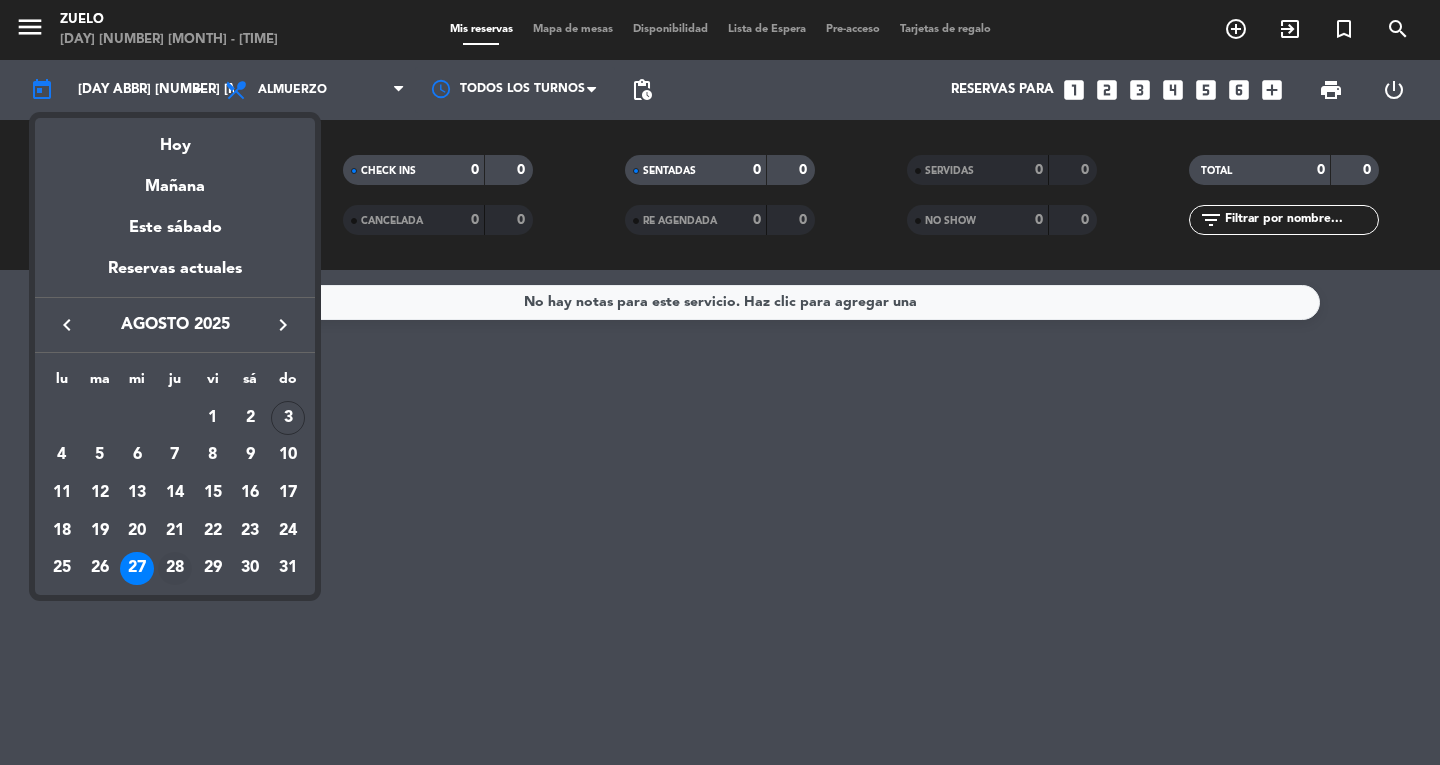 click on "28" at bounding box center [175, 569] 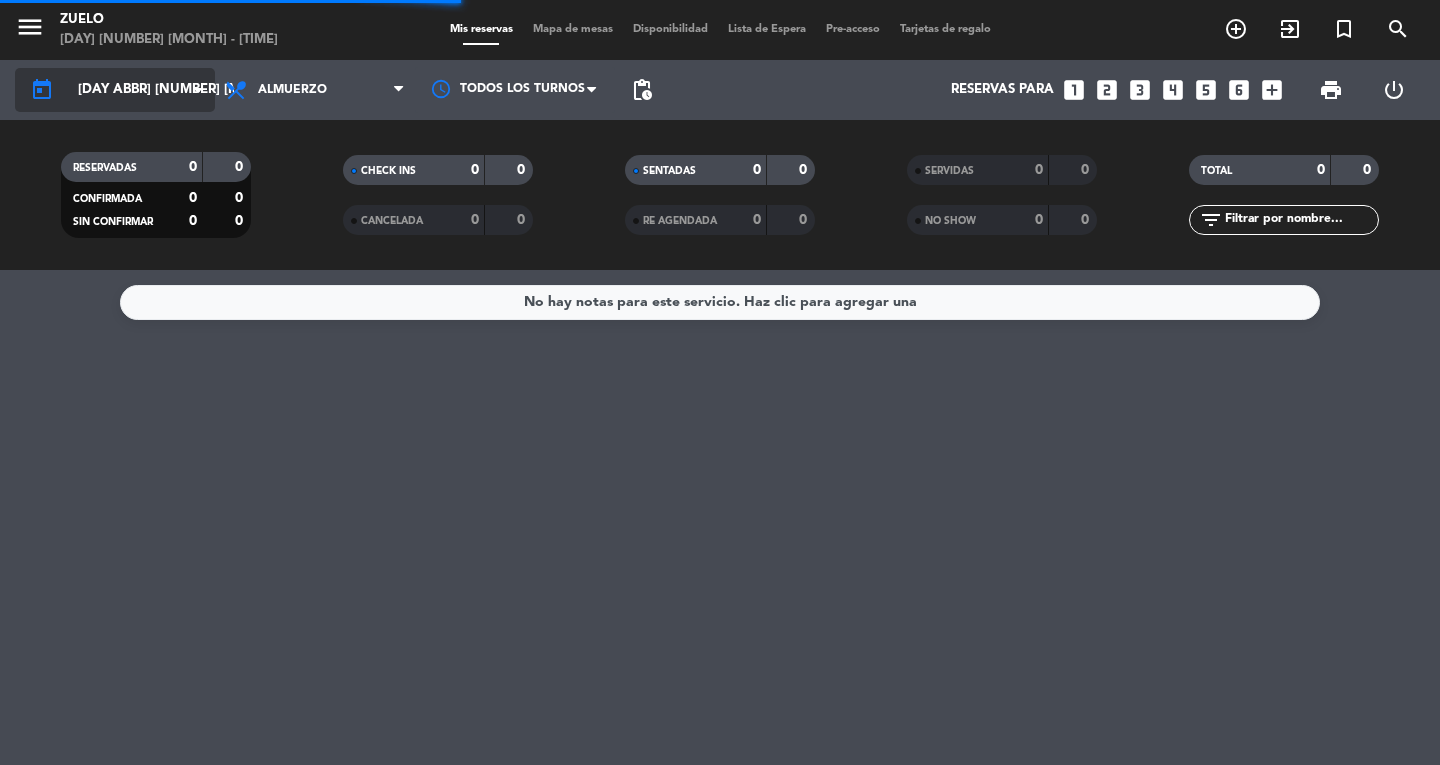 click on "[DAY ABBR] [NUMBER] [MONTH ABBR]" 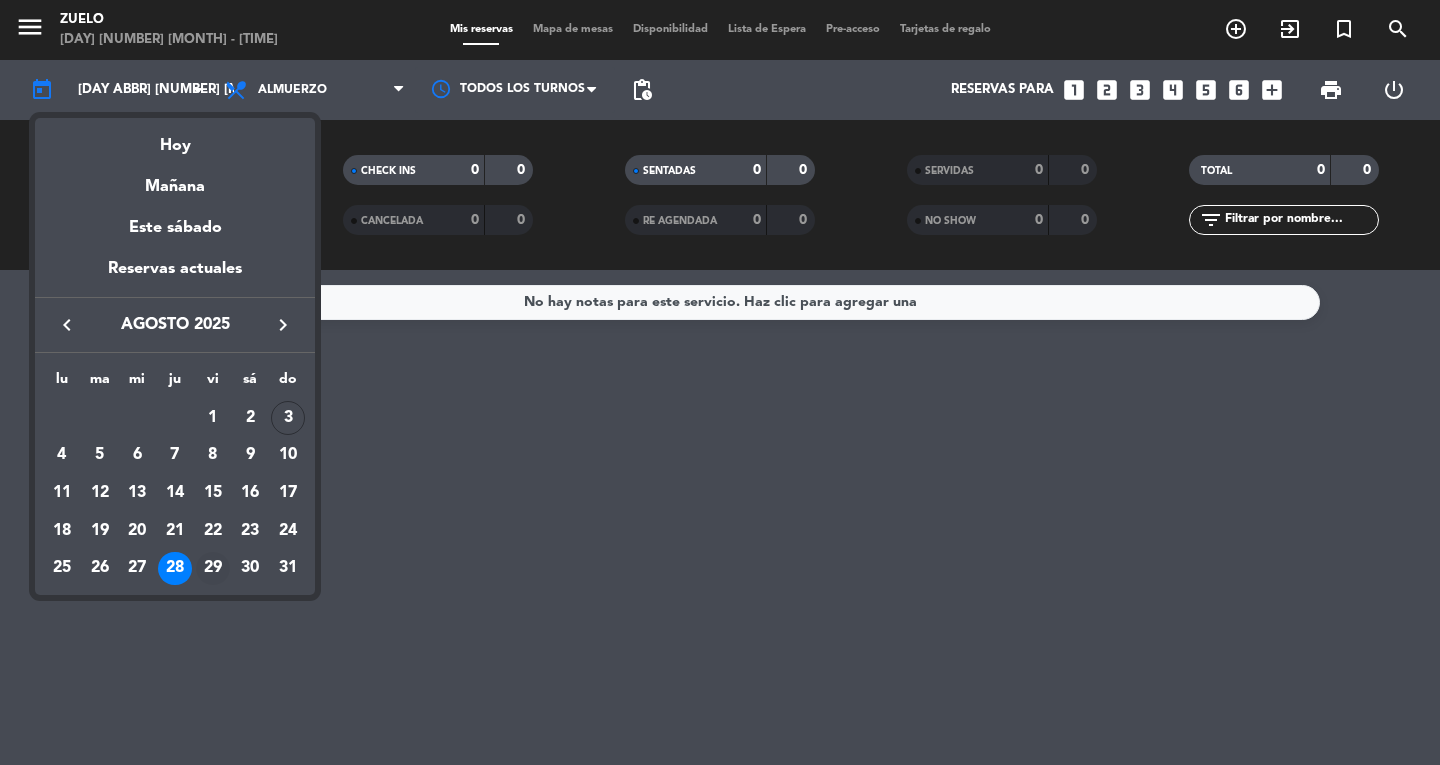 click on "29" at bounding box center [213, 569] 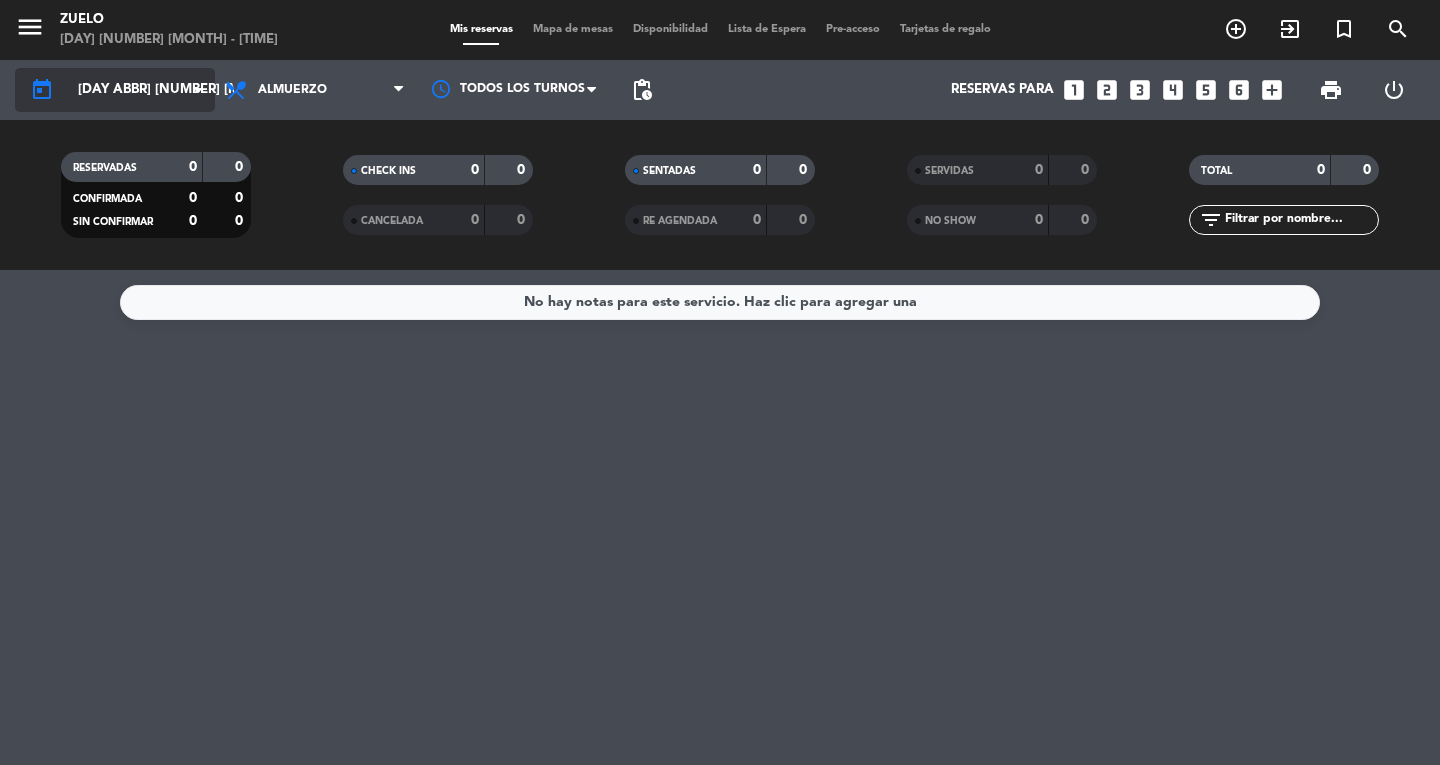 click on "[DAY ABBR] [NUMBER] [MONTH ABBR]" 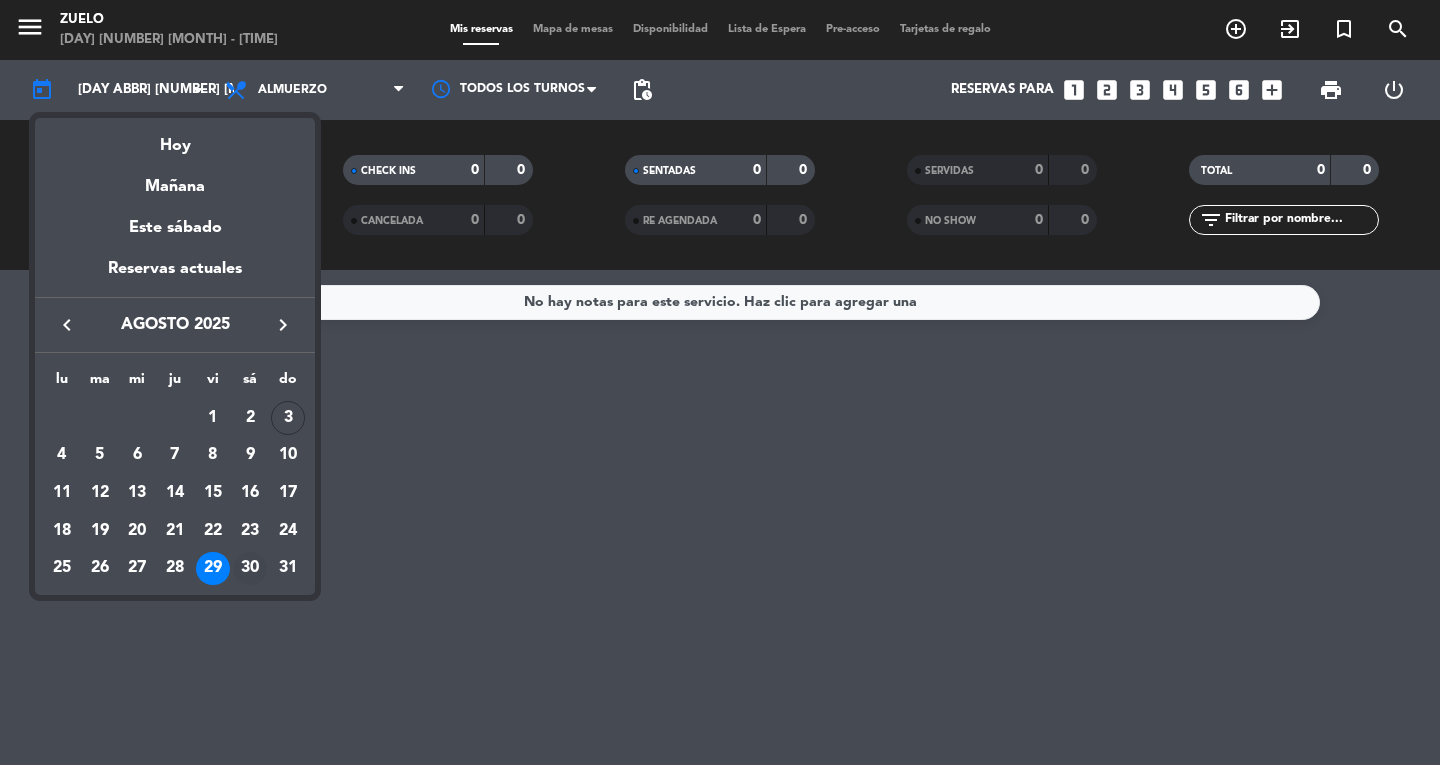 click on "30" at bounding box center (250, 569) 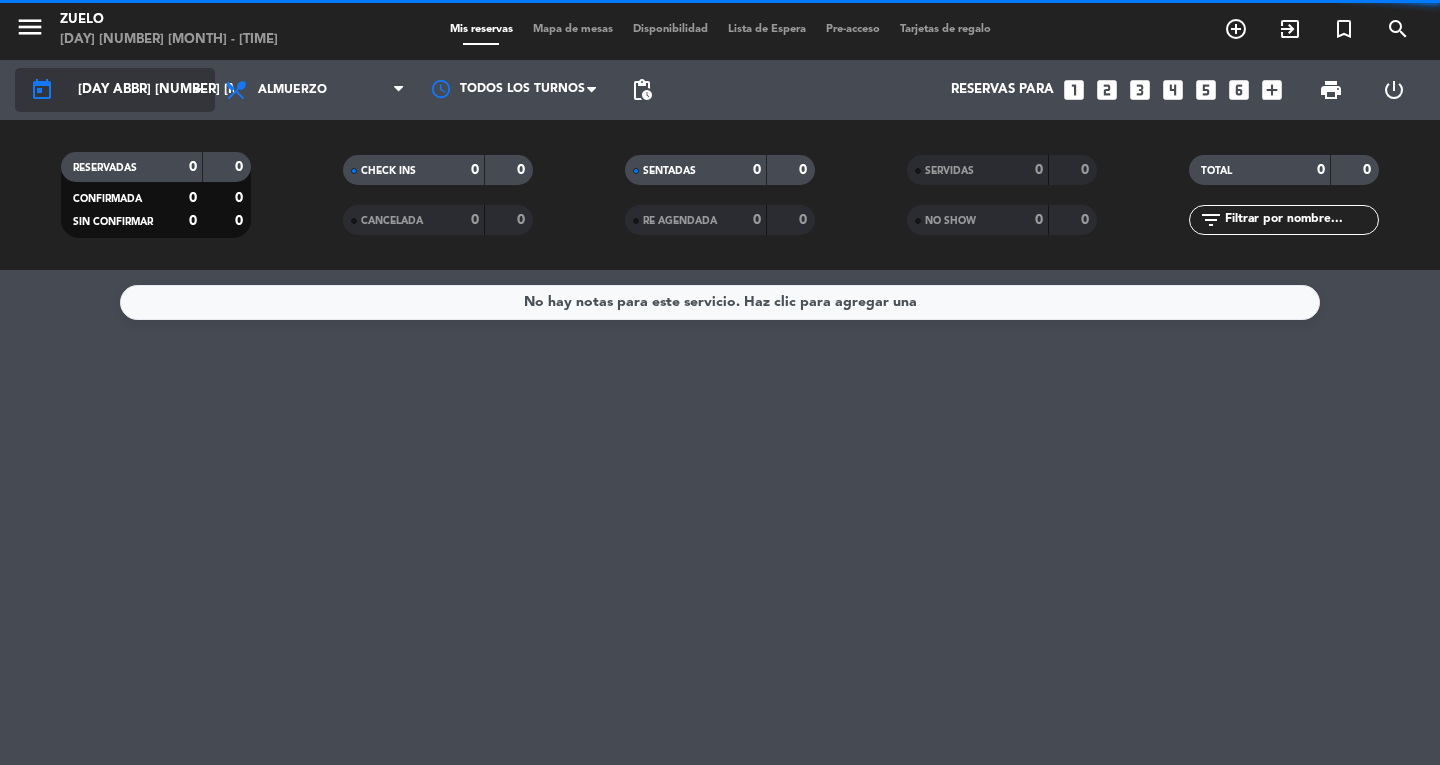 click on "[DAY ABBR] [NUMBER] [MONTH ABBR]" 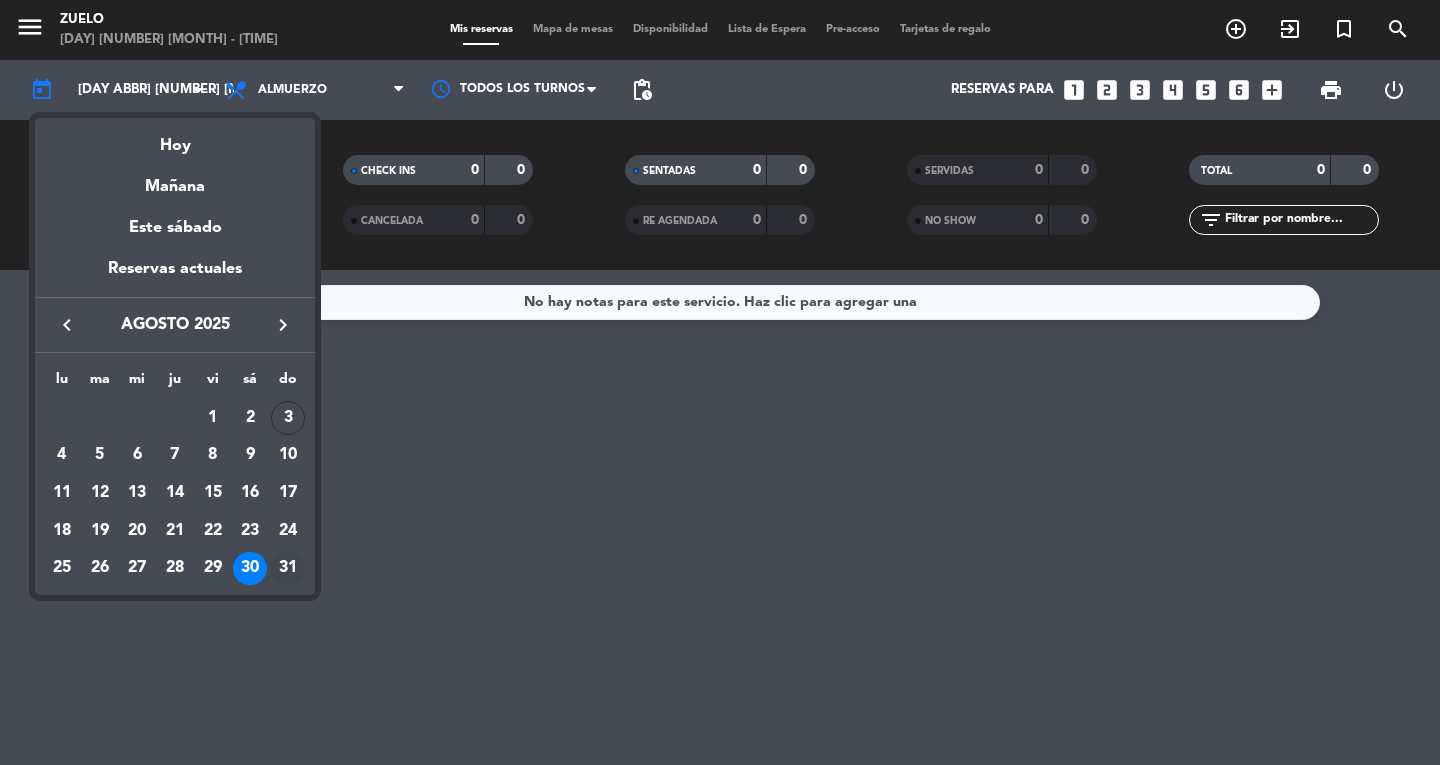 click on "31" at bounding box center (288, 569) 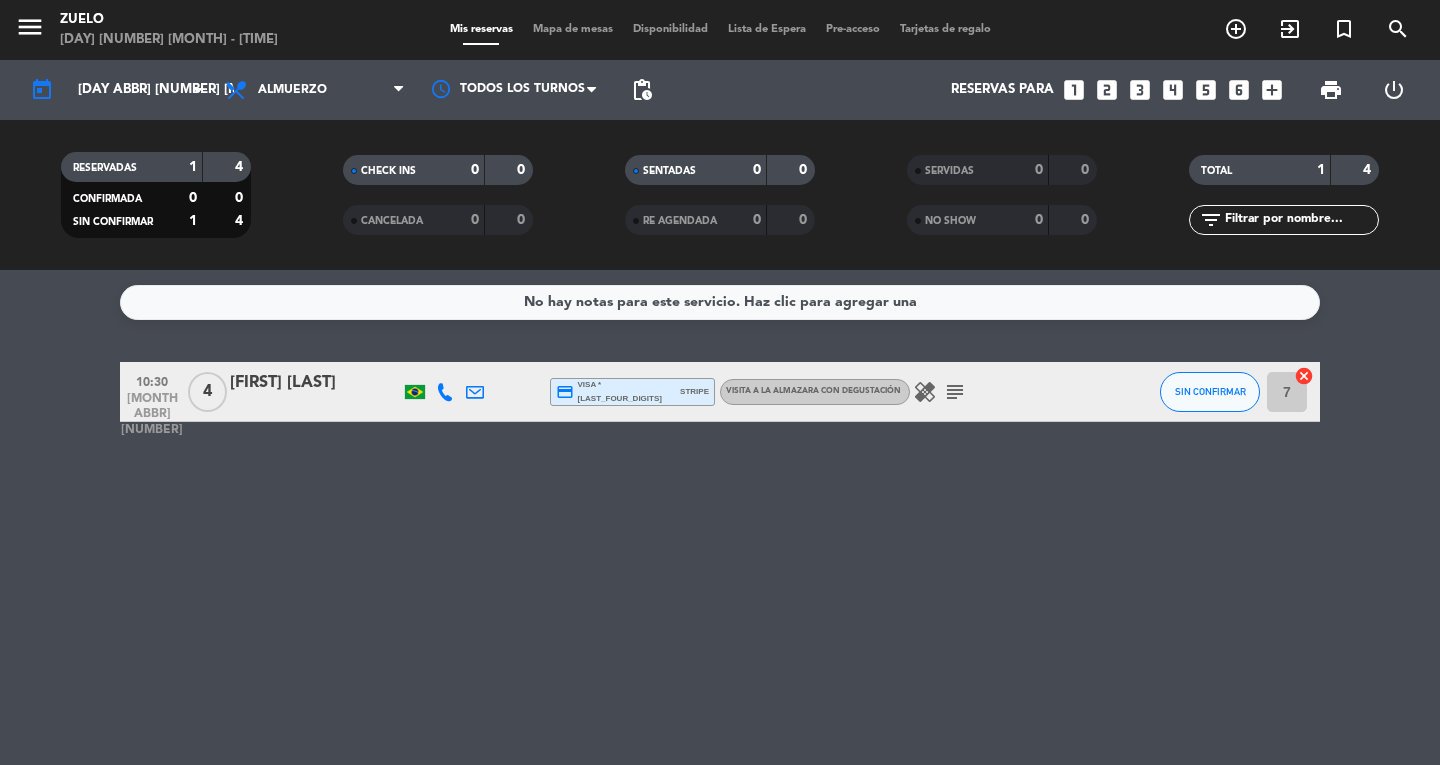 click on "subject" 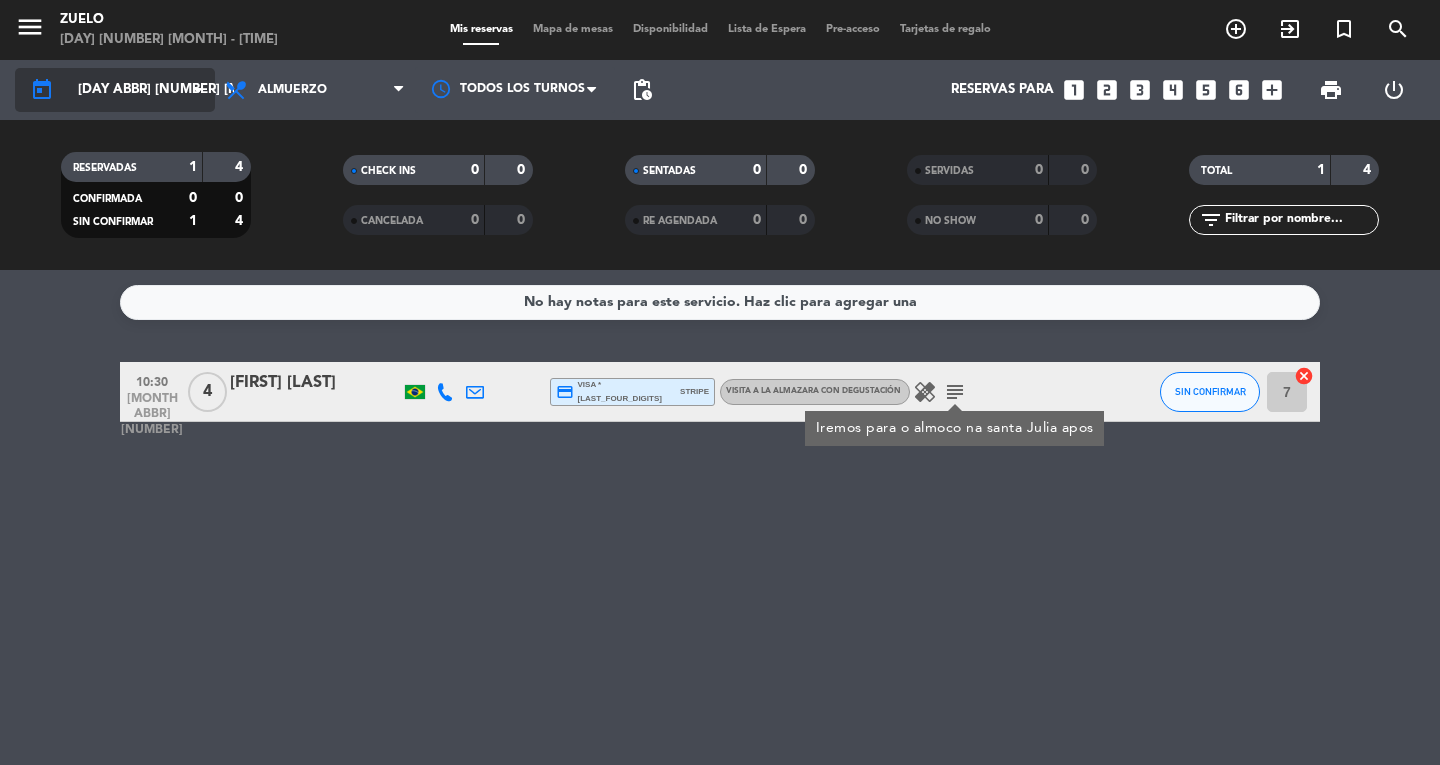 click on "[DAY ABBR] [NUMBER] [MONTH ABBR]" 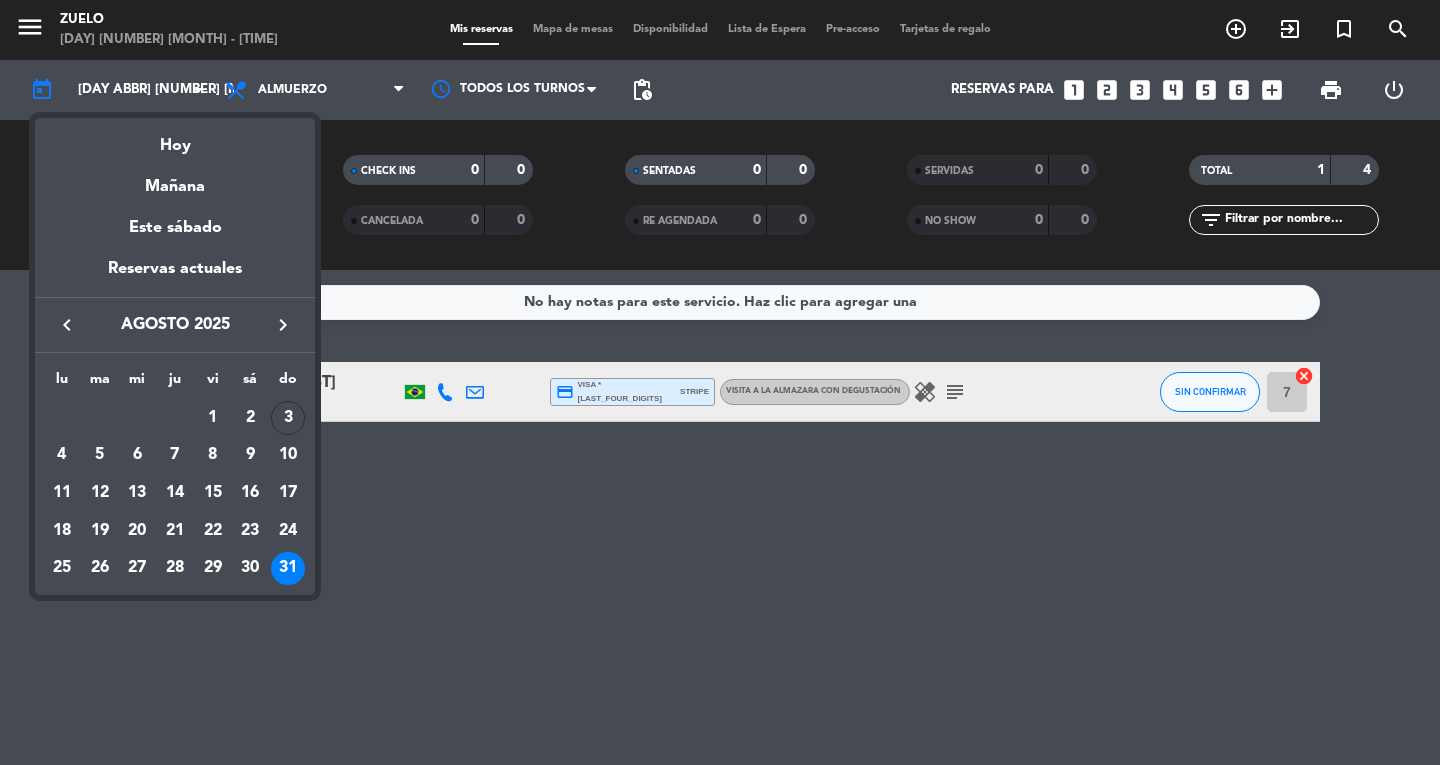 click on "keyboard_arrow_right" at bounding box center (283, 325) 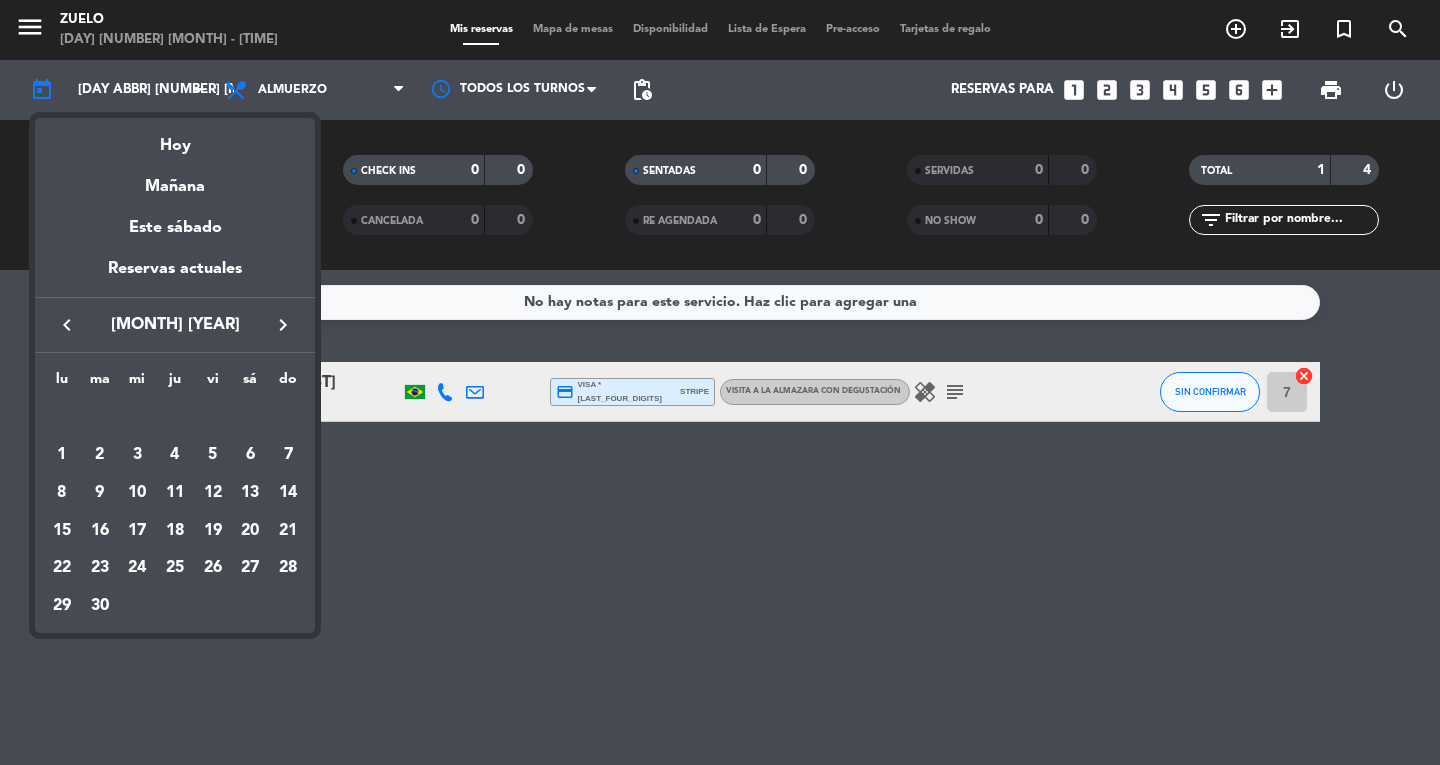 drag, startPoint x: 54, startPoint y: 463, endPoint x: 65, endPoint y: 416, distance: 48.270073 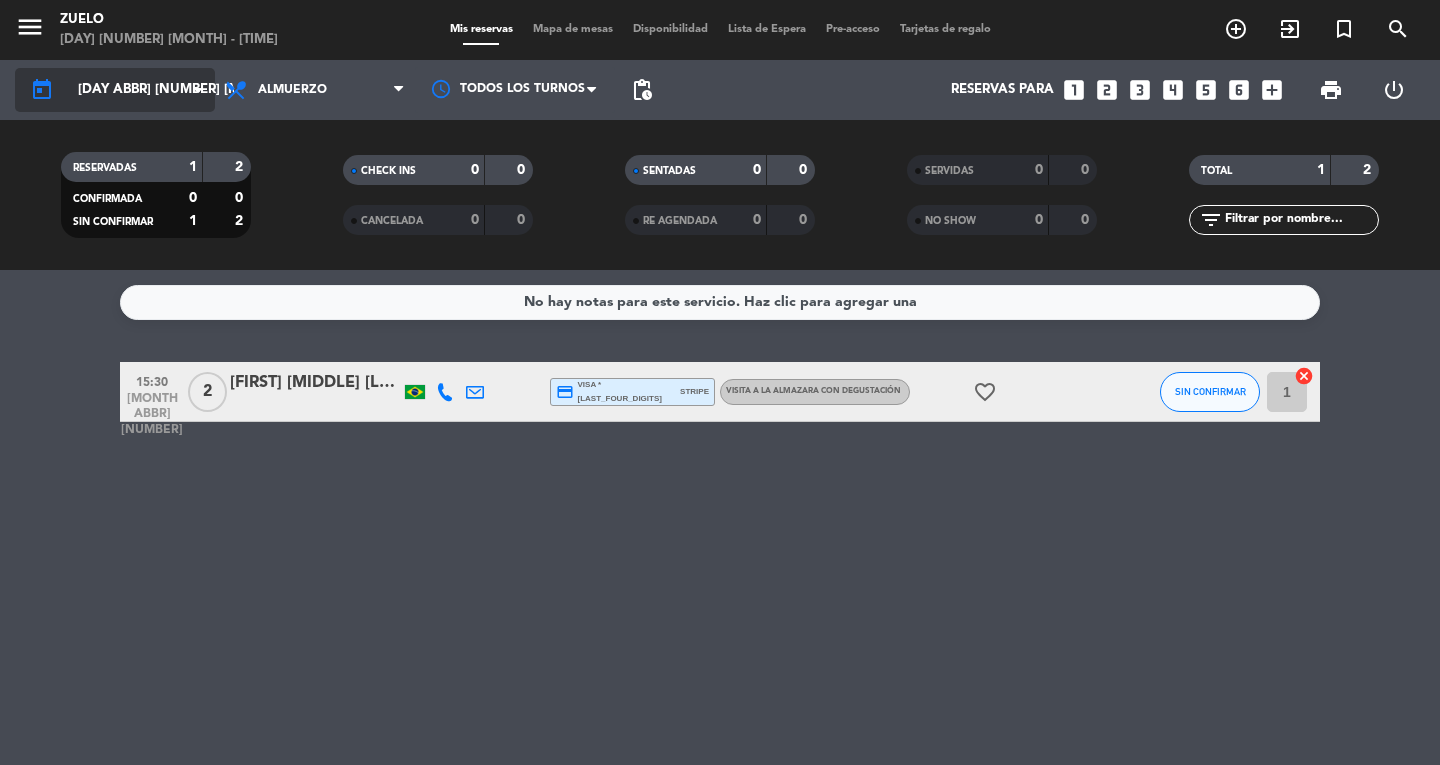 click on "today [DAY ABBR] [NUMBER] [MONTH ABBR] arrow_drop_down" 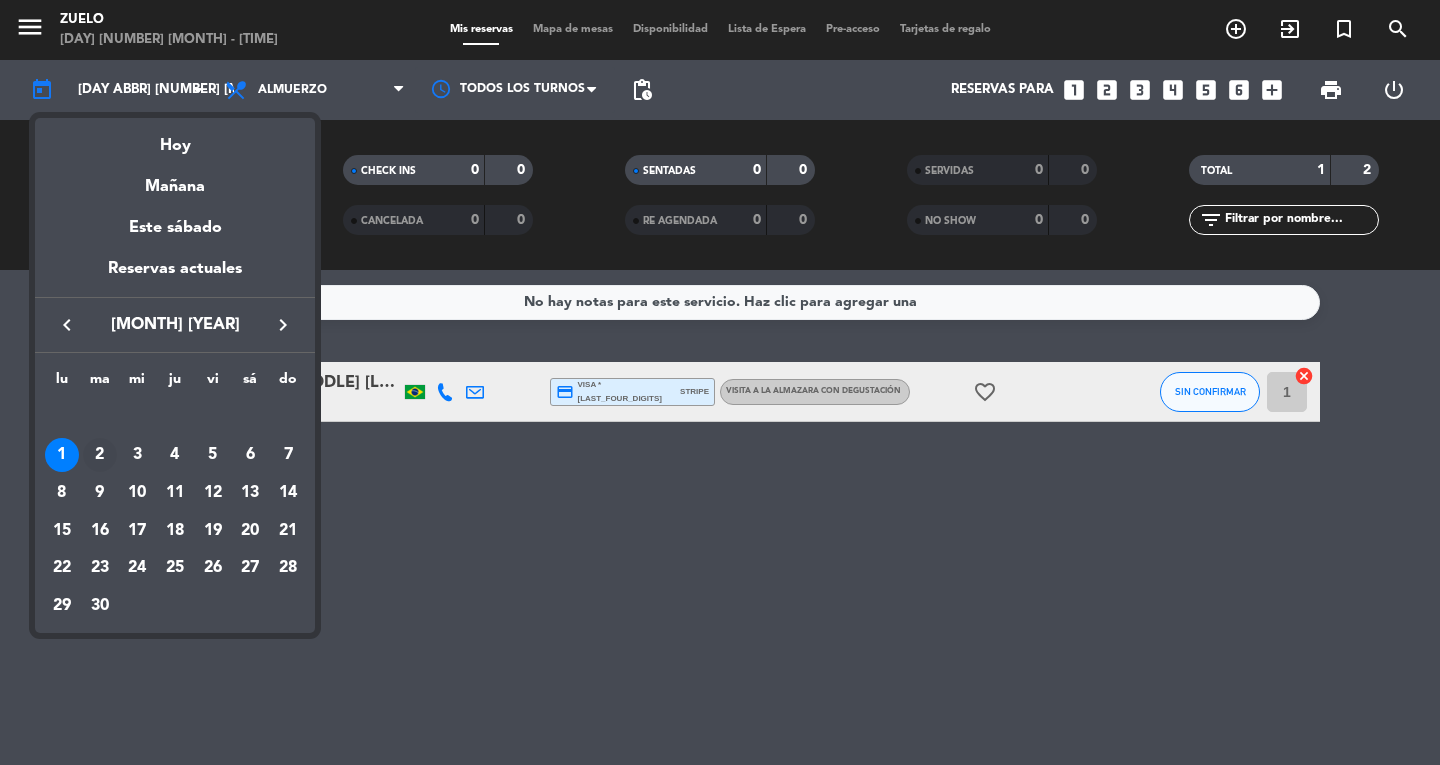 click on "2" at bounding box center (100, 455) 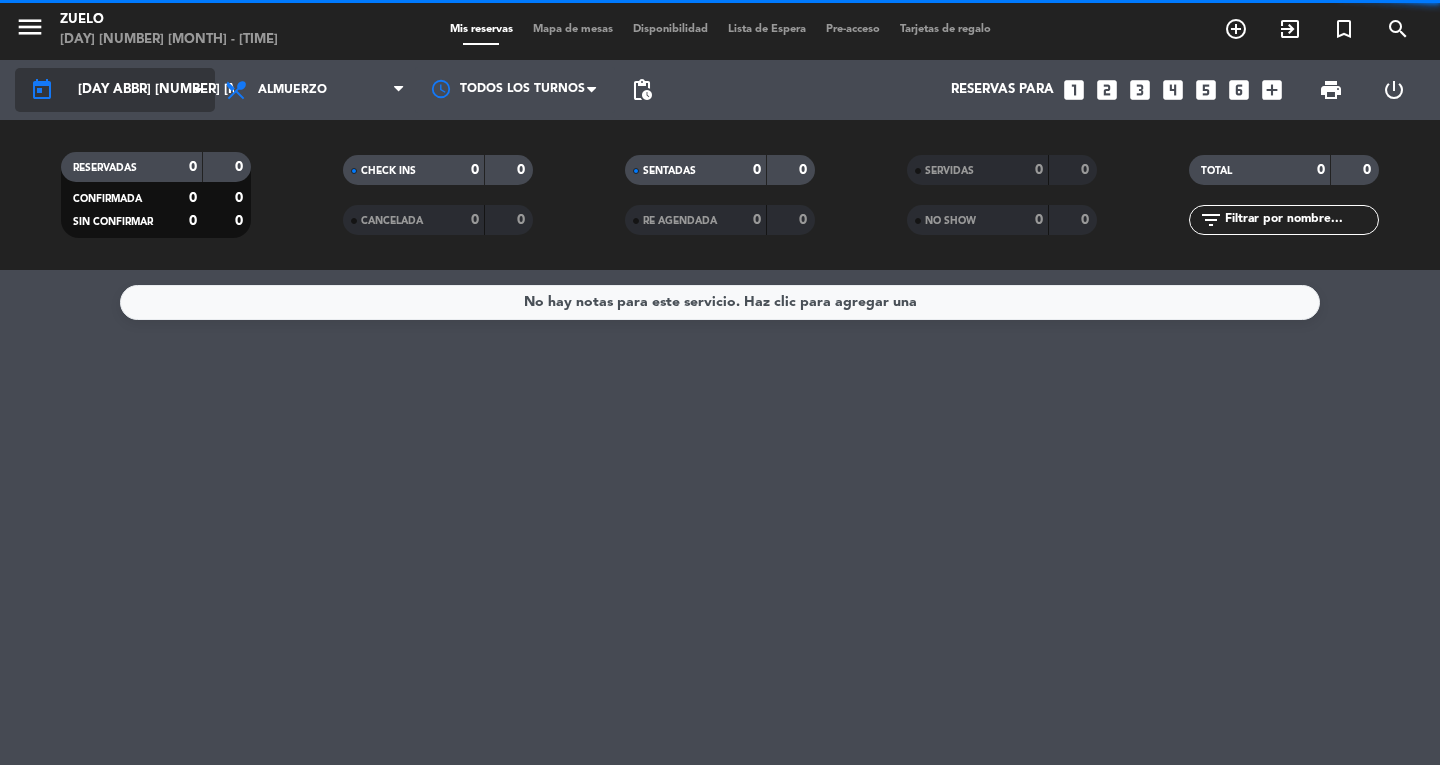 click on "[DAY ABBR] [NUMBER] [MONTH ABBR]" 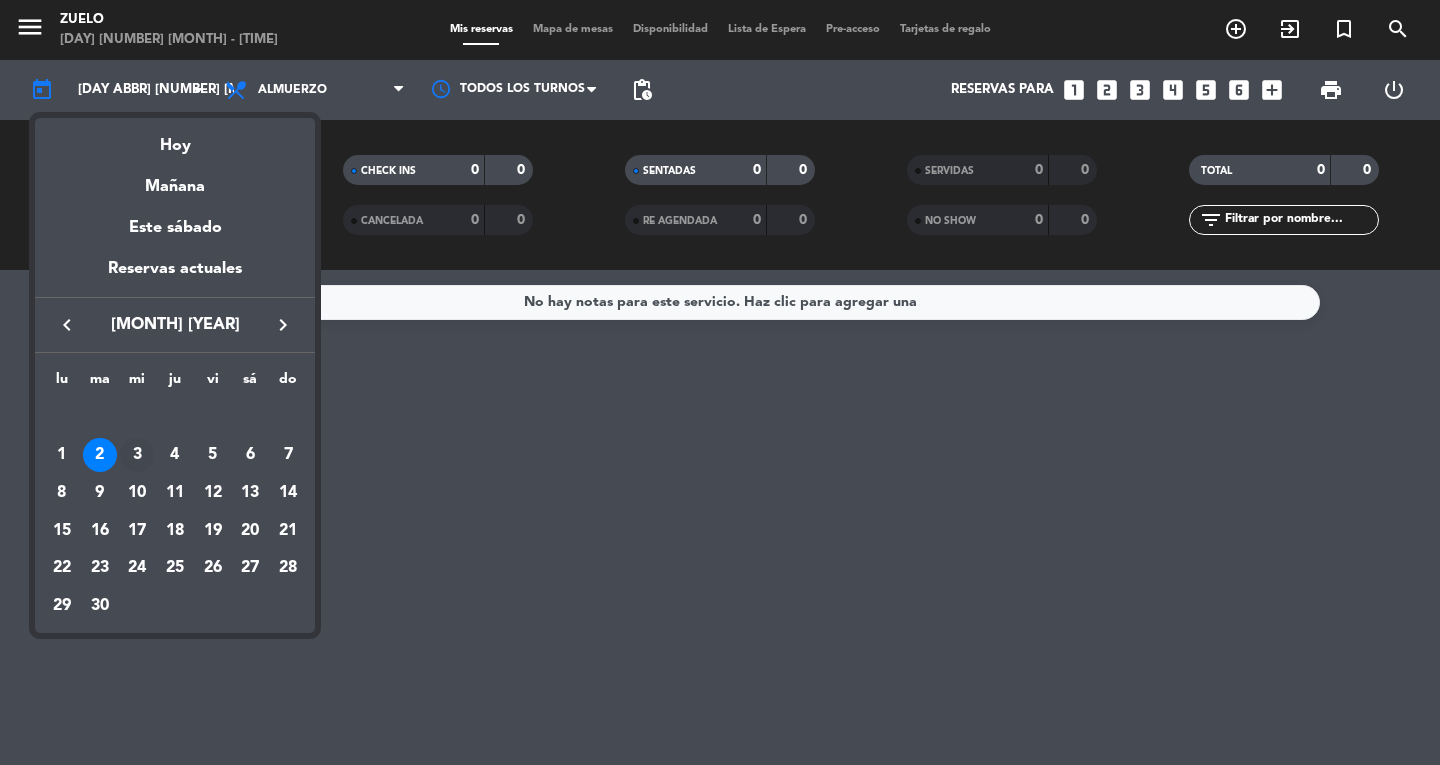 click on "3" at bounding box center (137, 455) 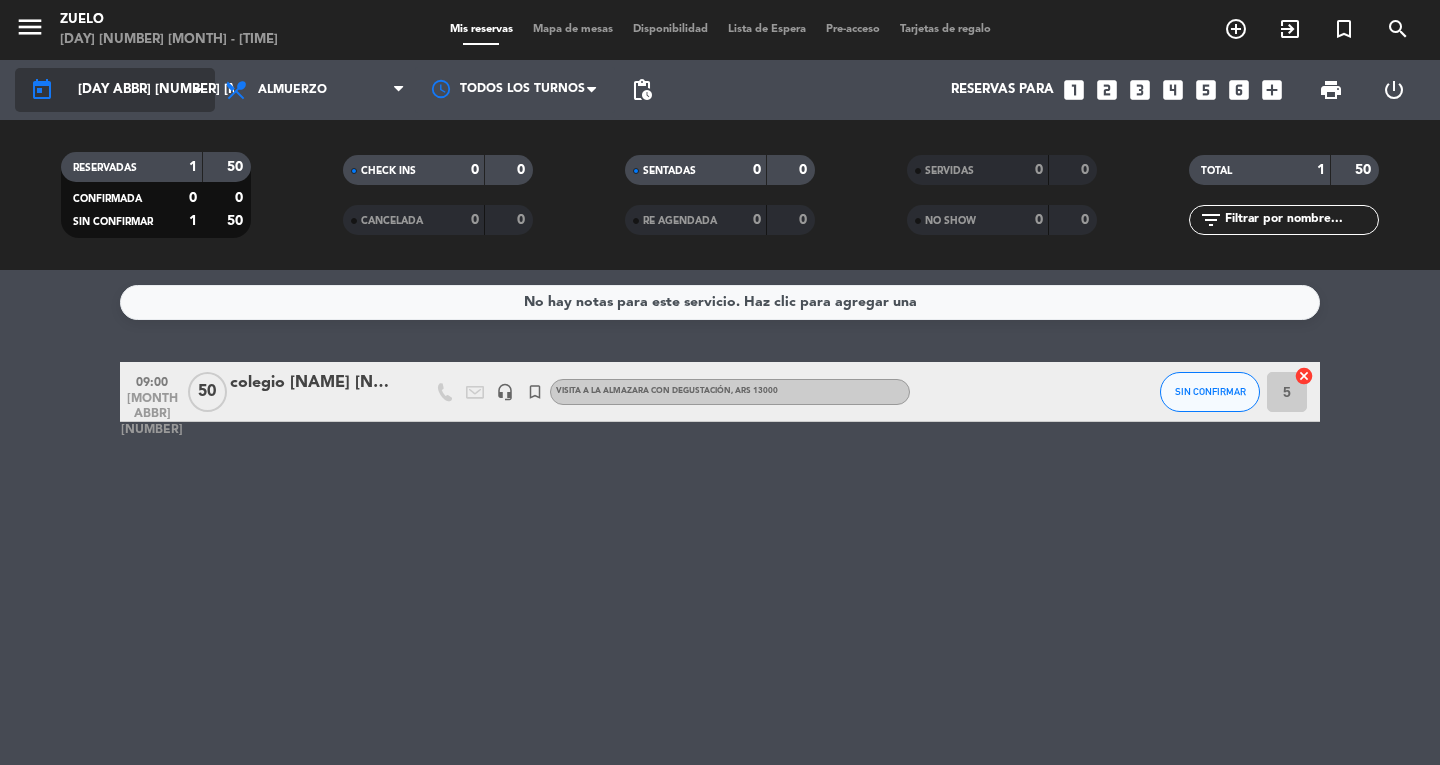 click on "[DAY ABBR] [NUMBER] [MONTH ABBR]" 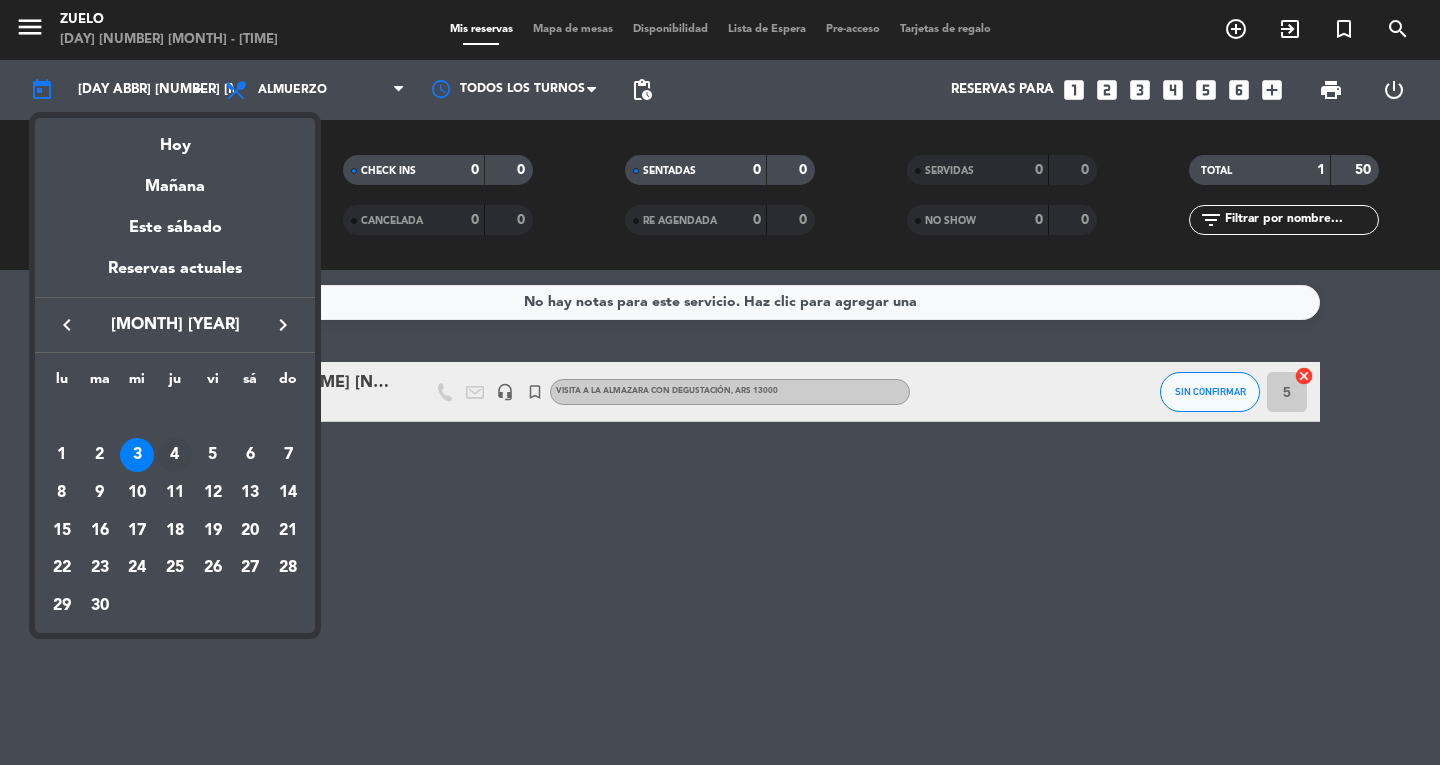 click on "4" at bounding box center (175, 455) 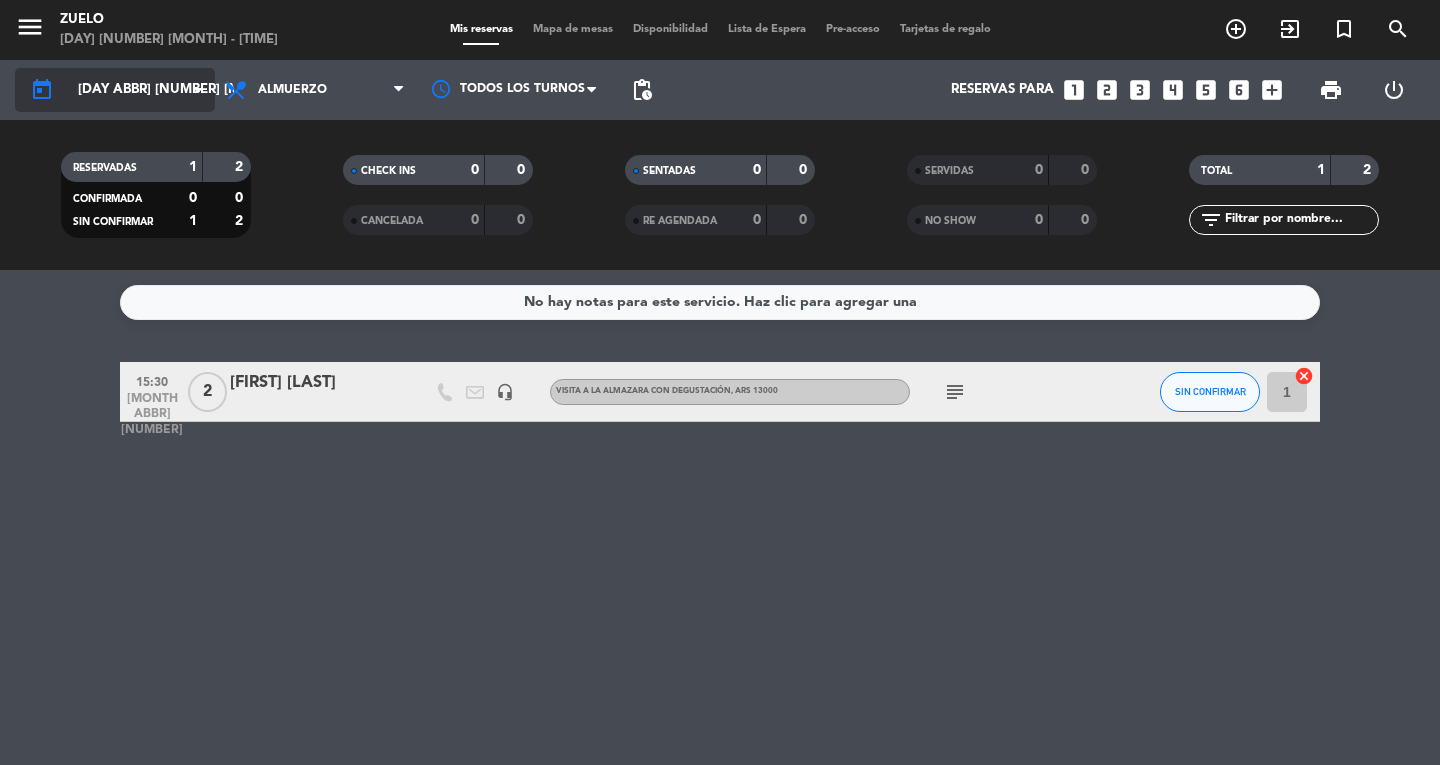 click on "[DAY ABBR] [NUMBER] [MONTH ABBR]" 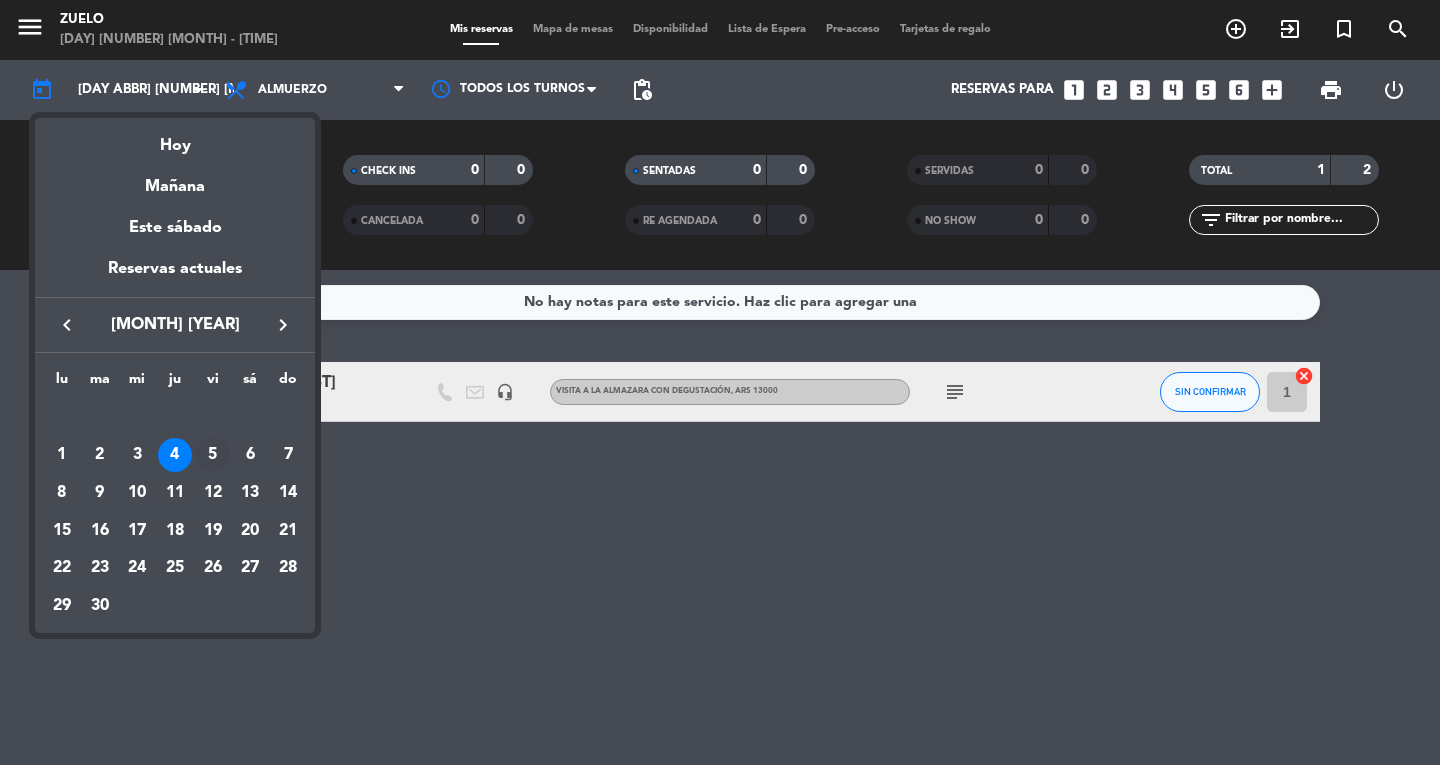 click on "5" at bounding box center [213, 455] 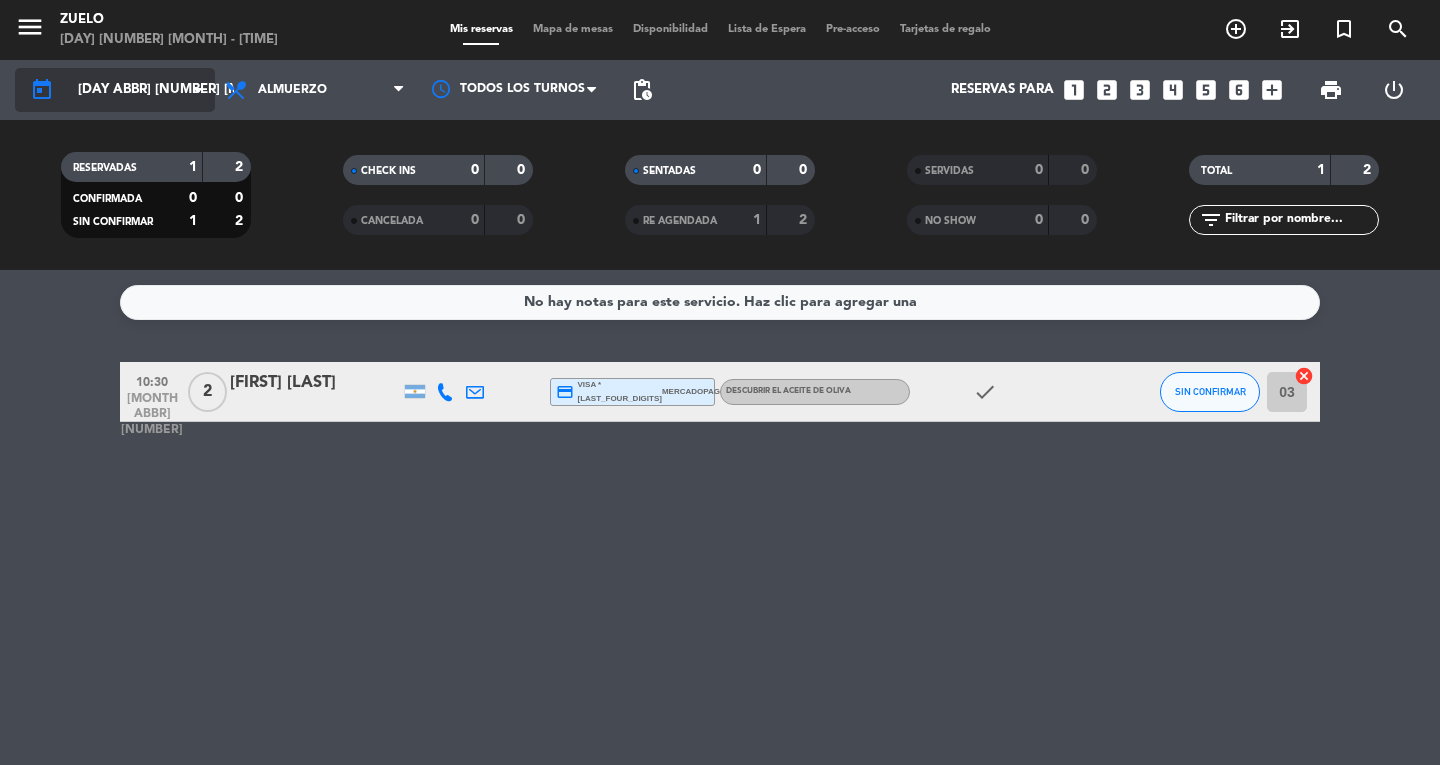 click on "[DAY ABBR] [NUMBER] [MONTH ABBR]" 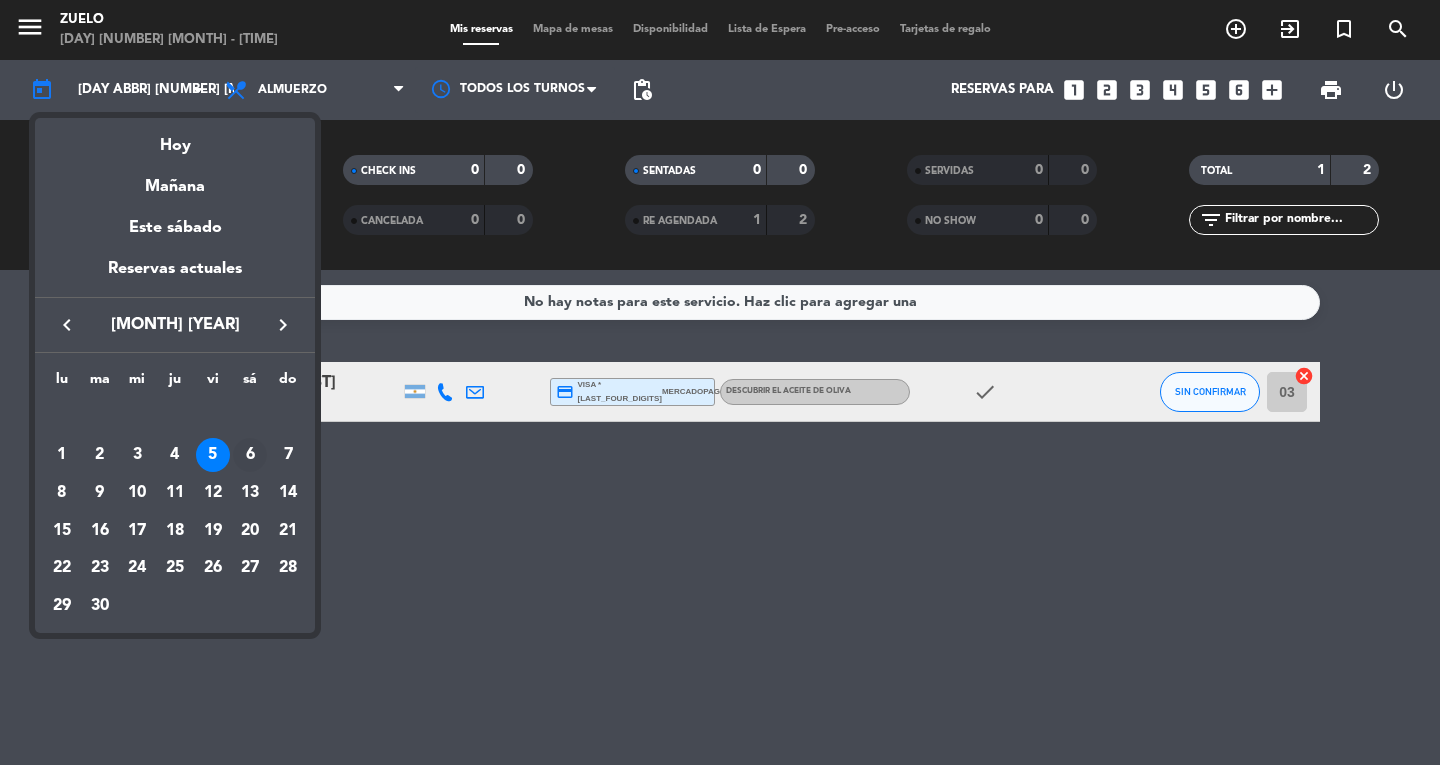 click on "6" at bounding box center [250, 455] 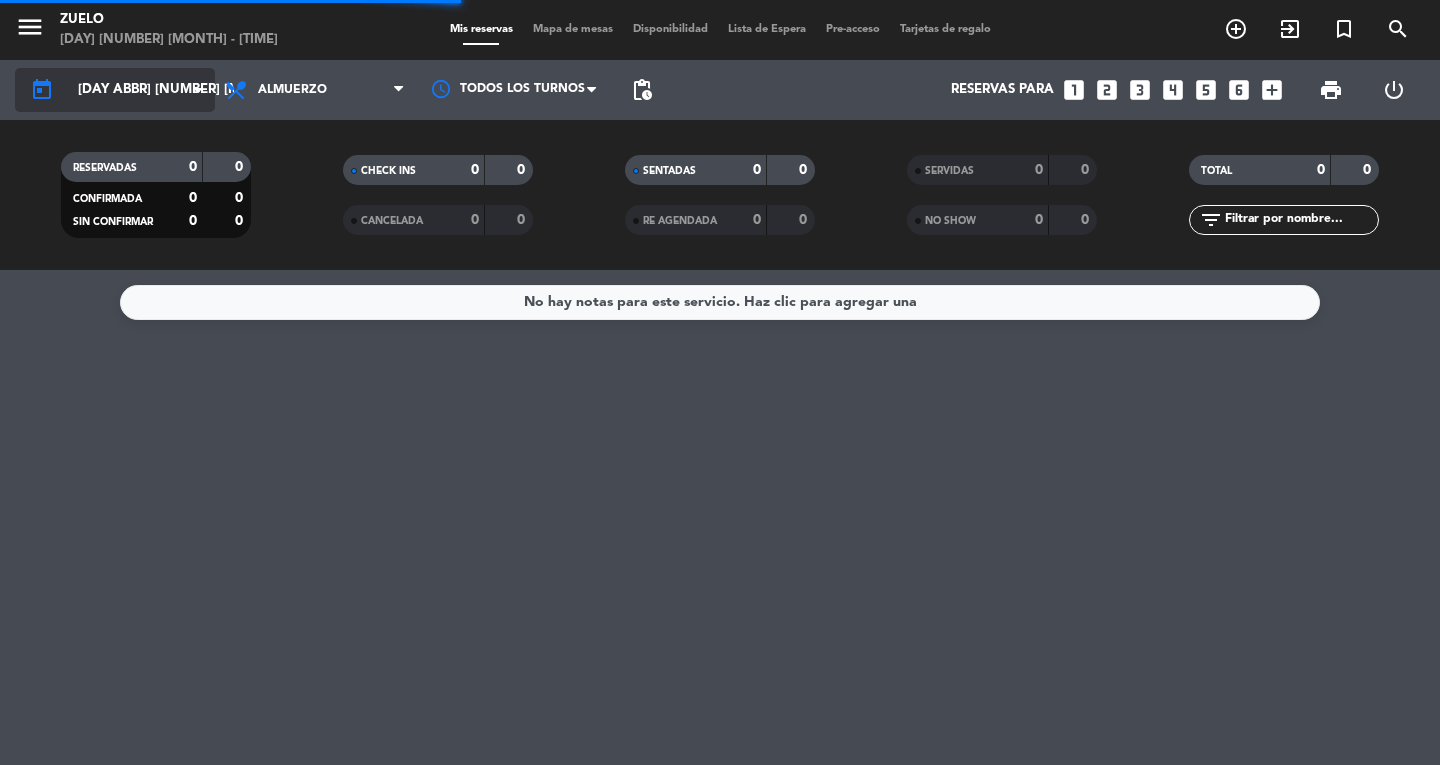 click on "[DAY ABBR] [NUMBER] [MONTH ABBR]" 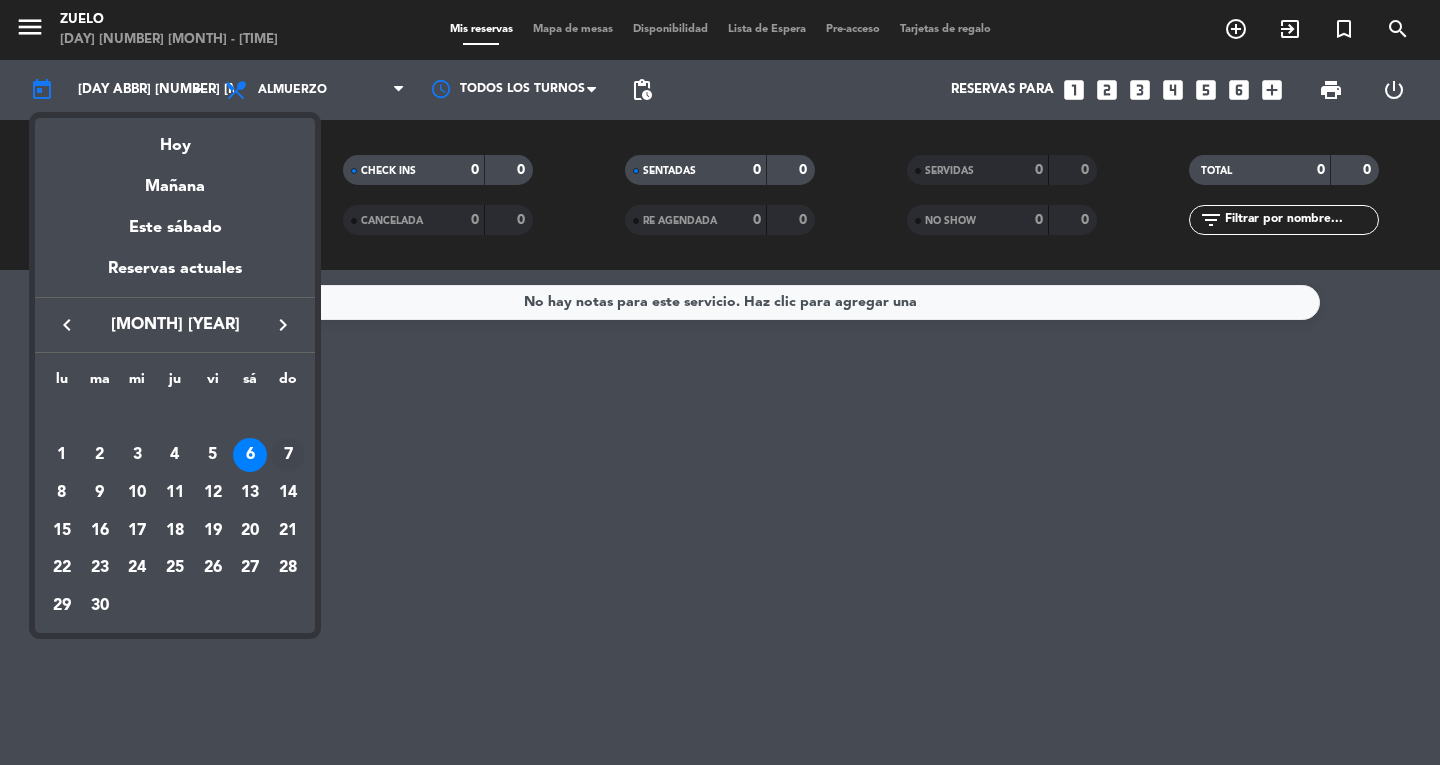 click on "7" at bounding box center [288, 455] 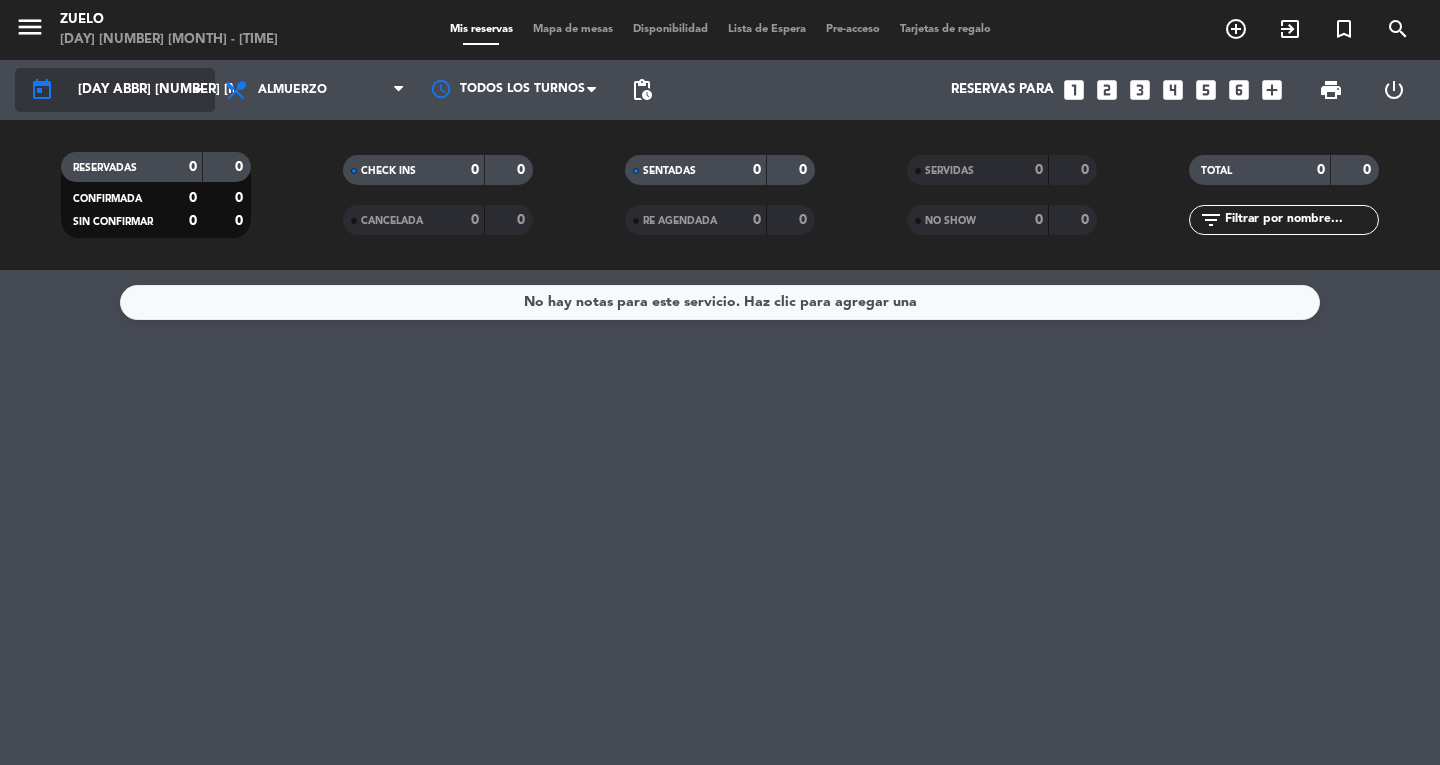 click on "[DAY ABBR] [NUMBER] [MONTH ABBR]" 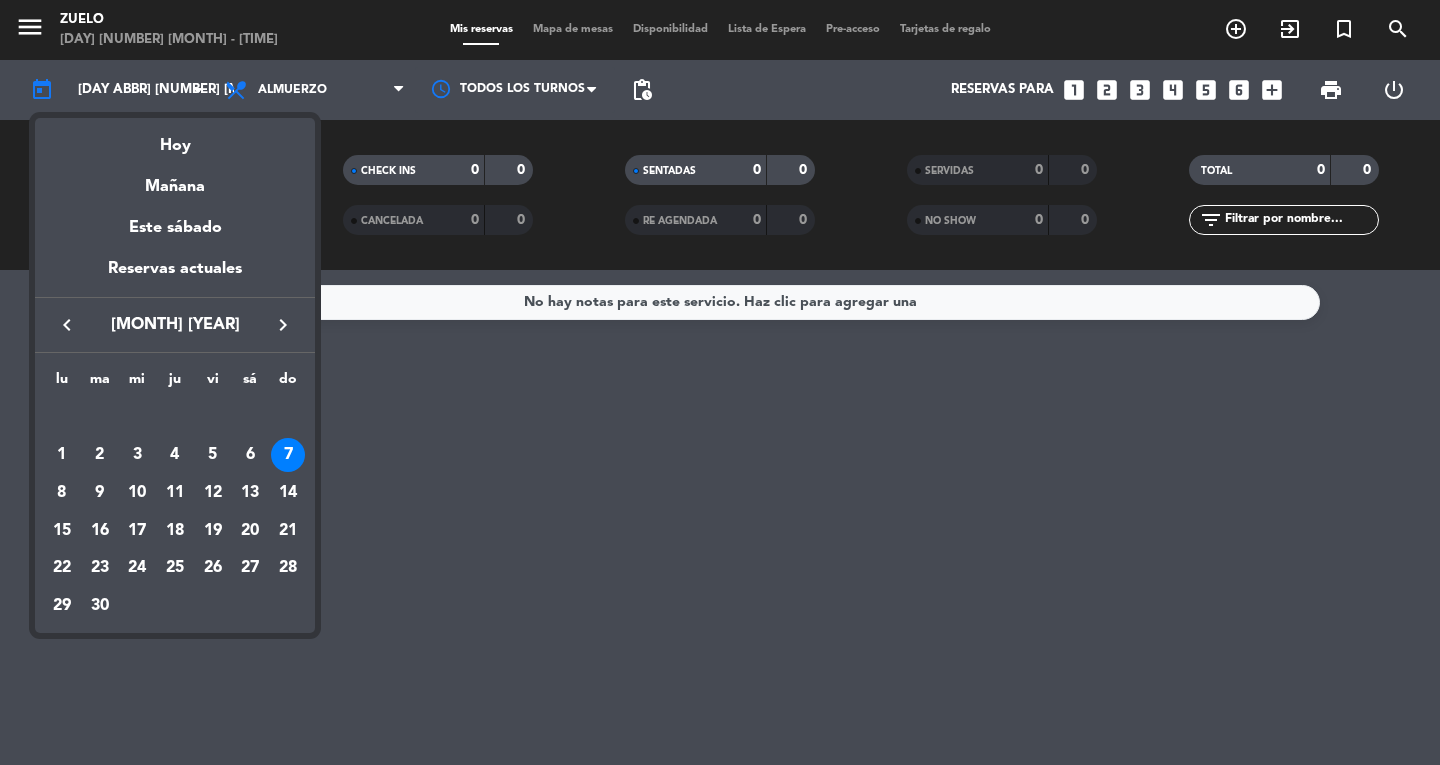 click on "8" at bounding box center (62, 493) 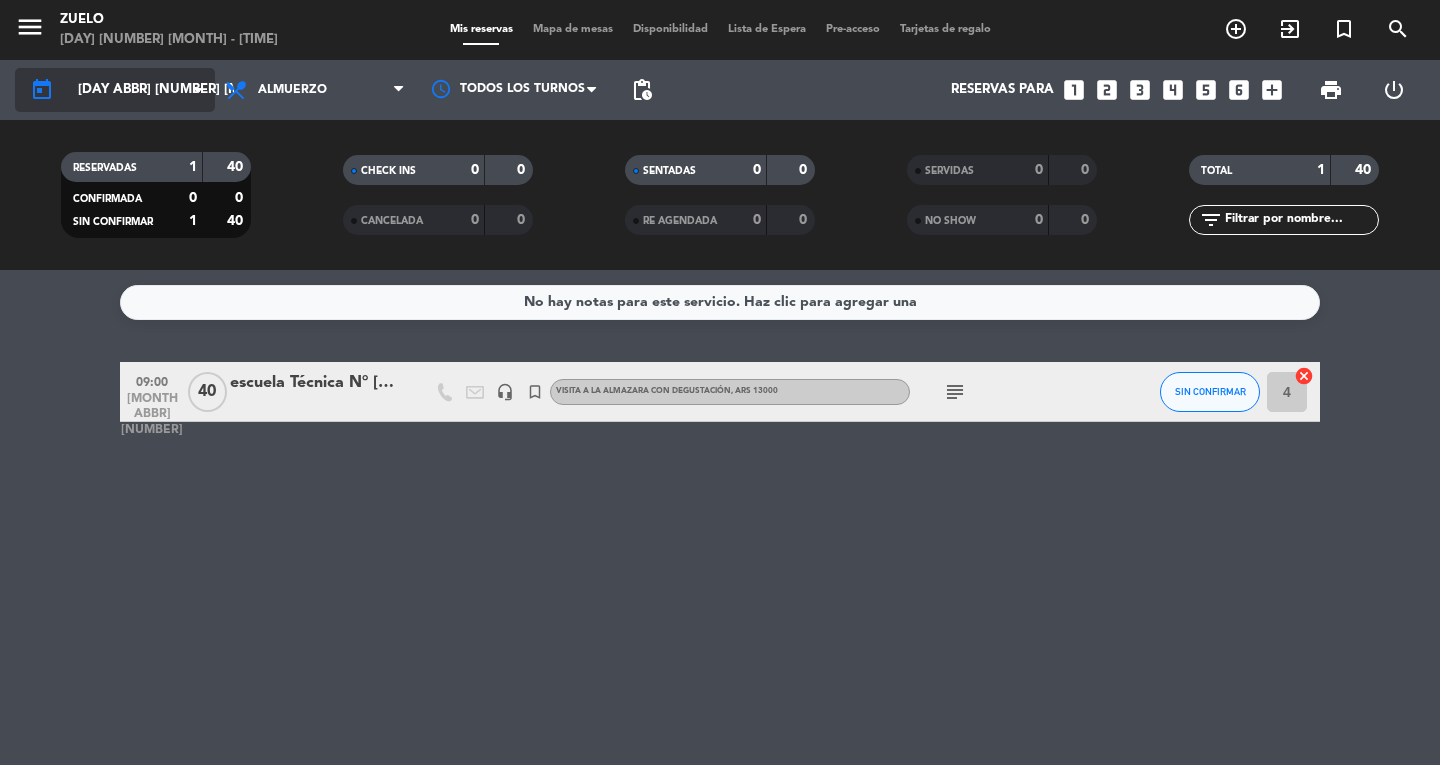 click on "[DAY ABBR] [NUMBER] [MONTH ABBR]" 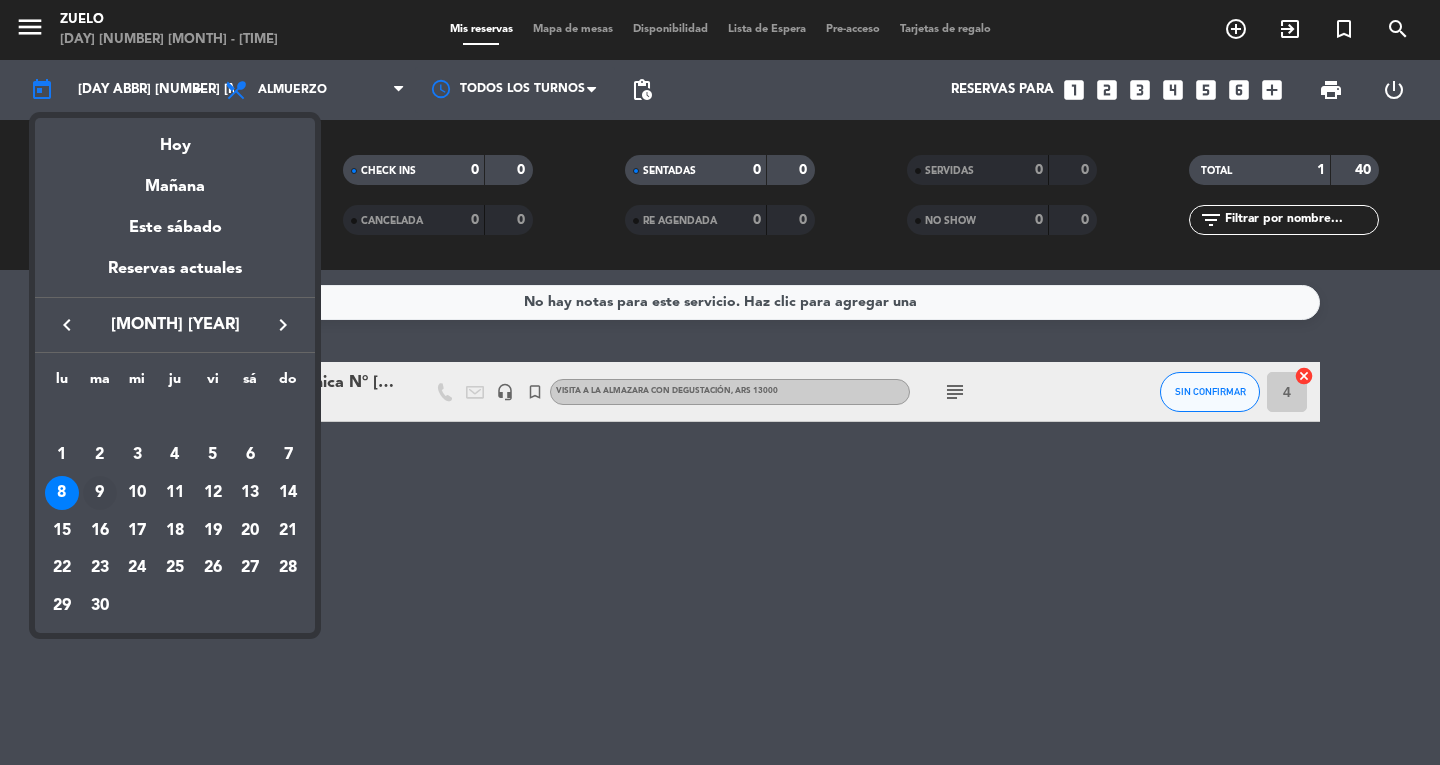click on "9" at bounding box center (100, 493) 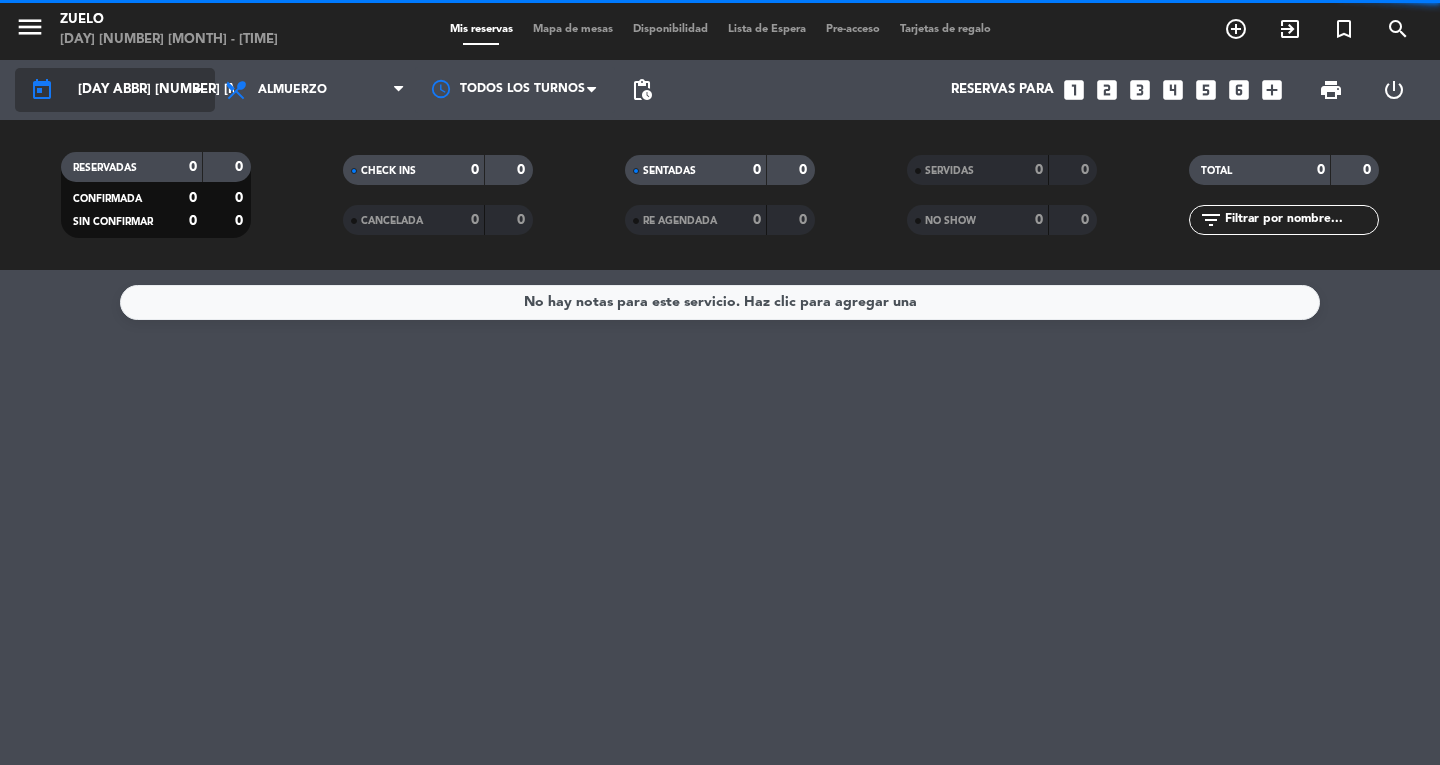 click on "[DAY ABBR] [NUMBER] [MONTH ABBR]" 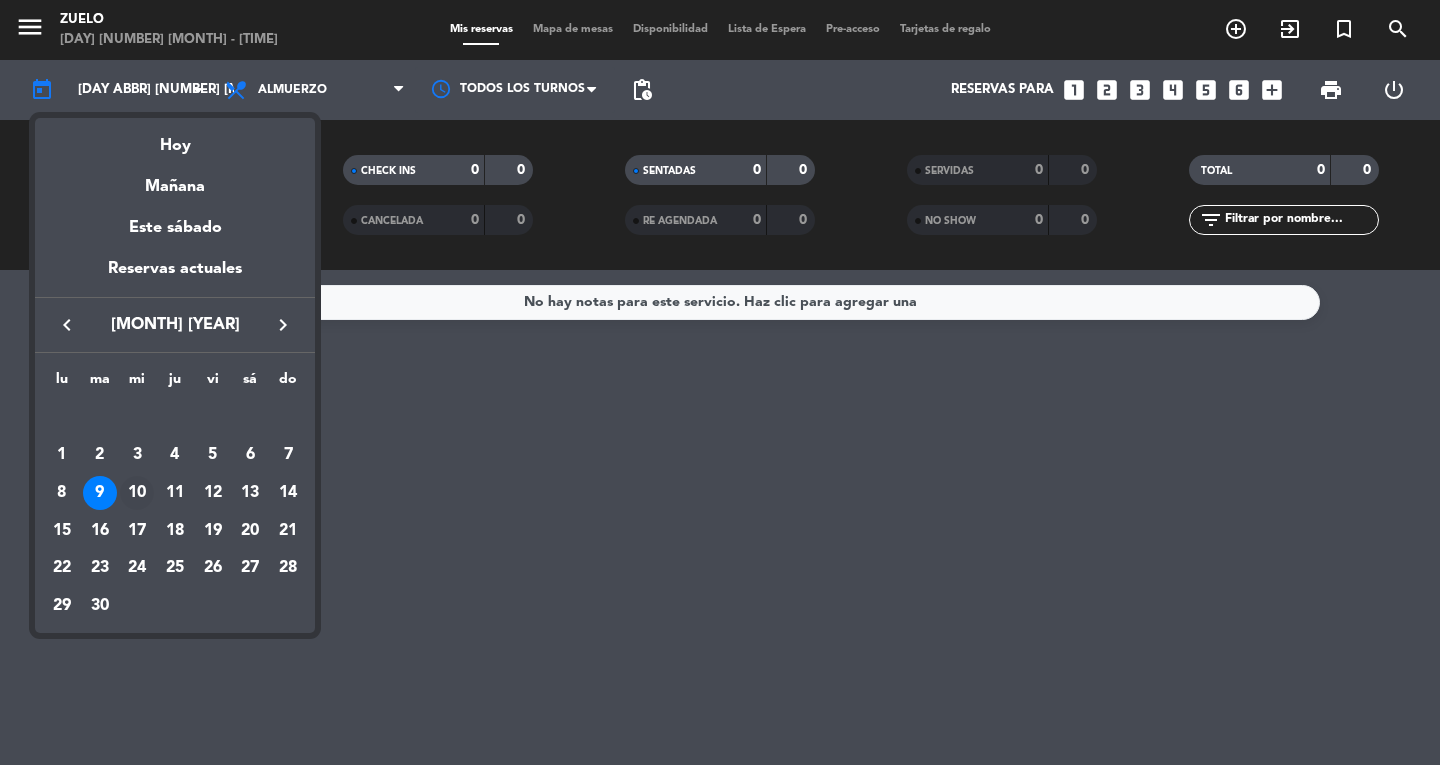 click on "10" at bounding box center (137, 493) 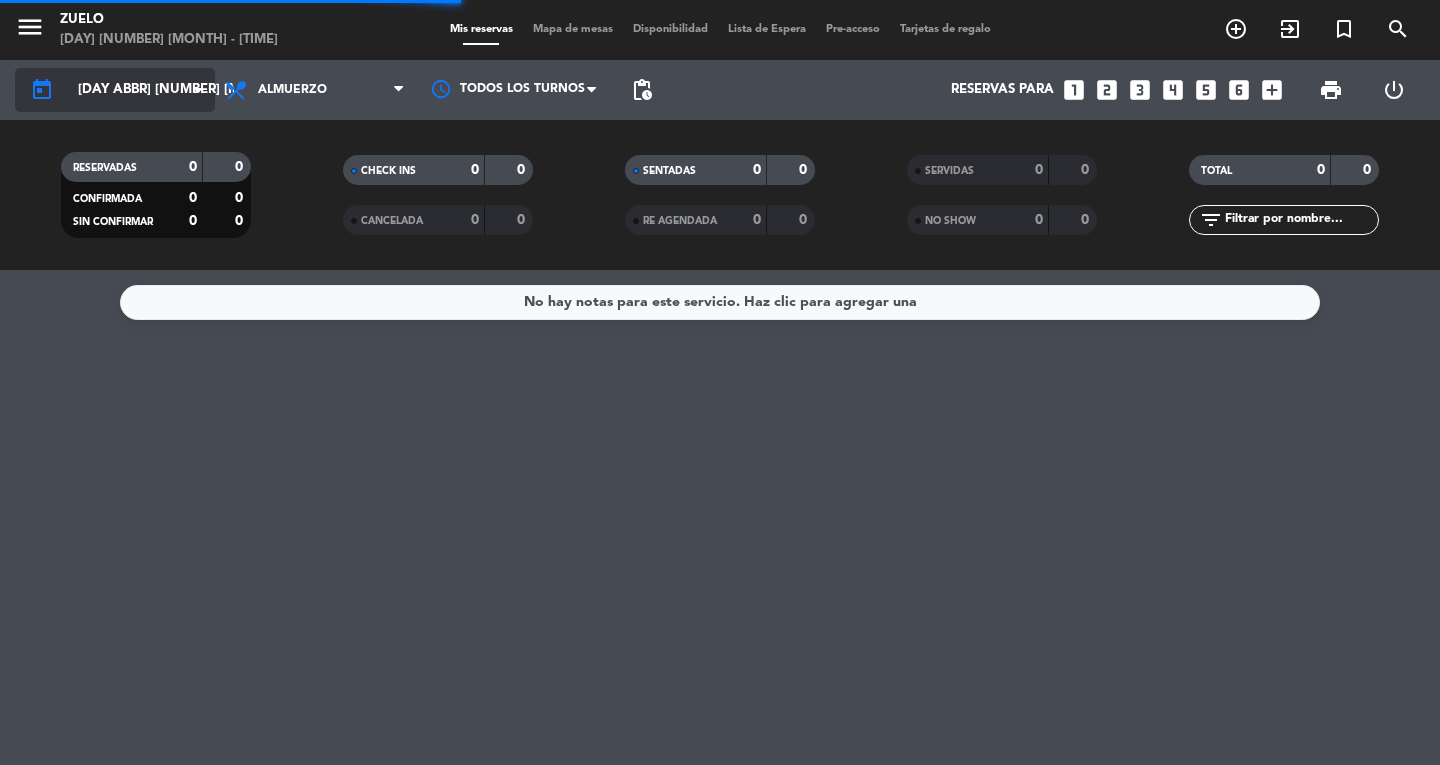 click on "today [DAY ABBR] [NUMBER] [MONTH ABBR] arrow_drop_down" 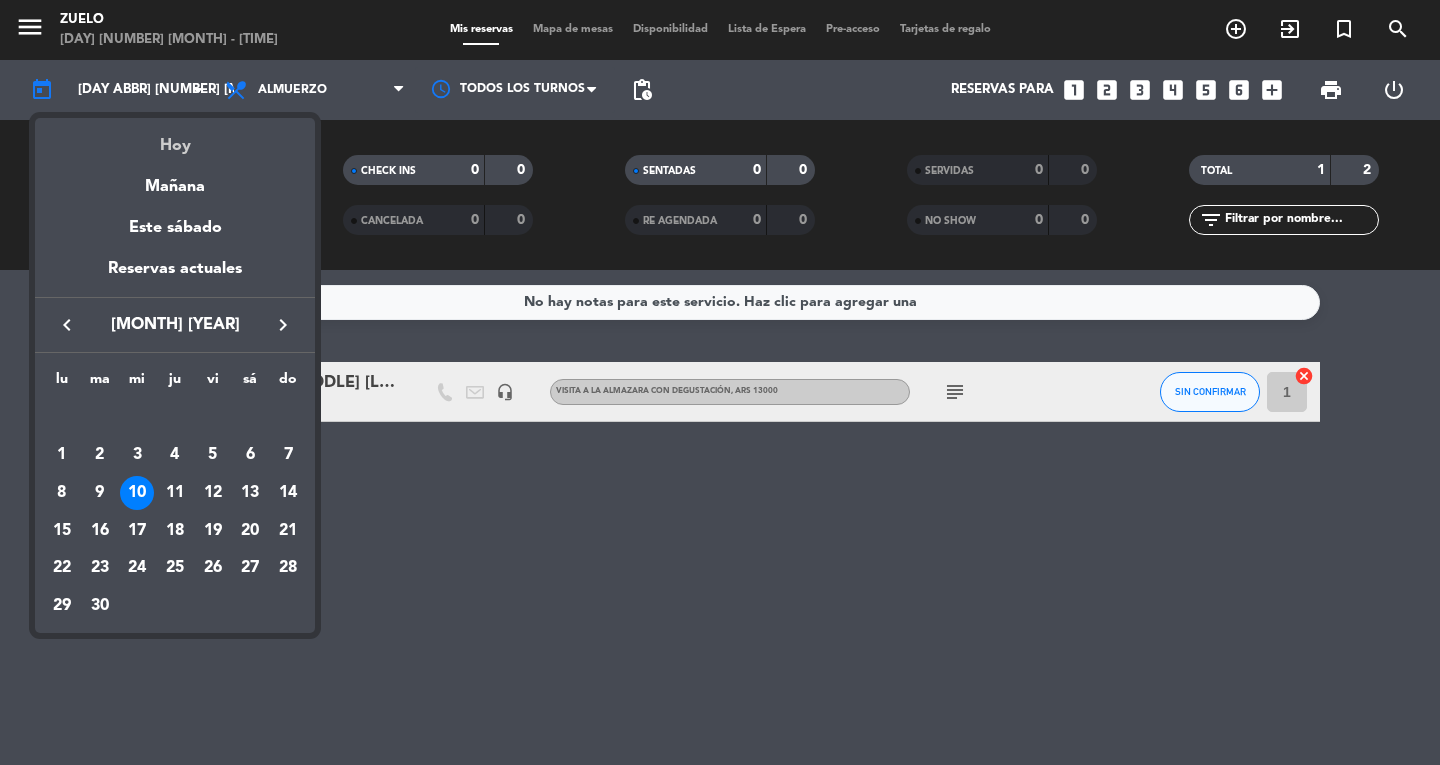 click on "Hoy" at bounding box center (175, 138) 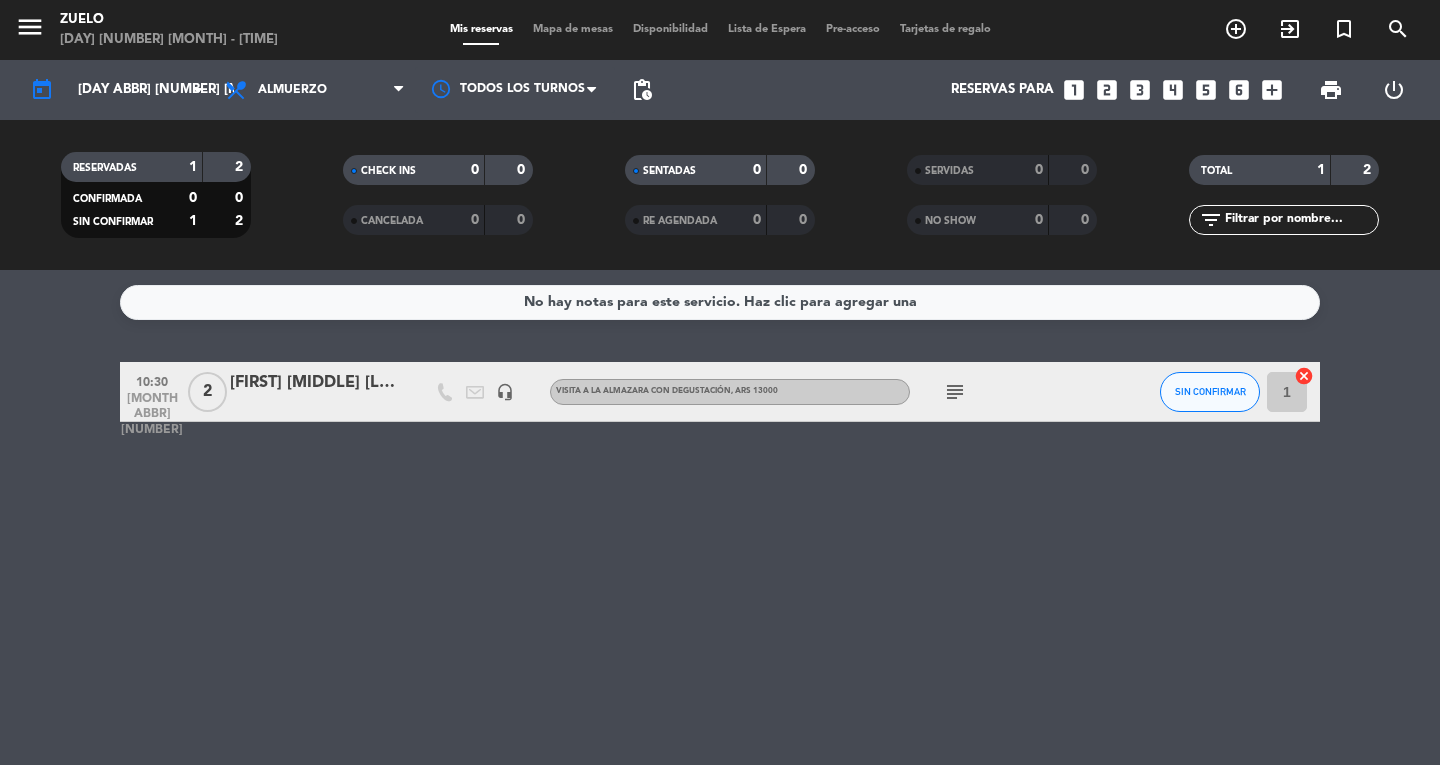 type on "[DAY ABBR] [NUMBER] [MONTH ABBR]" 